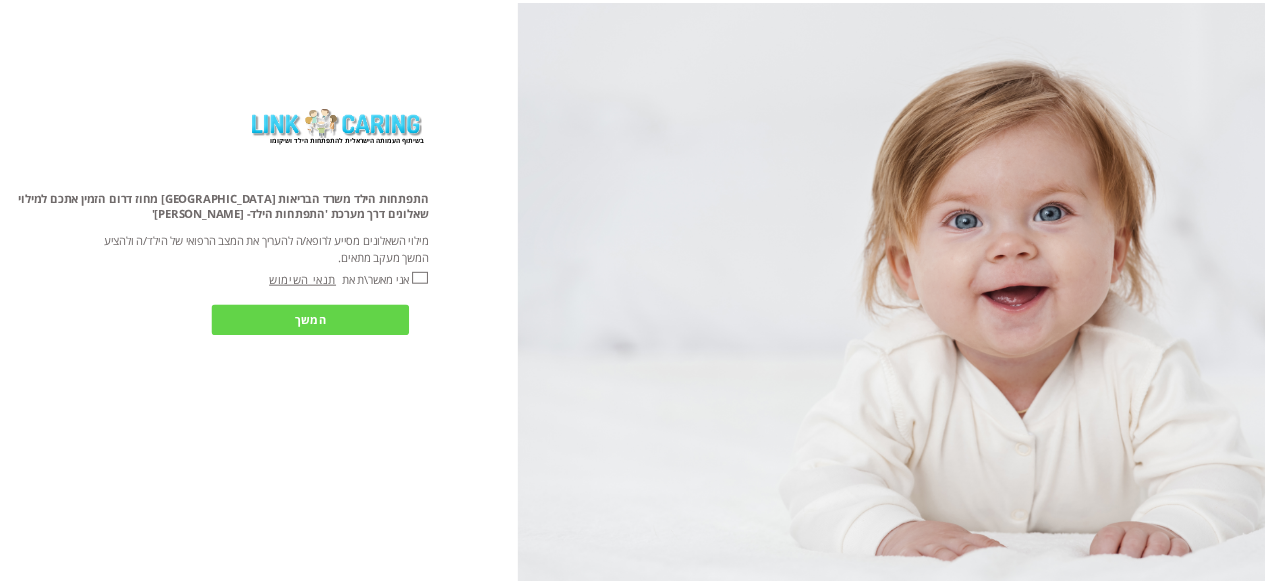 scroll, scrollTop: 0, scrollLeft: 0, axis: both 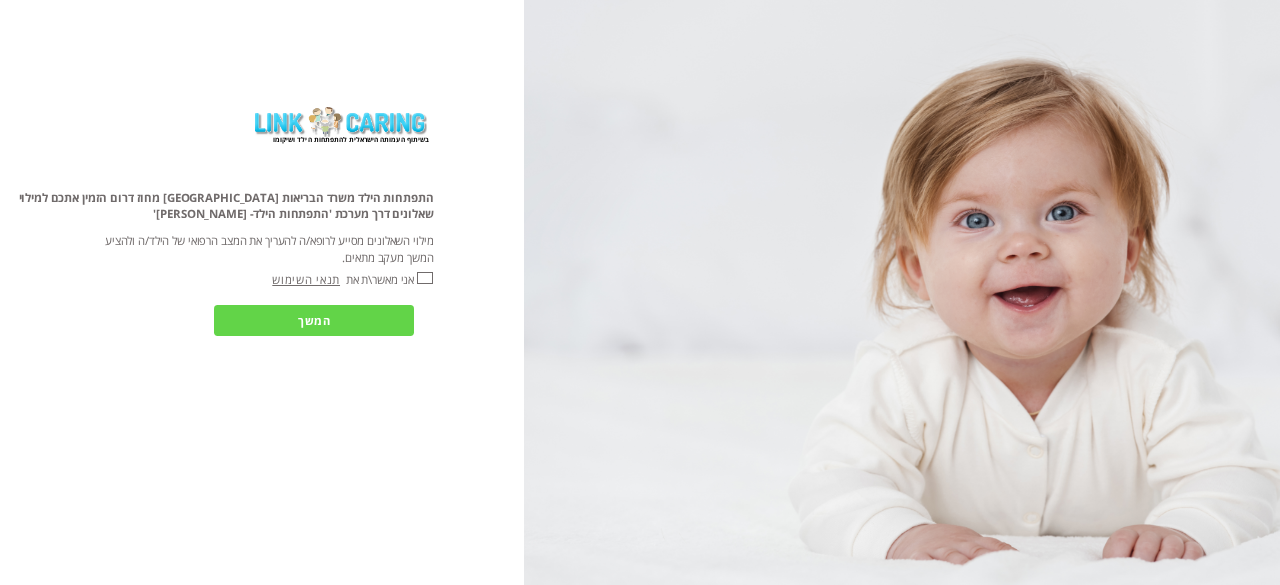 click on "אני מאשר\ת את" at bounding box center (425, 278) 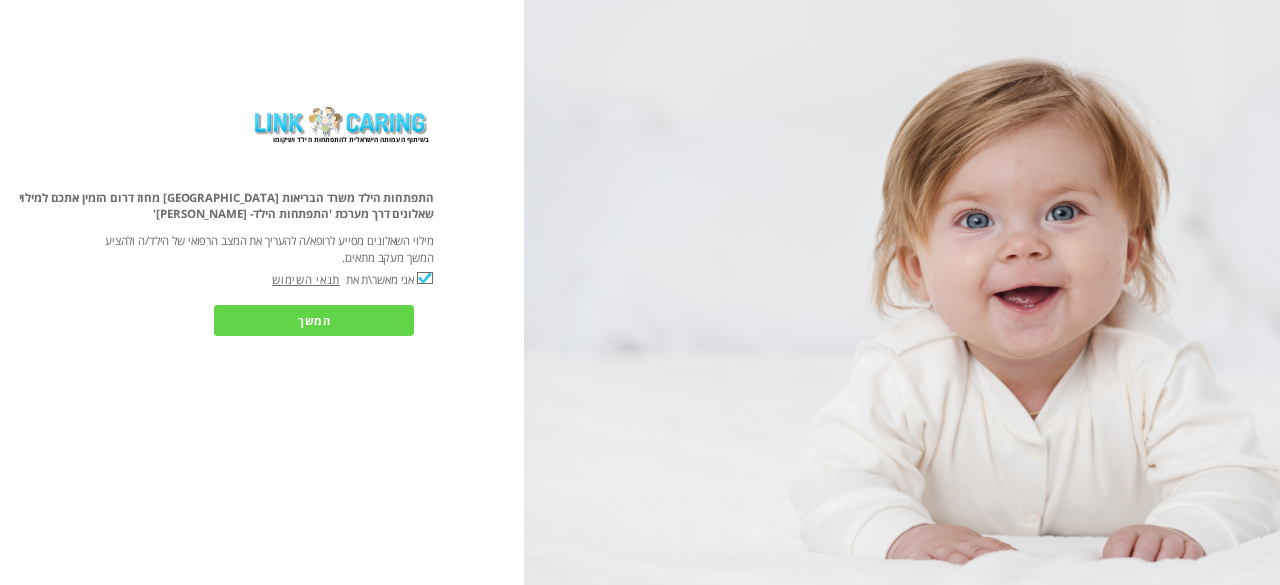 click on "המשך" at bounding box center (314, 320) 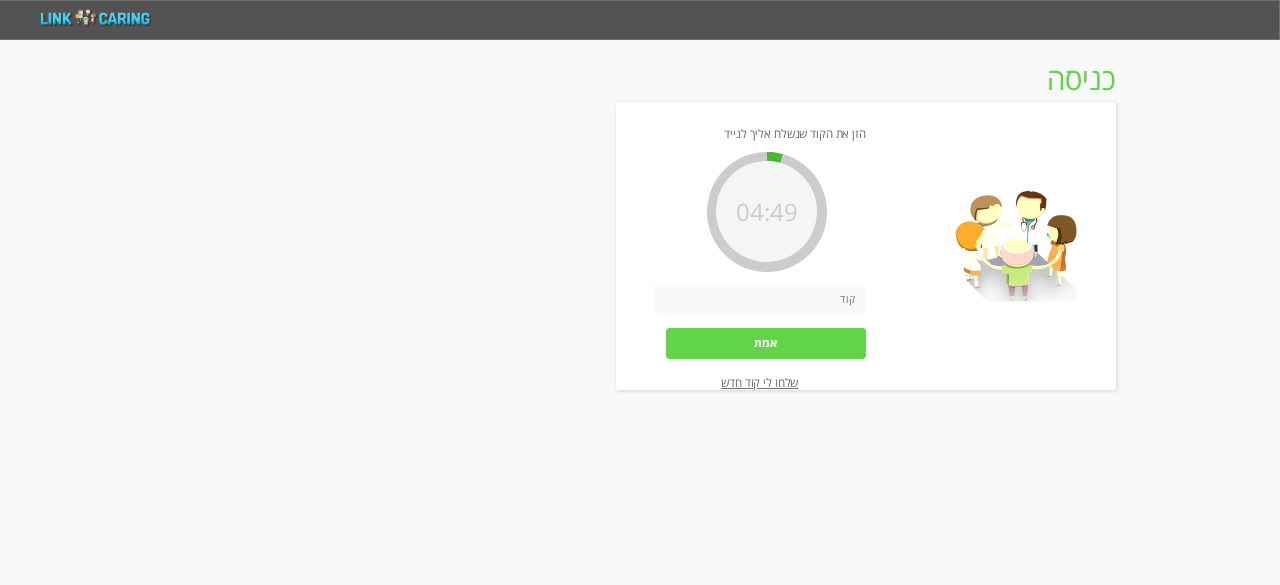 click at bounding box center (760, 299) 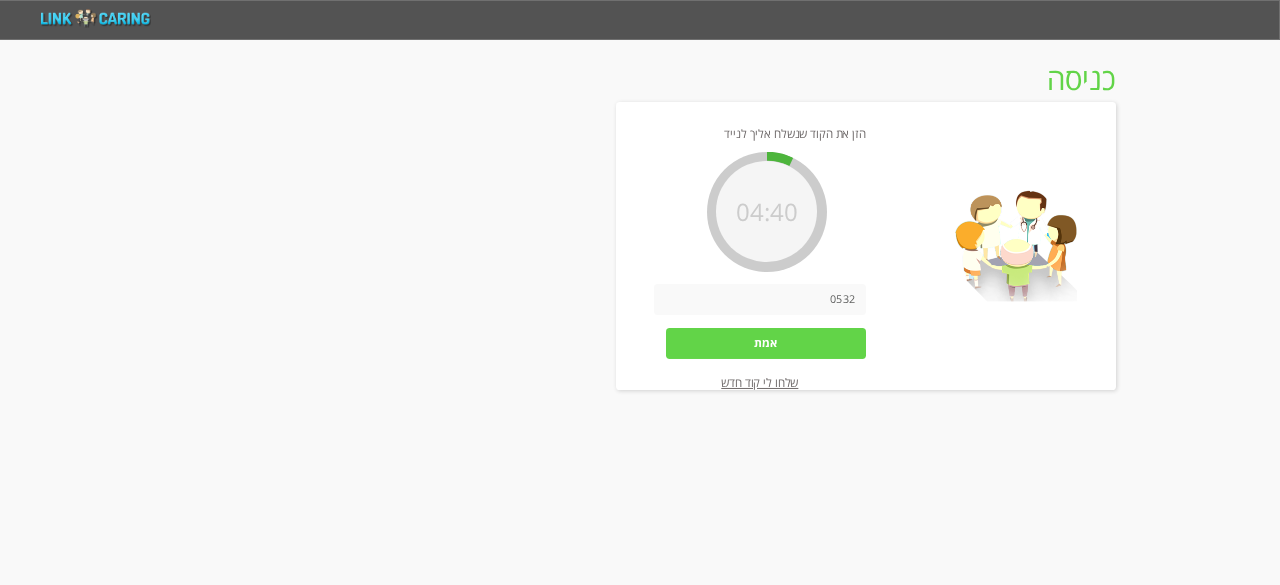 type on "0532" 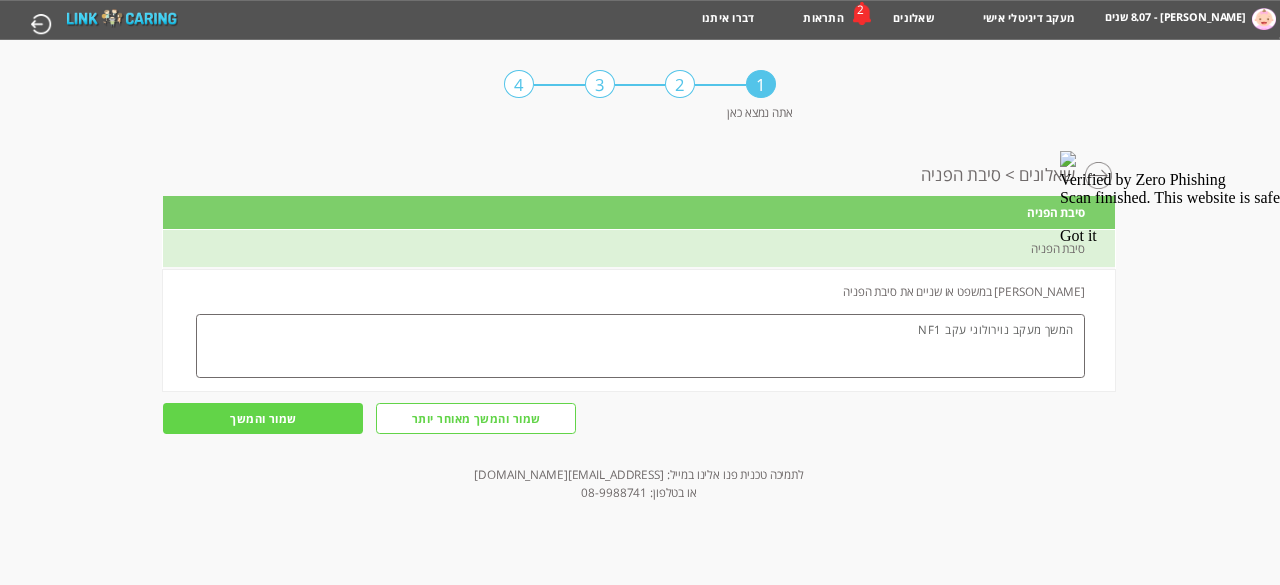 type on "המשך מעקב נוירולוגי עקב NF1" 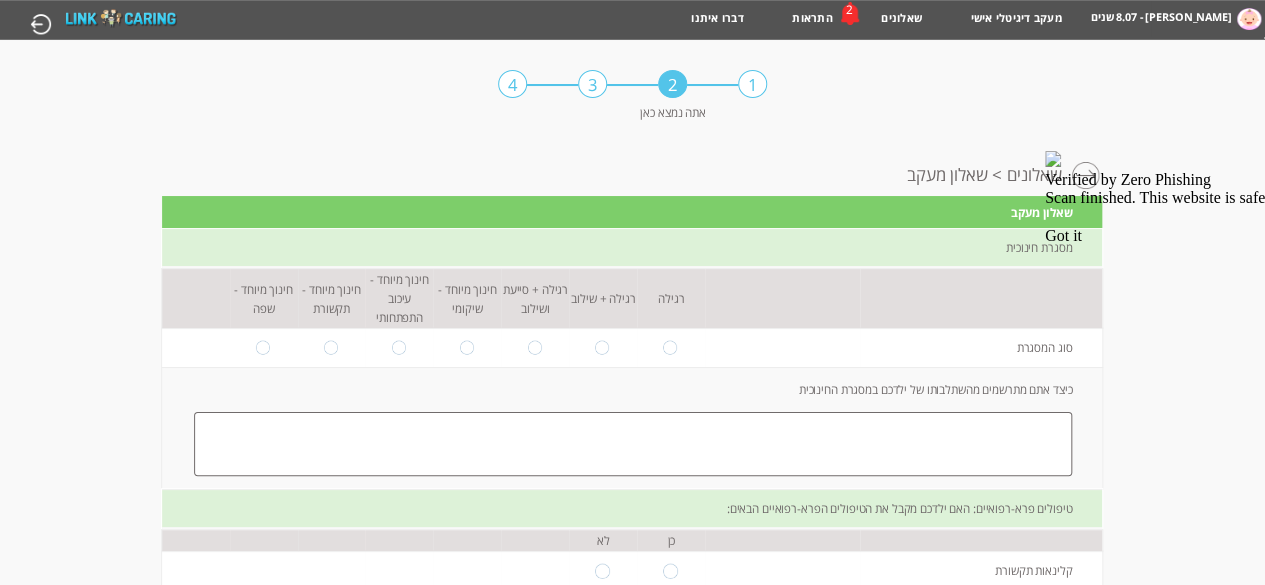 click on "Got it" at bounding box center [1155, 236] 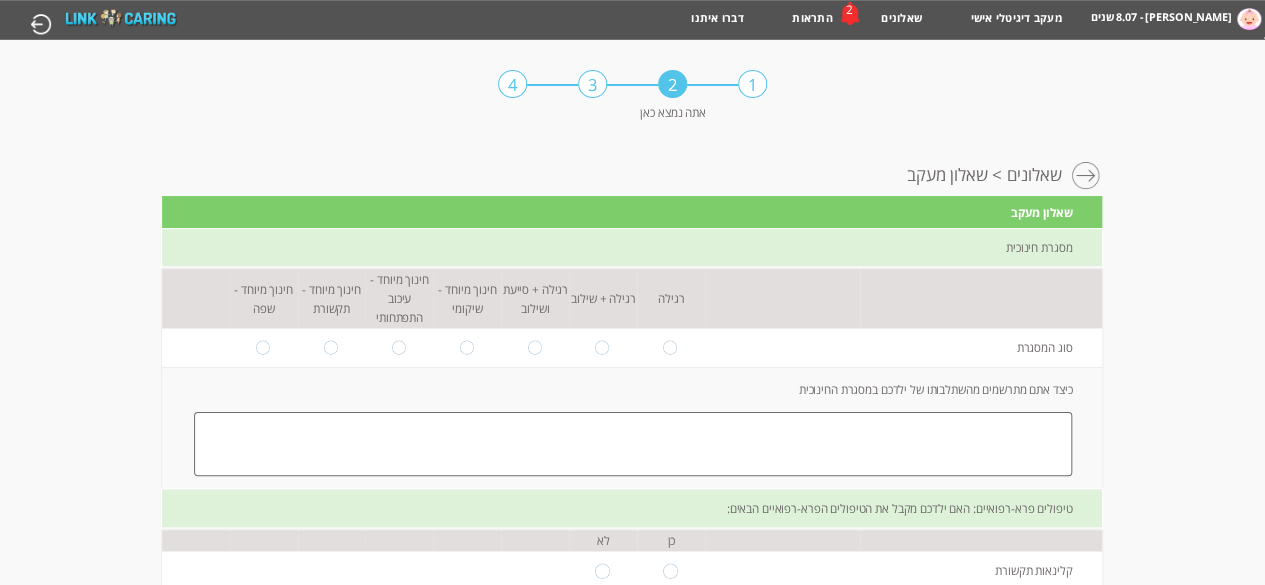click at bounding box center (535, 347) 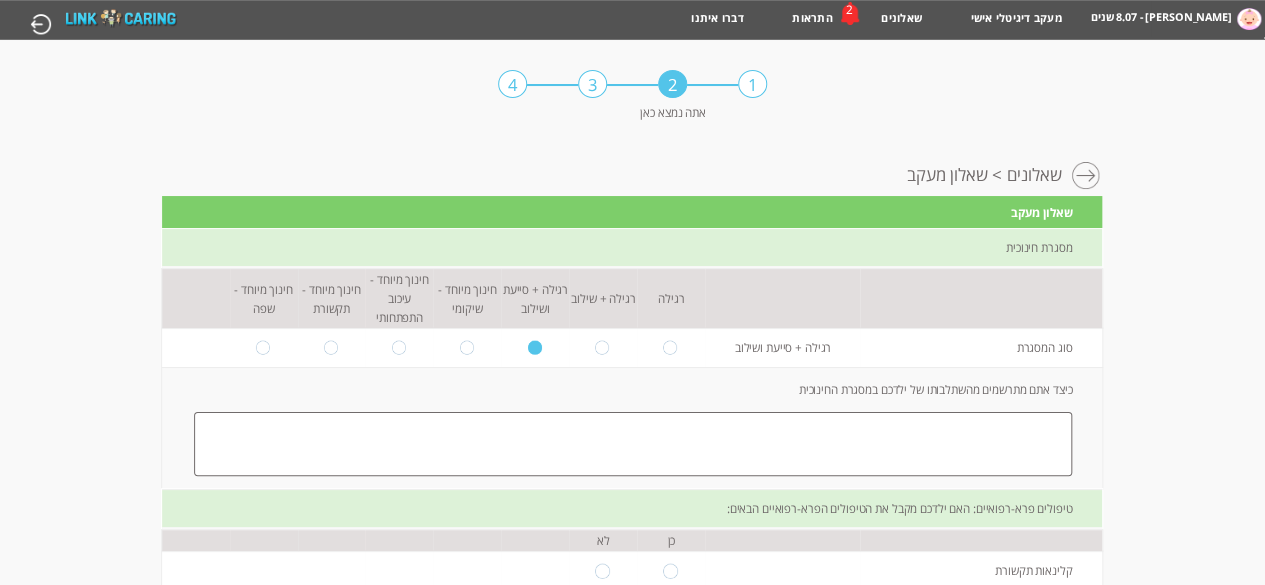 click at bounding box center (633, 444) 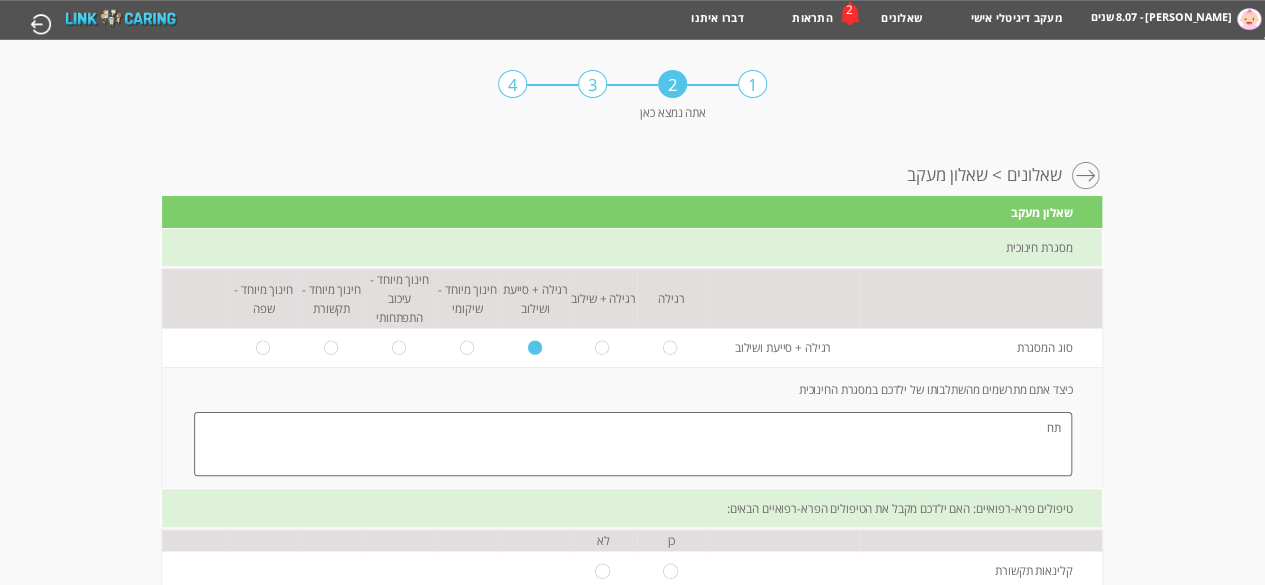type on "ת" 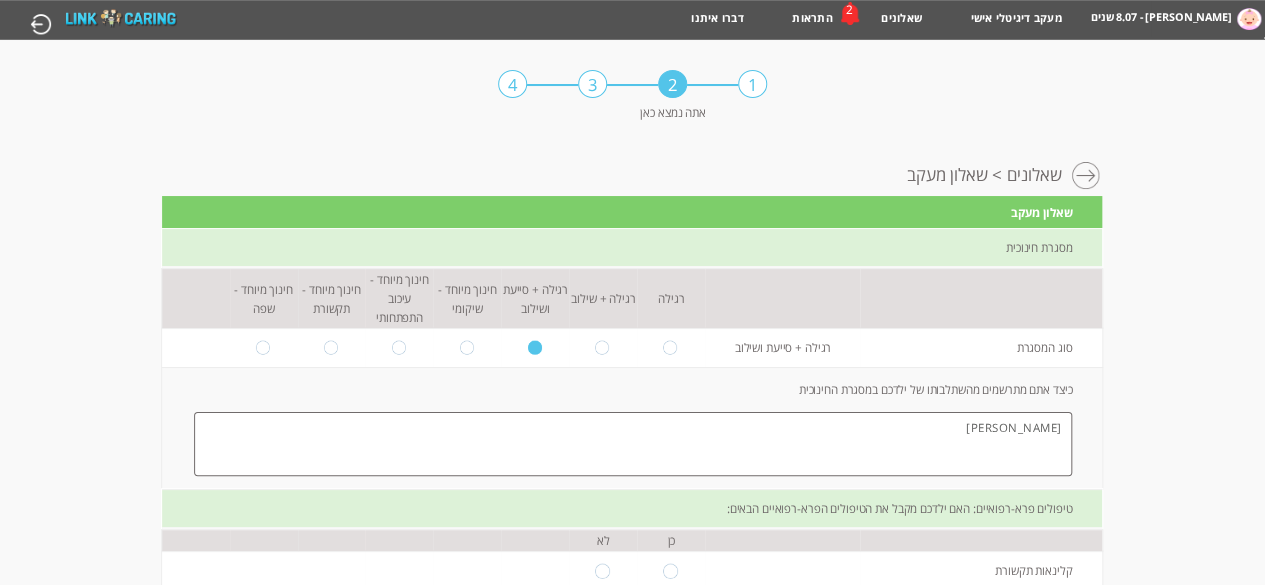 type on "ש" 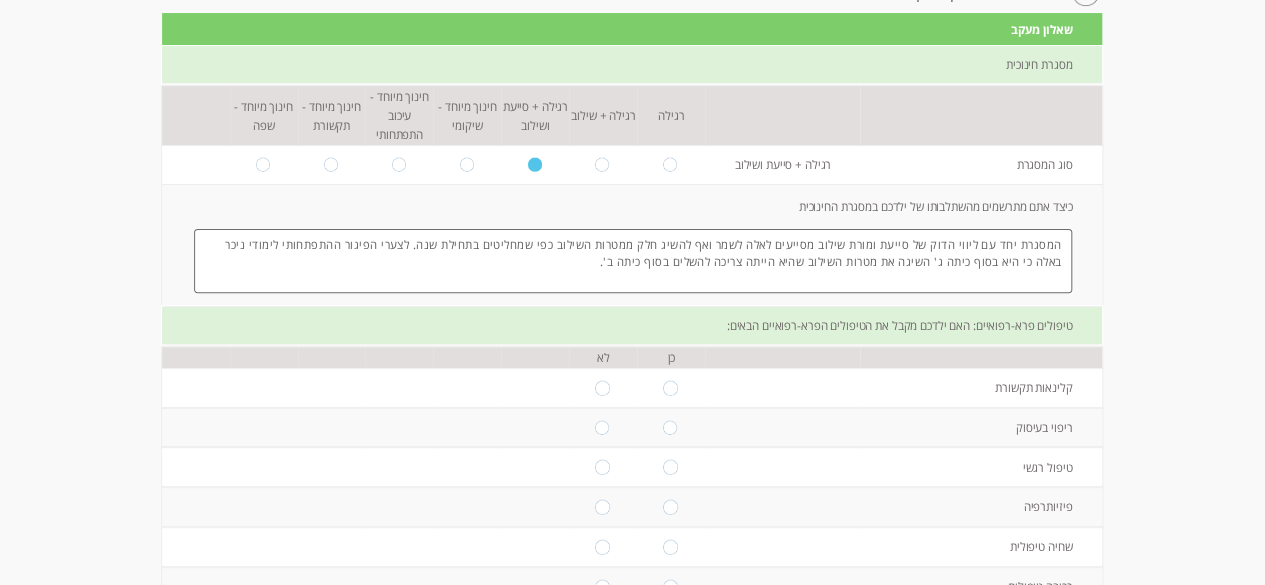 scroll, scrollTop: 200, scrollLeft: 0, axis: vertical 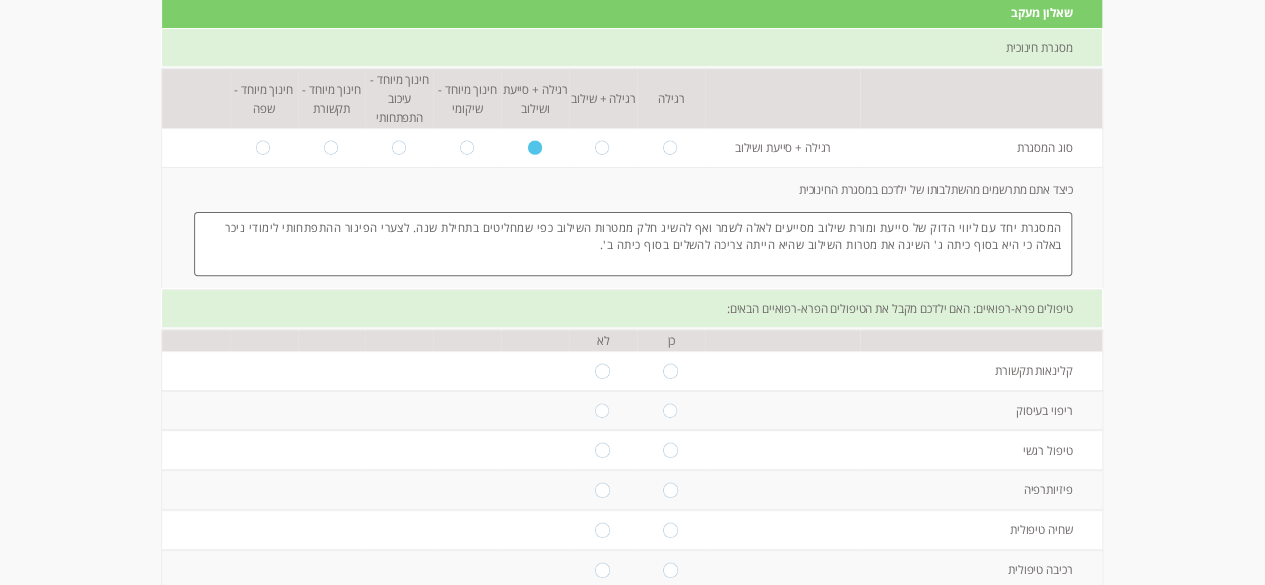 type on "המסגרת יחד עם ליווי הדוק של סייעת ומורת שילוב מסייעים לאלה לשמר ואף להשיג חלק ממטרות השילוב כפי שמחליטים בתחילת שנה. לצערי הפיגור ההתפתחותי לימודי ניכר באלה כי היא בסוף כיתה ג' השיגה את מטרות השילוב שהיא הייתה צריכה להשלים בסוף כיתה ב'." 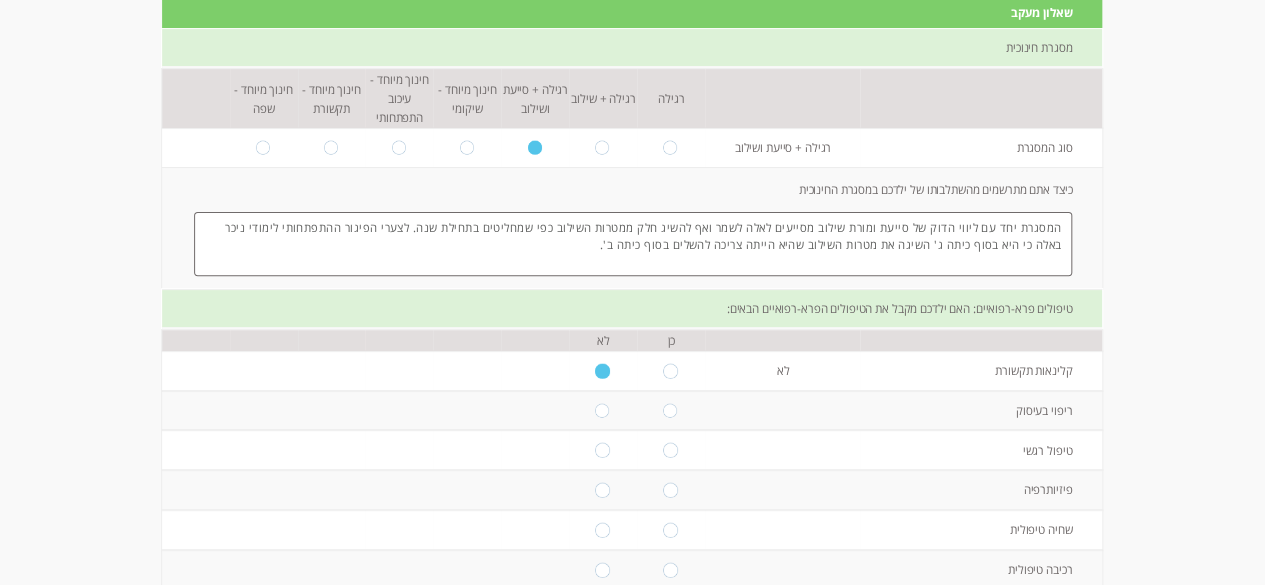 click at bounding box center (603, 410) 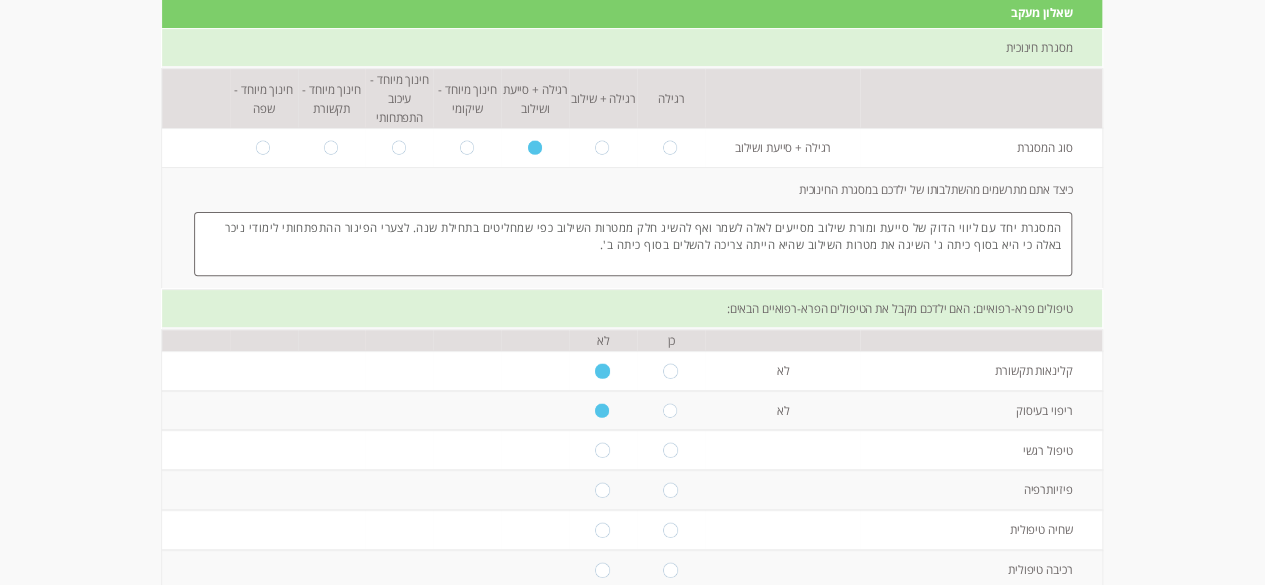 click at bounding box center [603, 450] 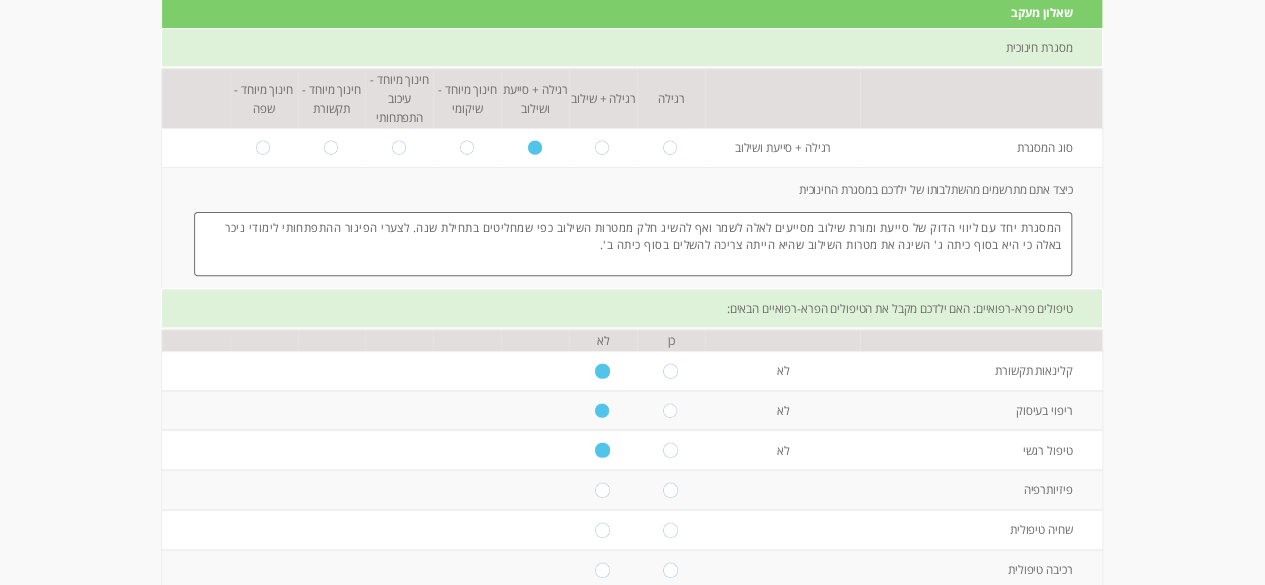 click at bounding box center [671, 490] 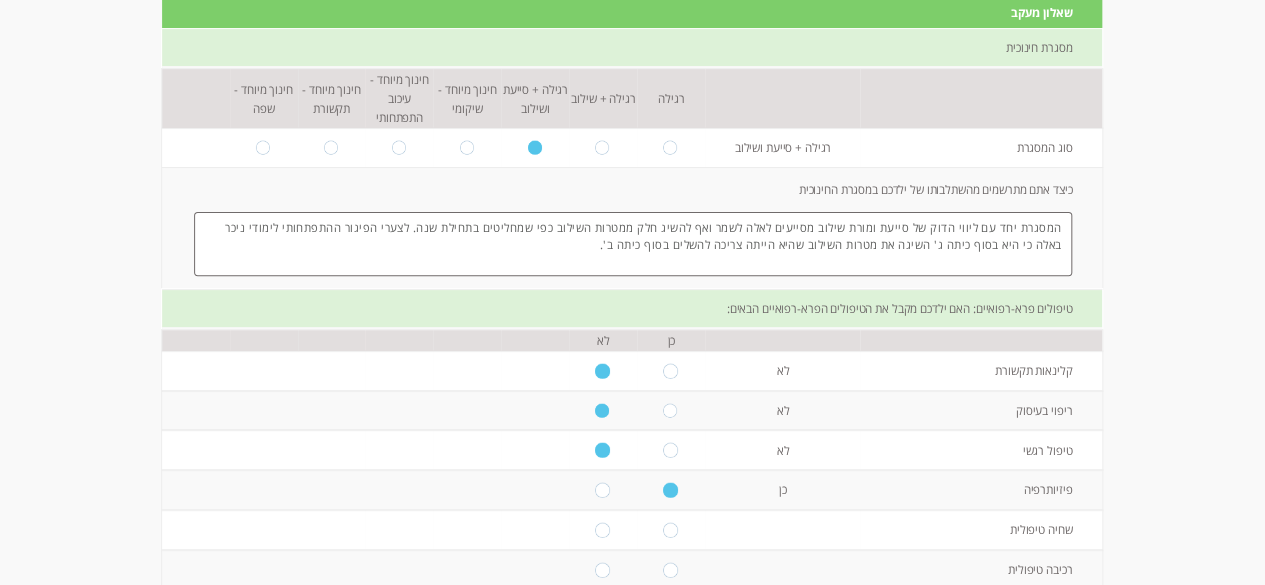 click at bounding box center [603, 529] 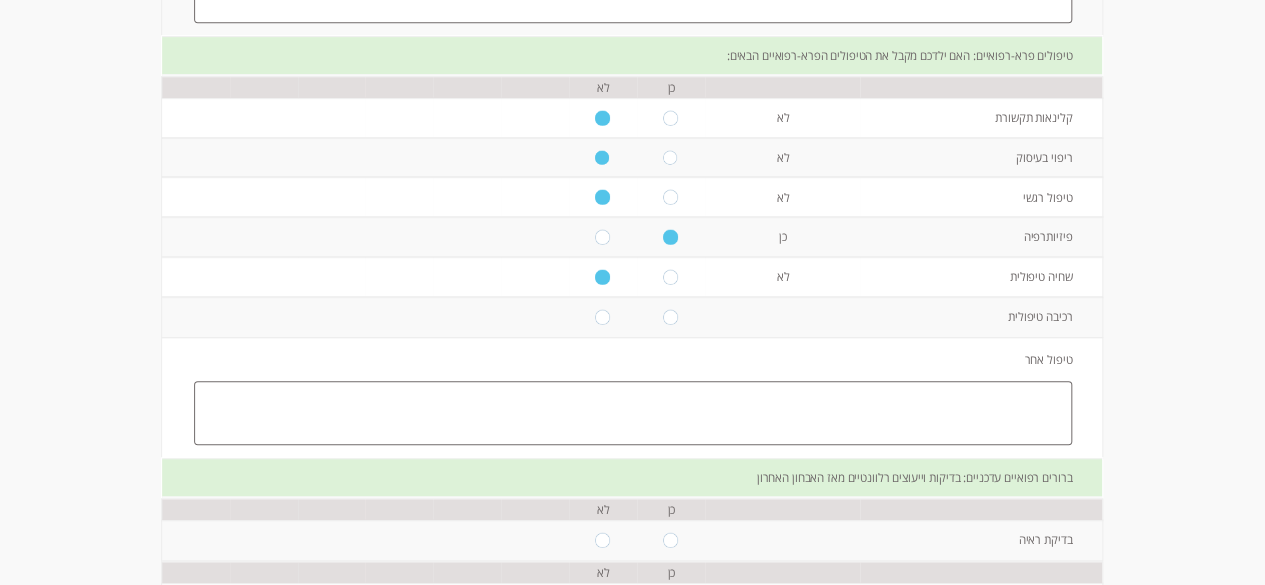 scroll, scrollTop: 463, scrollLeft: 0, axis: vertical 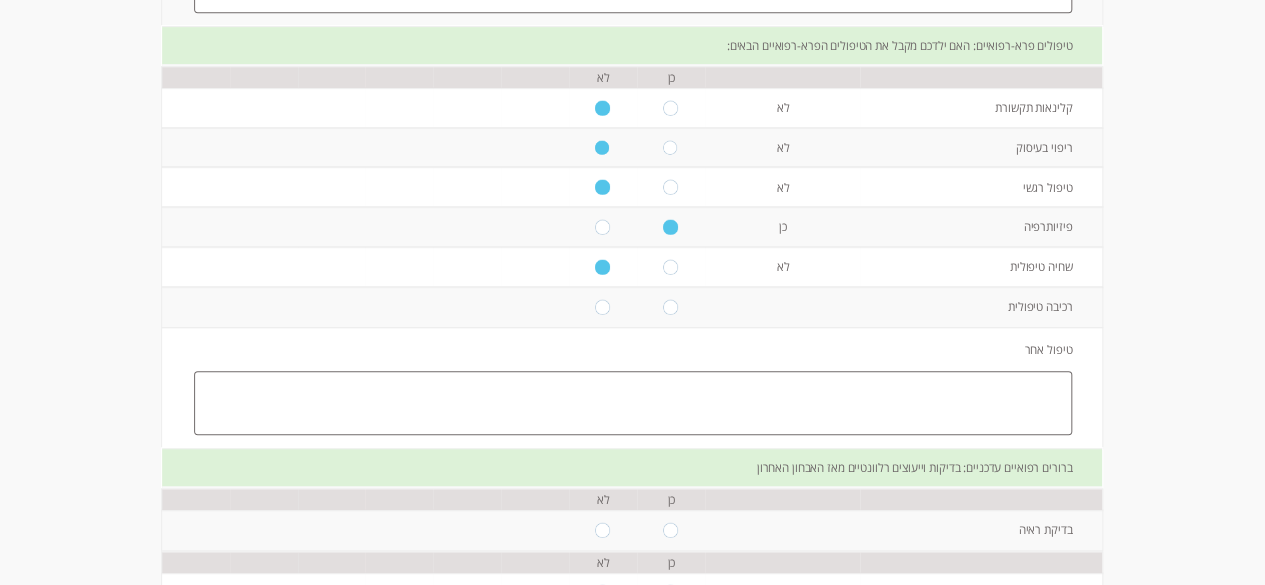 click at bounding box center [603, 306] 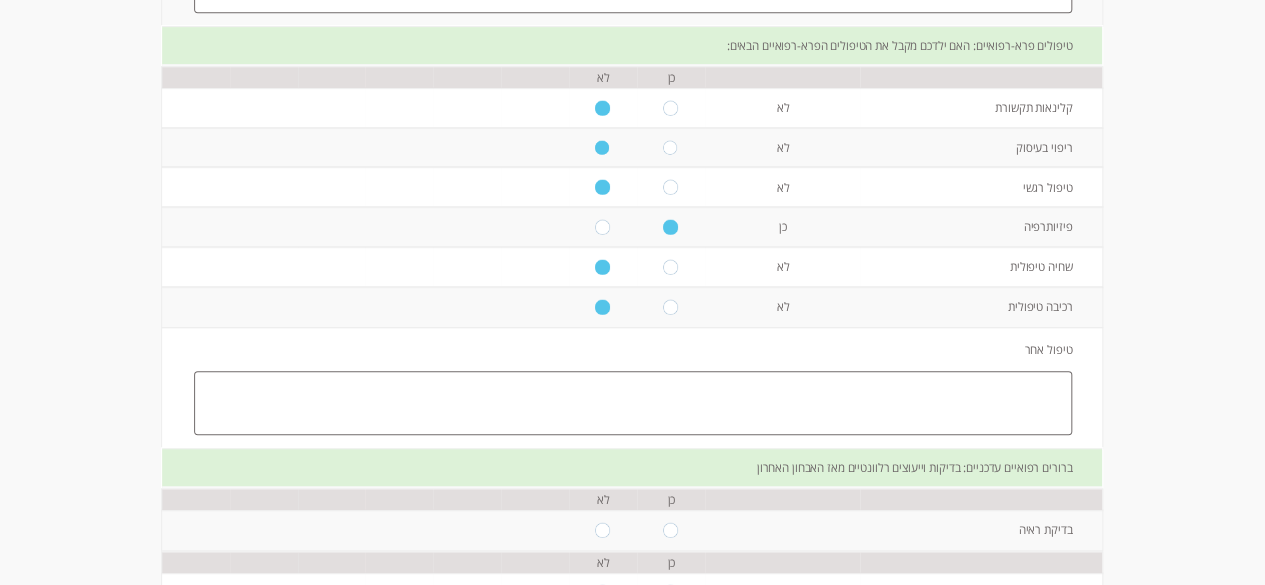 click at bounding box center (633, 403) 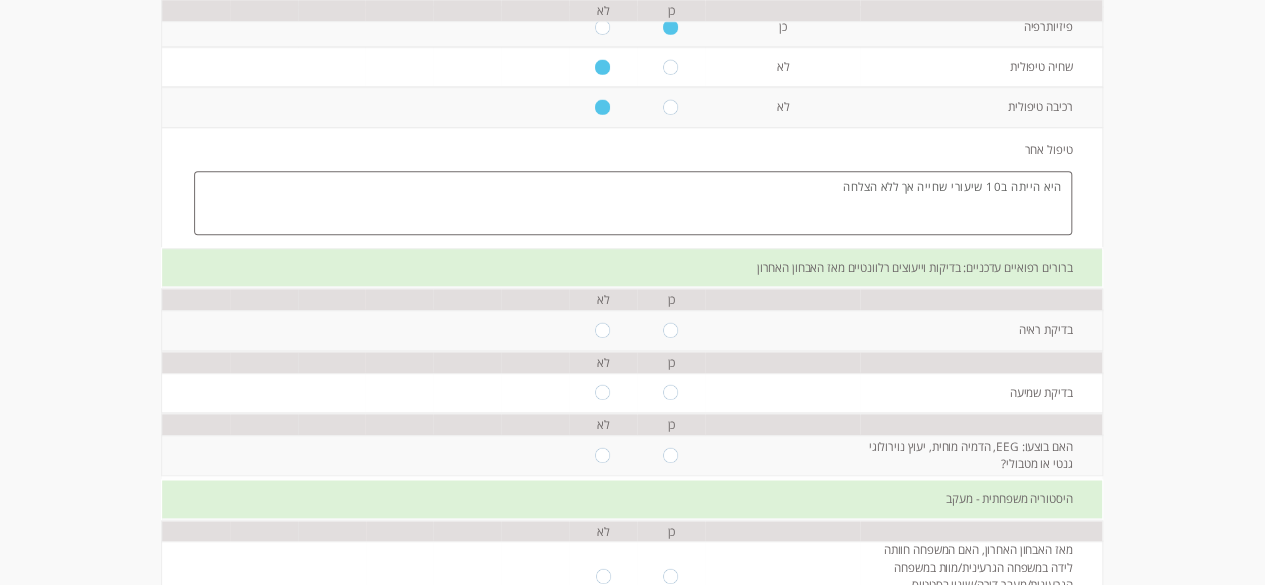 scroll, scrollTop: 863, scrollLeft: 0, axis: vertical 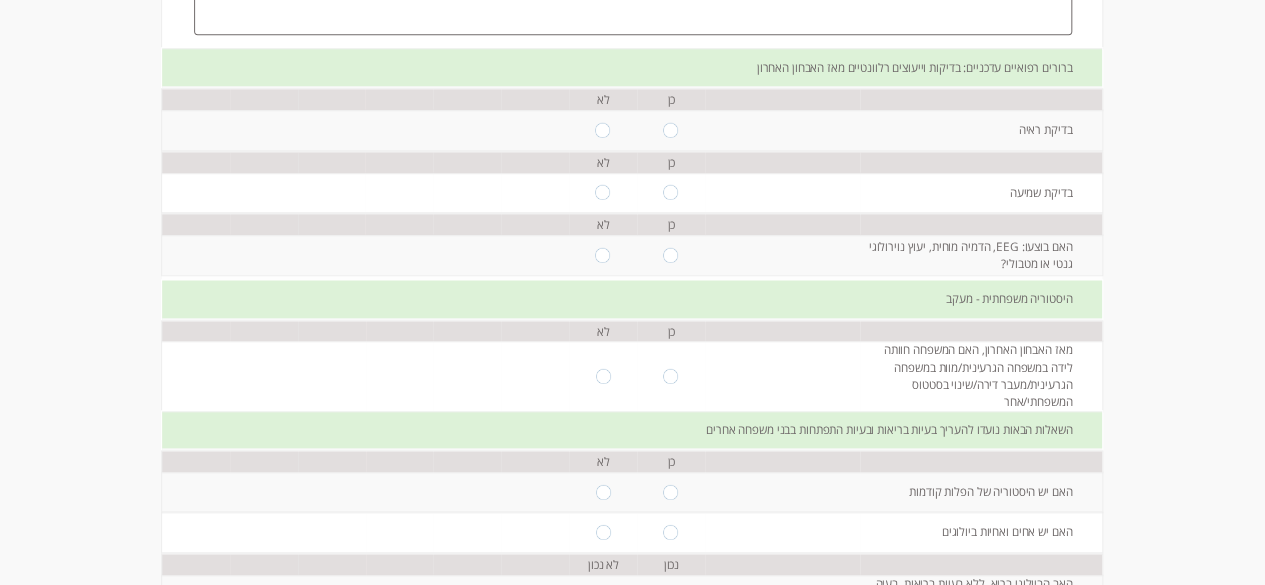 type on "היא הייתה ב10 שיעורי שחייה אך ללא הצלחה" 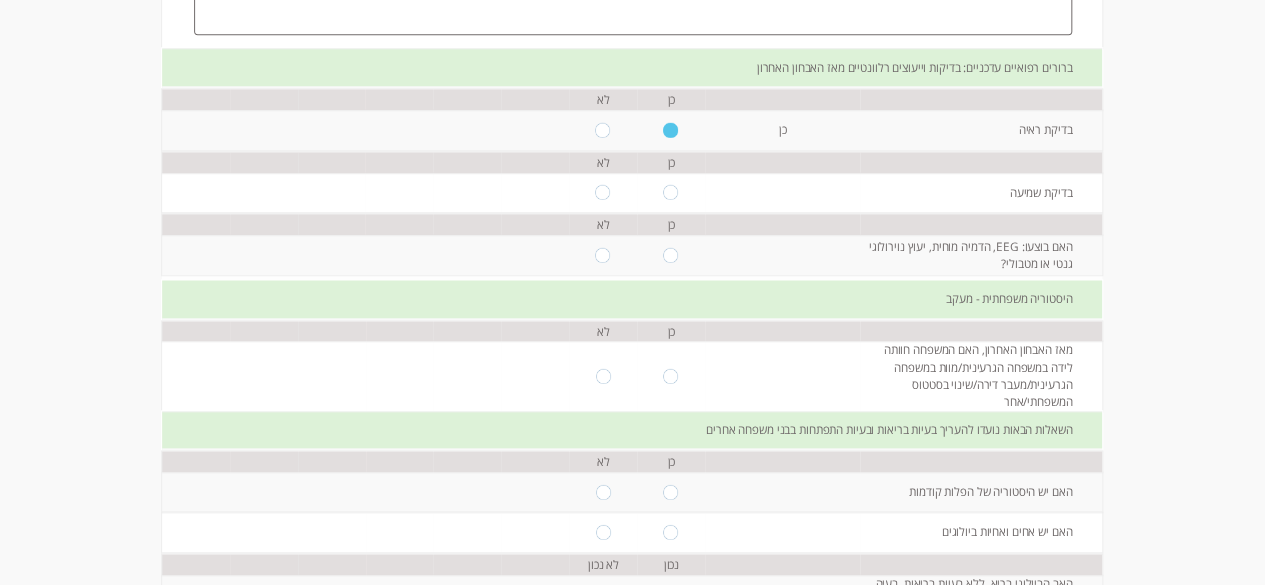 click at bounding box center (671, 129) 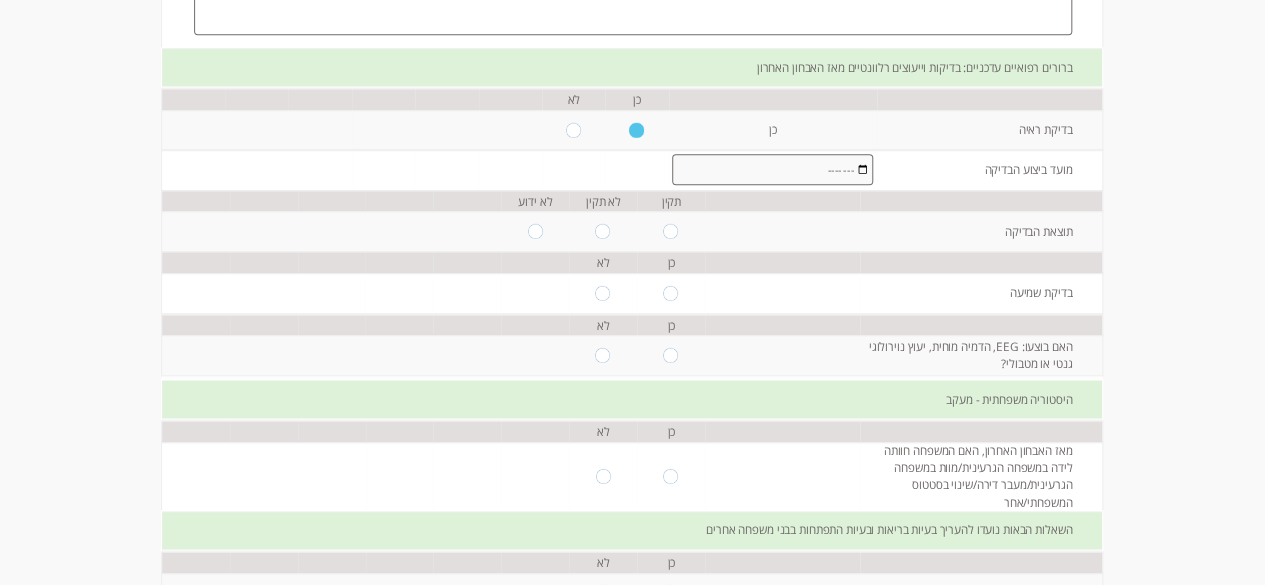 click at bounding box center [772, 170] 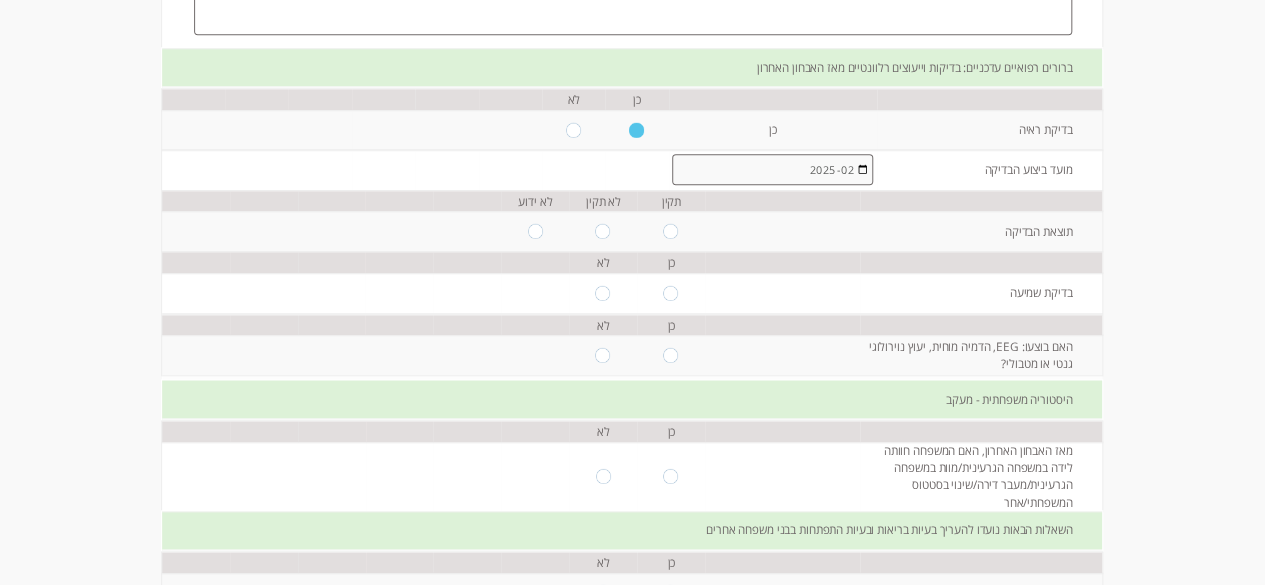 type on "2025-02" 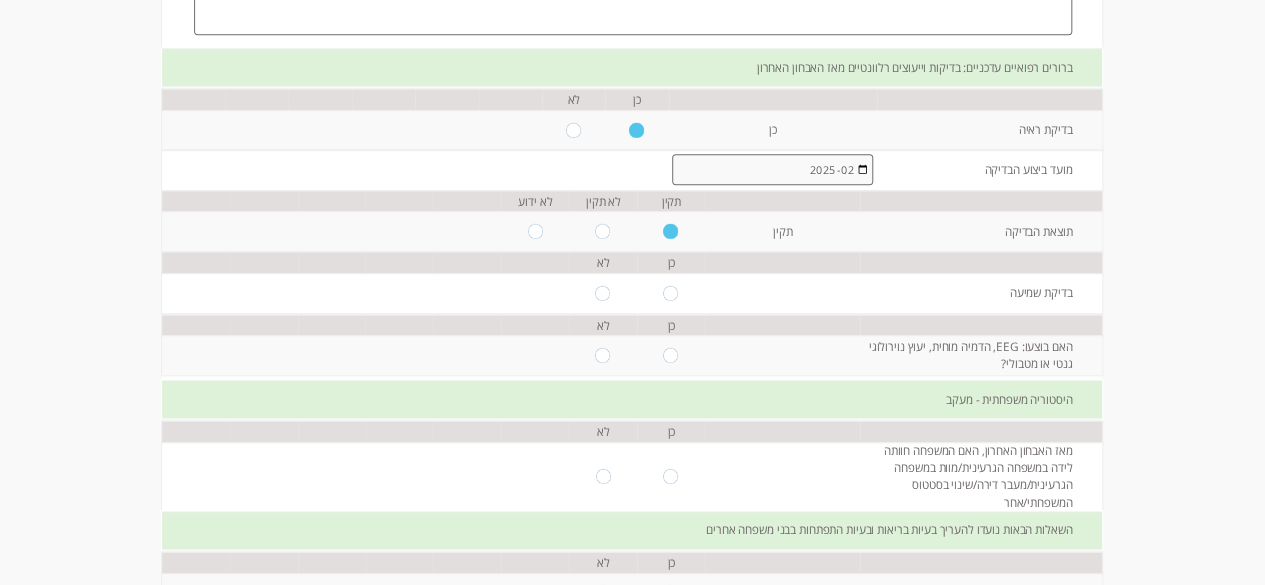 click at bounding box center [671, 292] 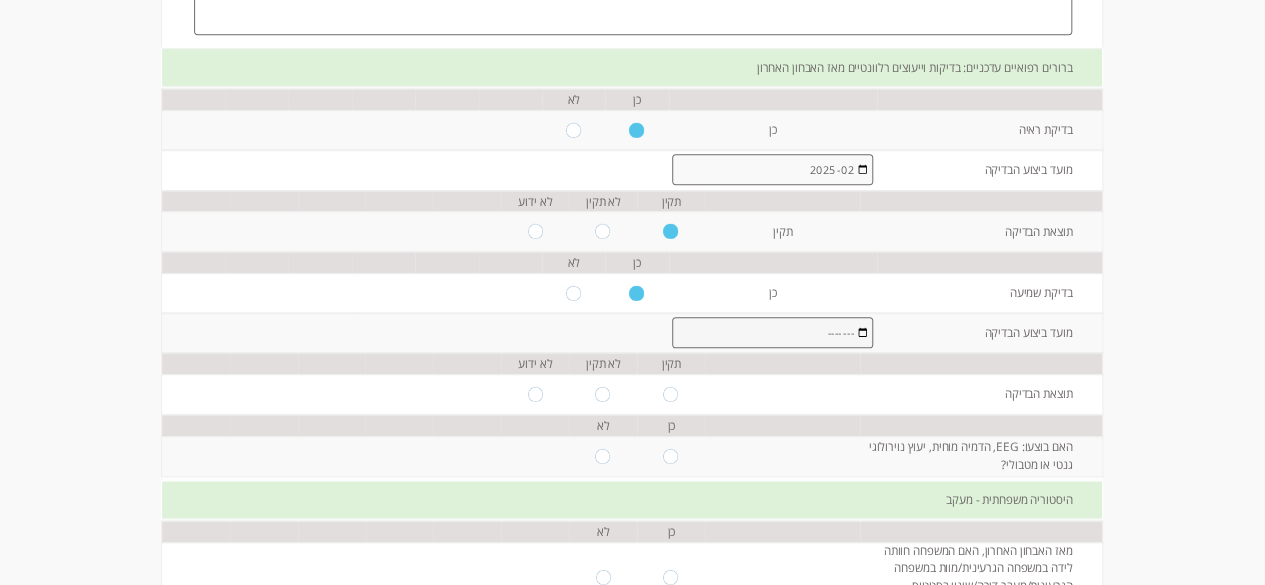 click at bounding box center (772, 333) 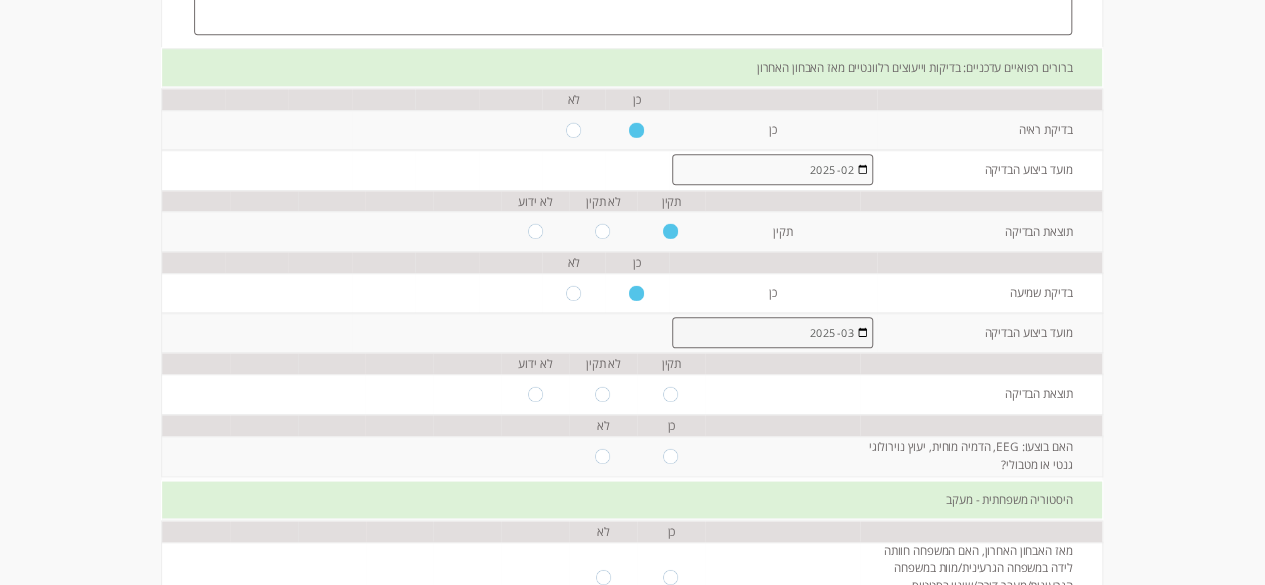 click on "2025-03" at bounding box center (772, 333) 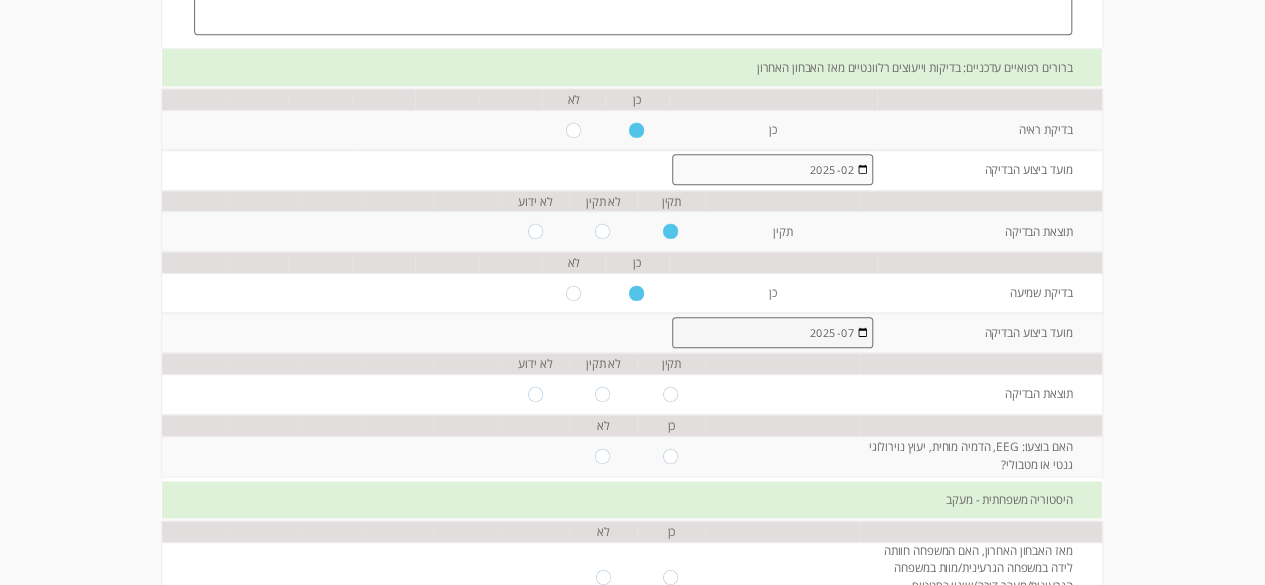 click on "2025-07" at bounding box center [772, 333] 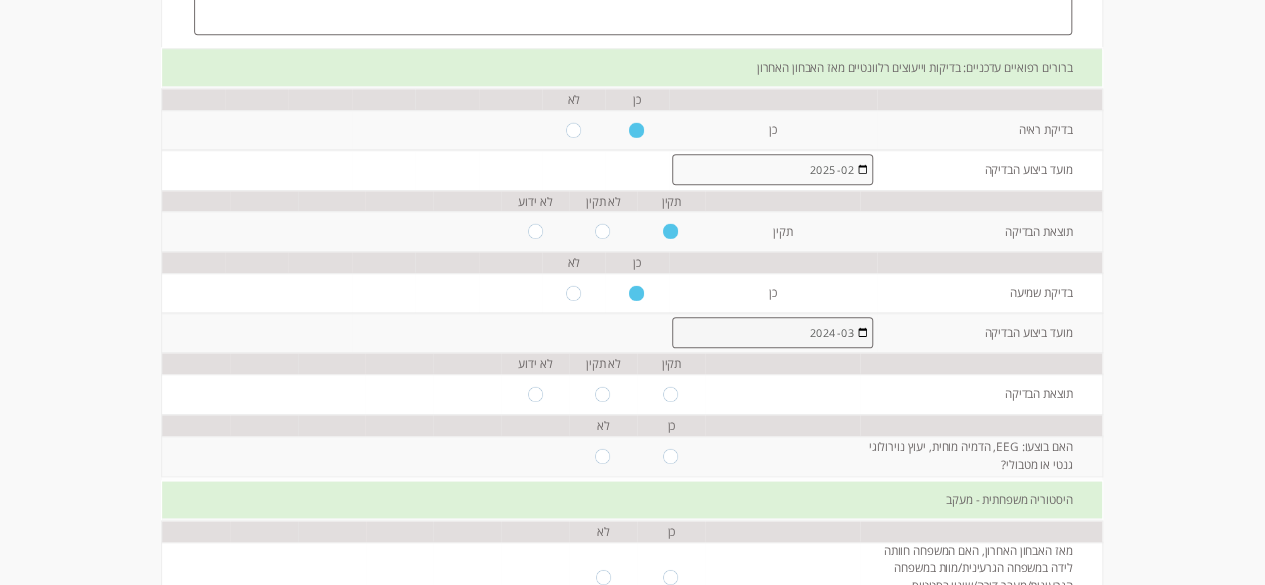 type on "2024-03" 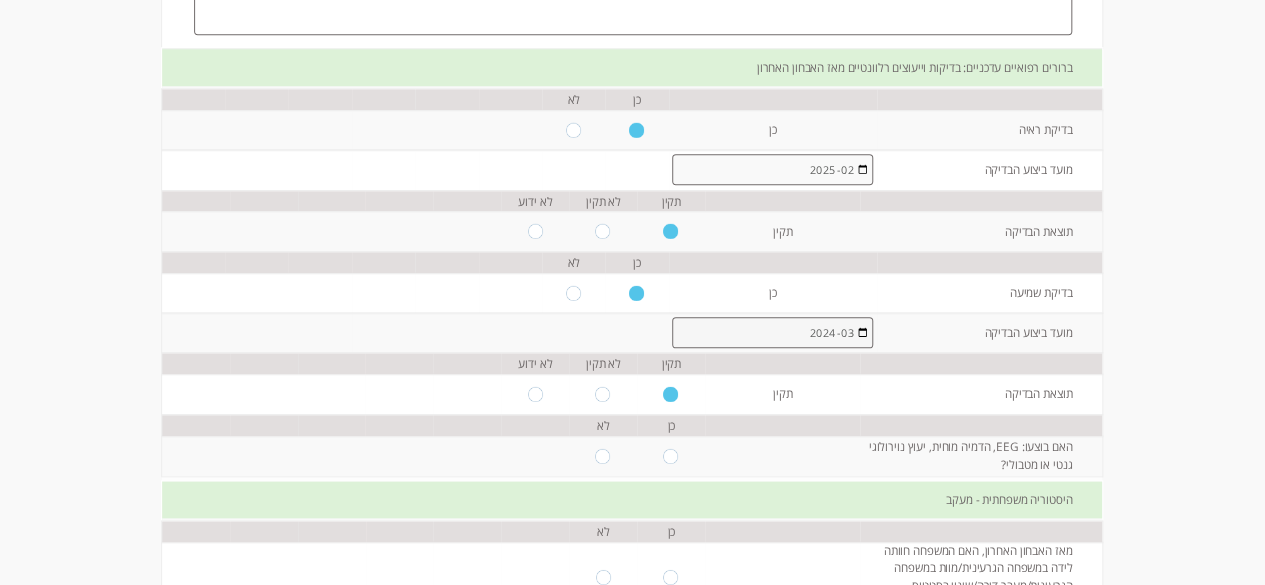 click at bounding box center (603, 455) 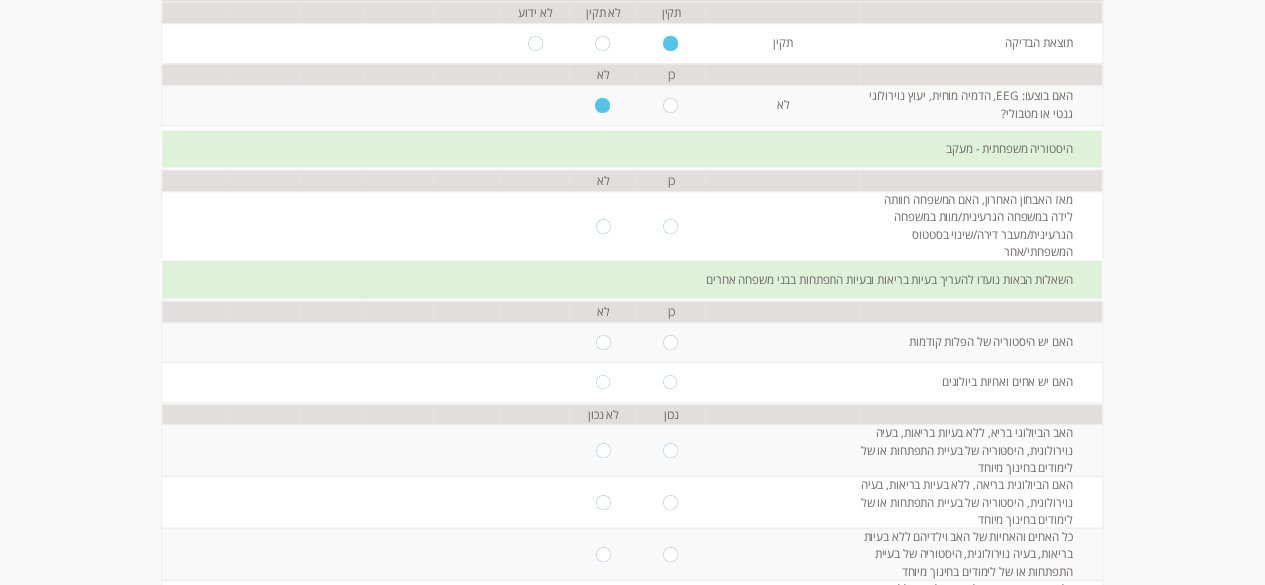 scroll, scrollTop: 1216, scrollLeft: 0, axis: vertical 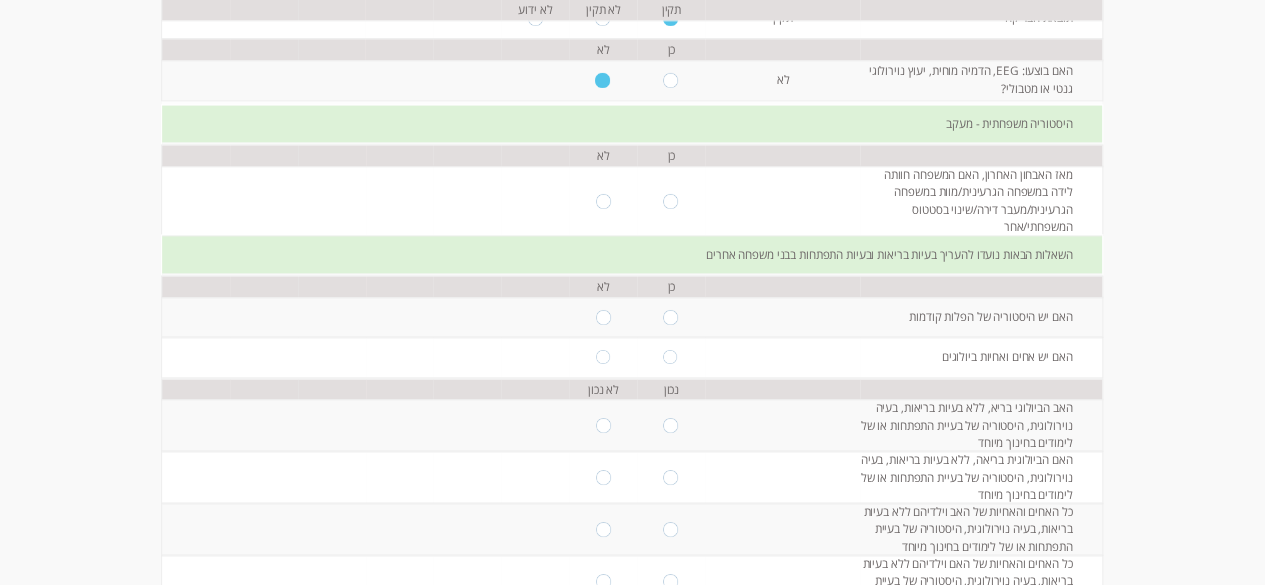 click at bounding box center [603, 200] 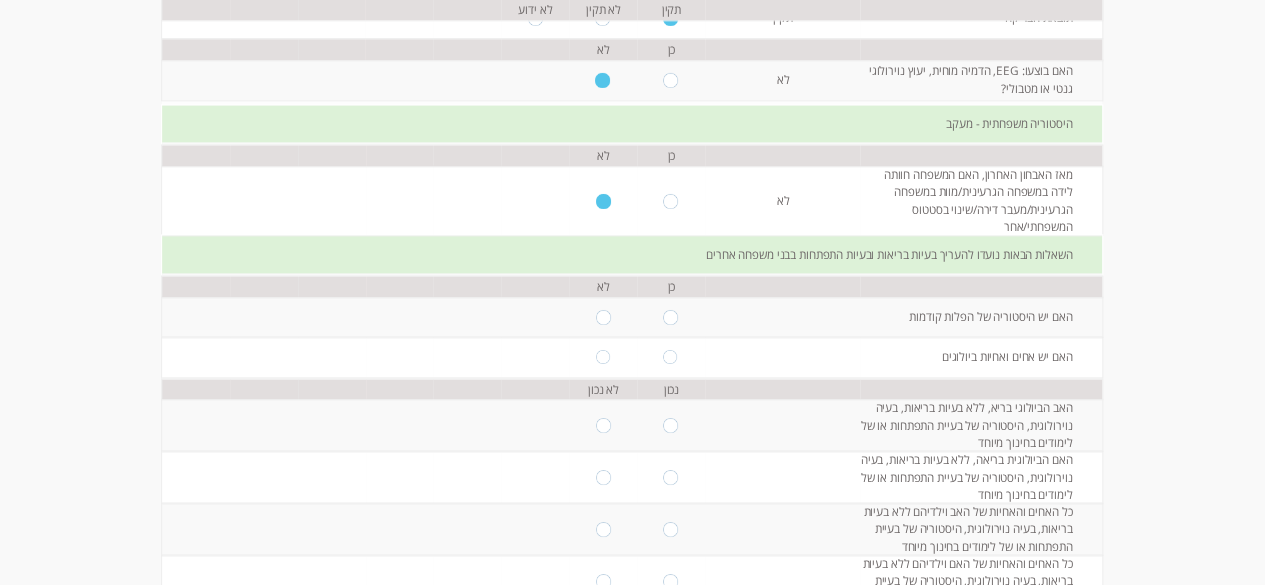click at bounding box center (603, 316) 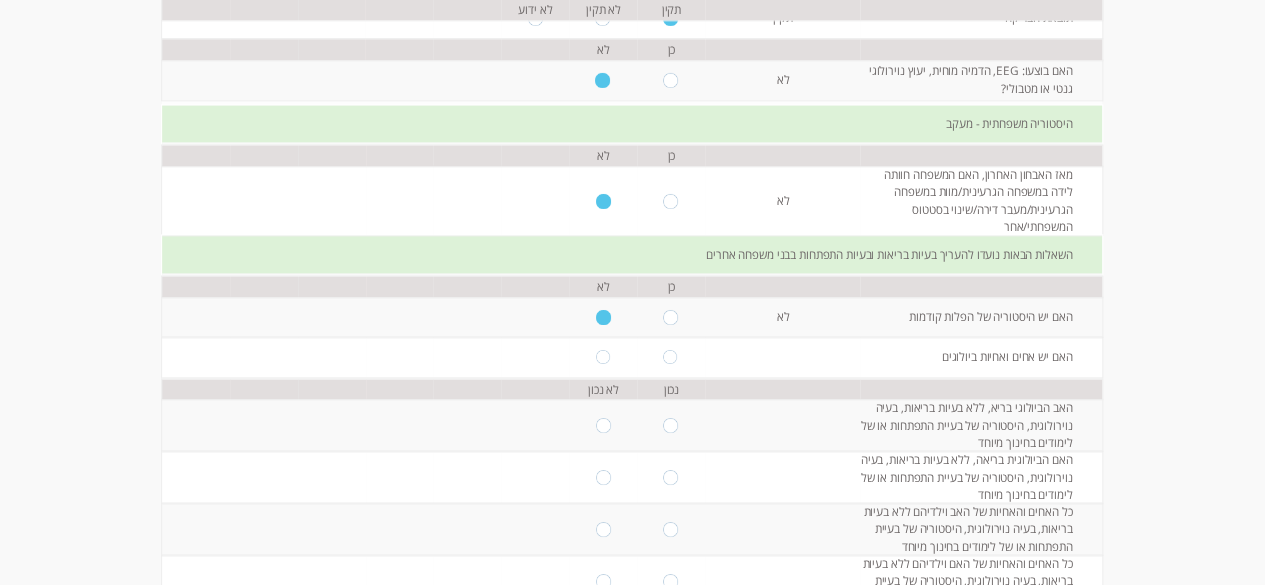 click at bounding box center [671, 356] 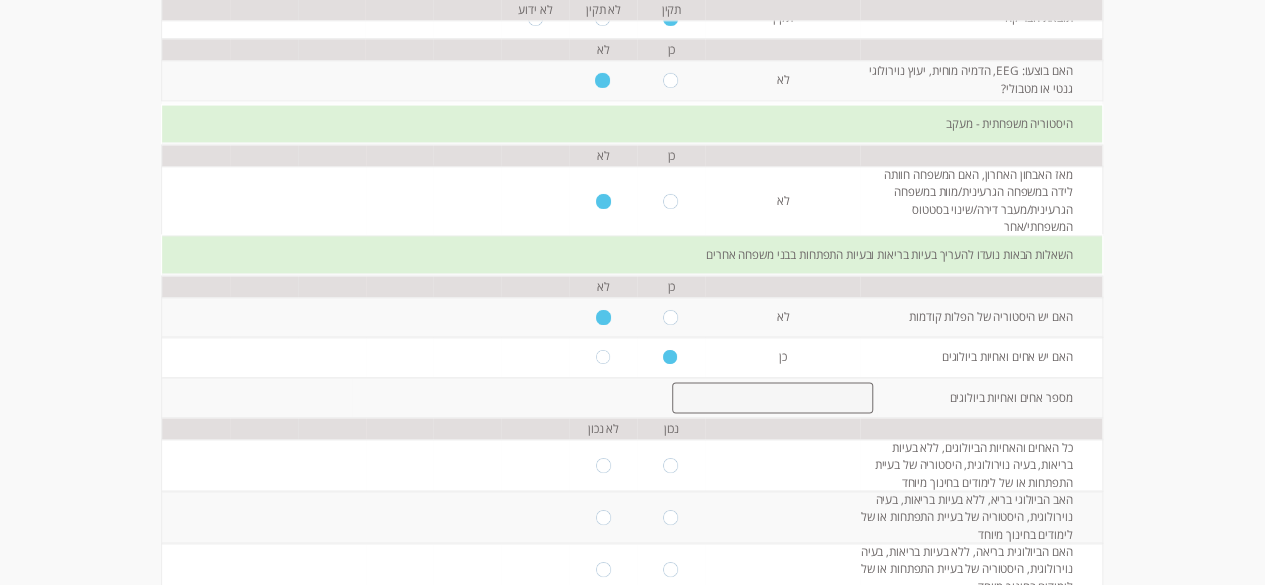 click at bounding box center (772, 398) 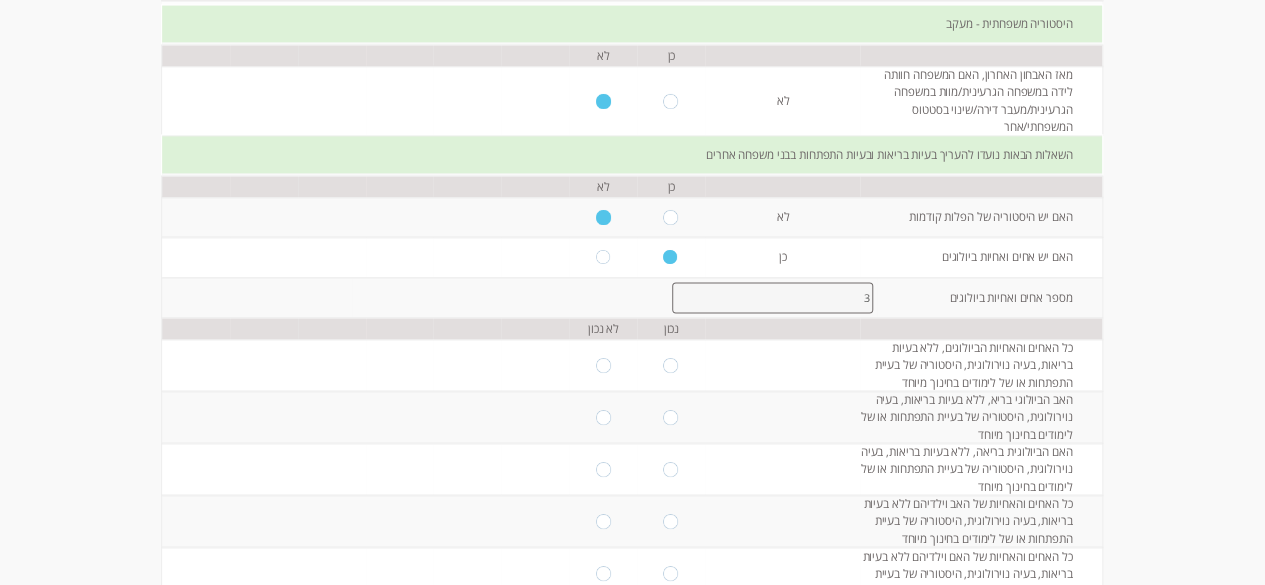 scroll, scrollTop: 1439, scrollLeft: 0, axis: vertical 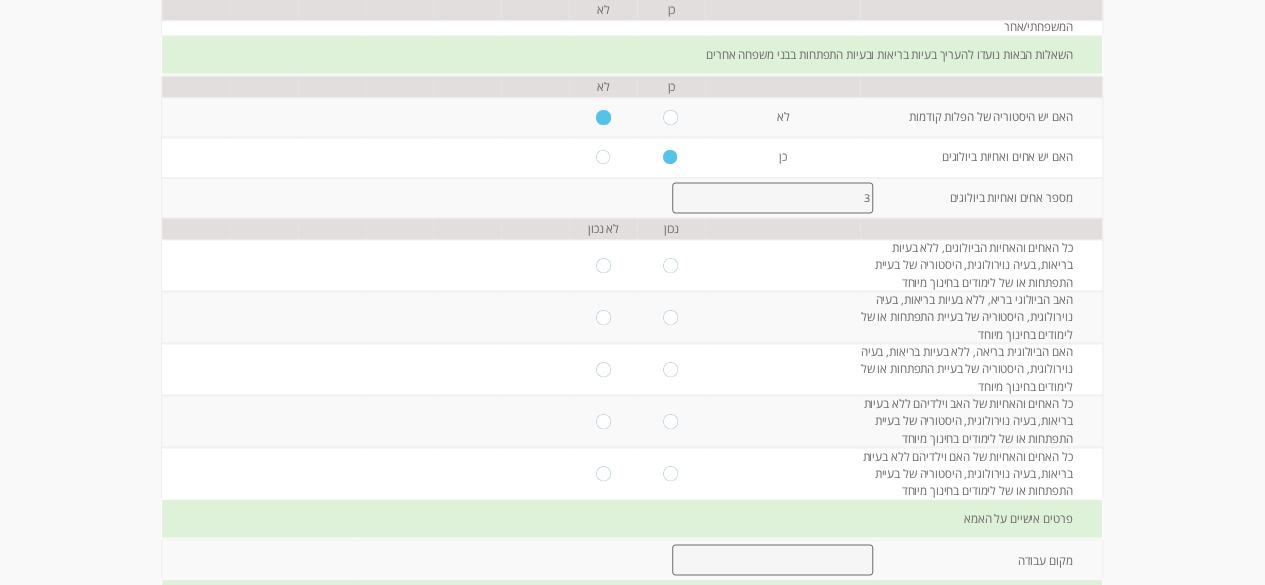 type on "3" 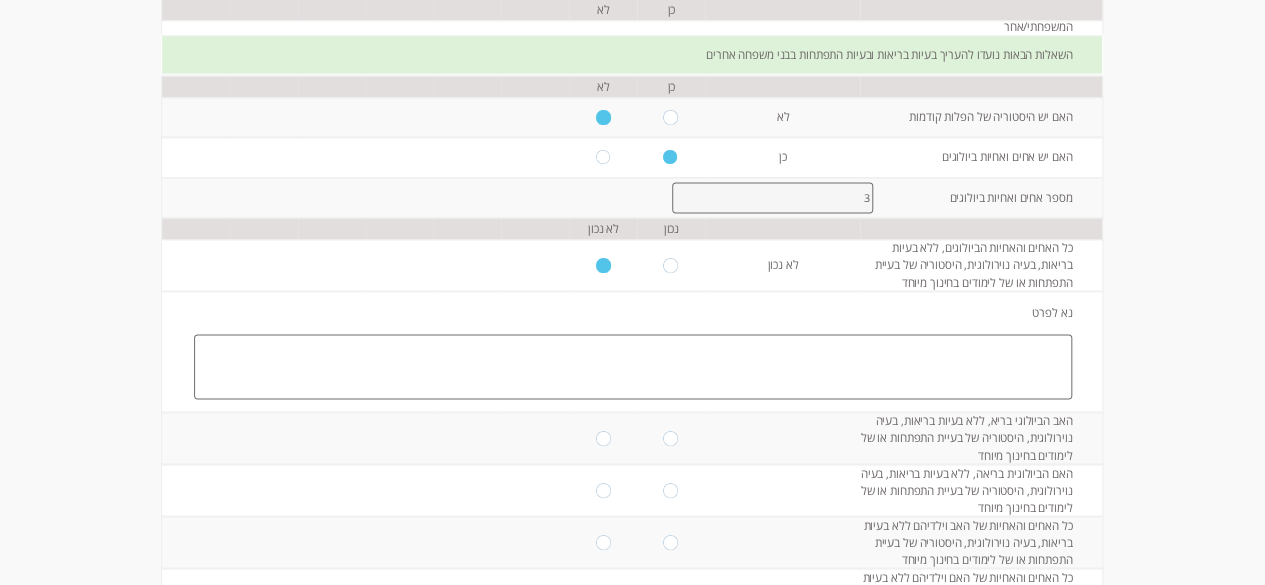 click at bounding box center (633, 366) 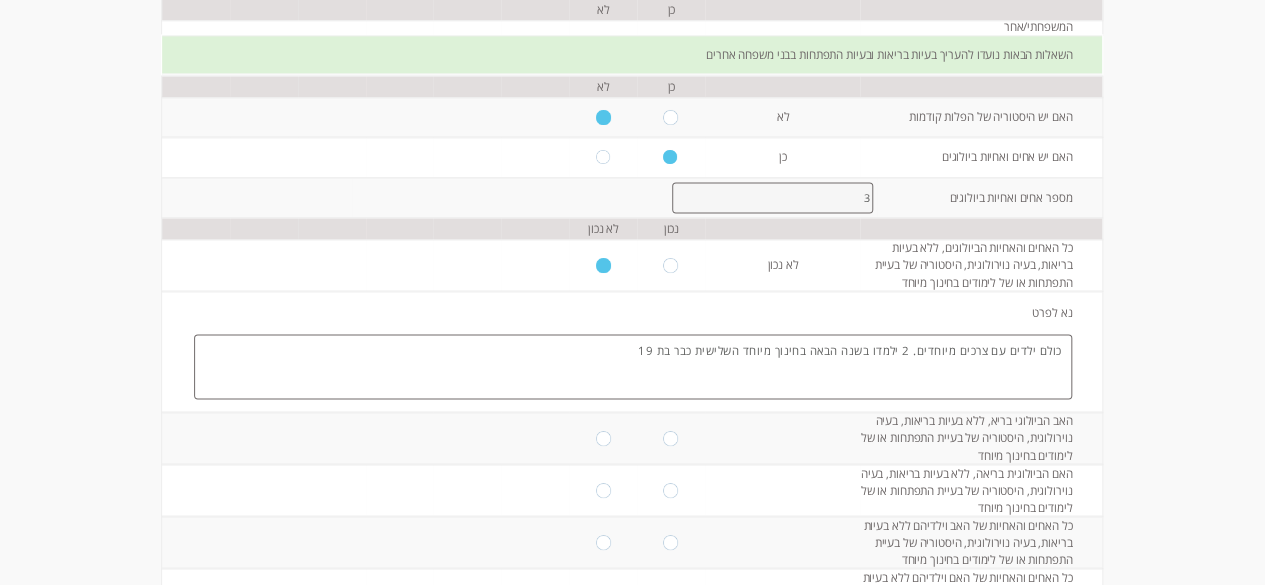 click on "כולם ילדים עם צרכים מיוחדים. 2 ילמדו בשנה הבאה בחינוך מיוחד השלישית כבר בת 19" at bounding box center (633, 366) 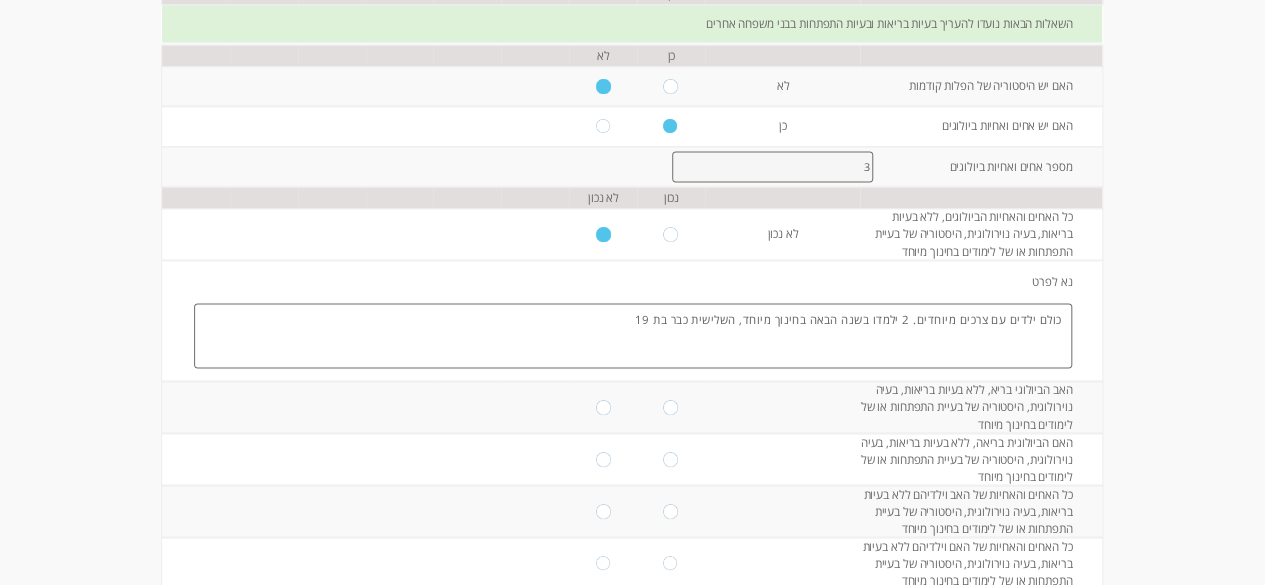 scroll, scrollTop: 1439, scrollLeft: 0, axis: vertical 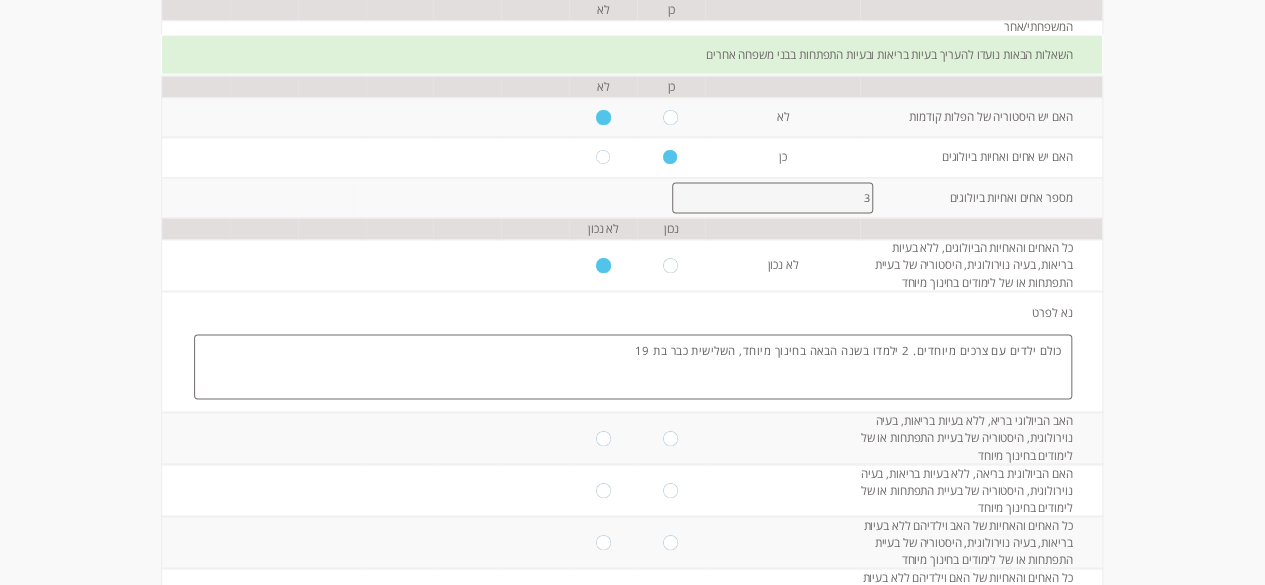 type on "כולם ילדים עם צרכים מיוחדים. 2 ילמדו בשנה הבאה בחינוך מיוחד, השלישית כבר בת 19" 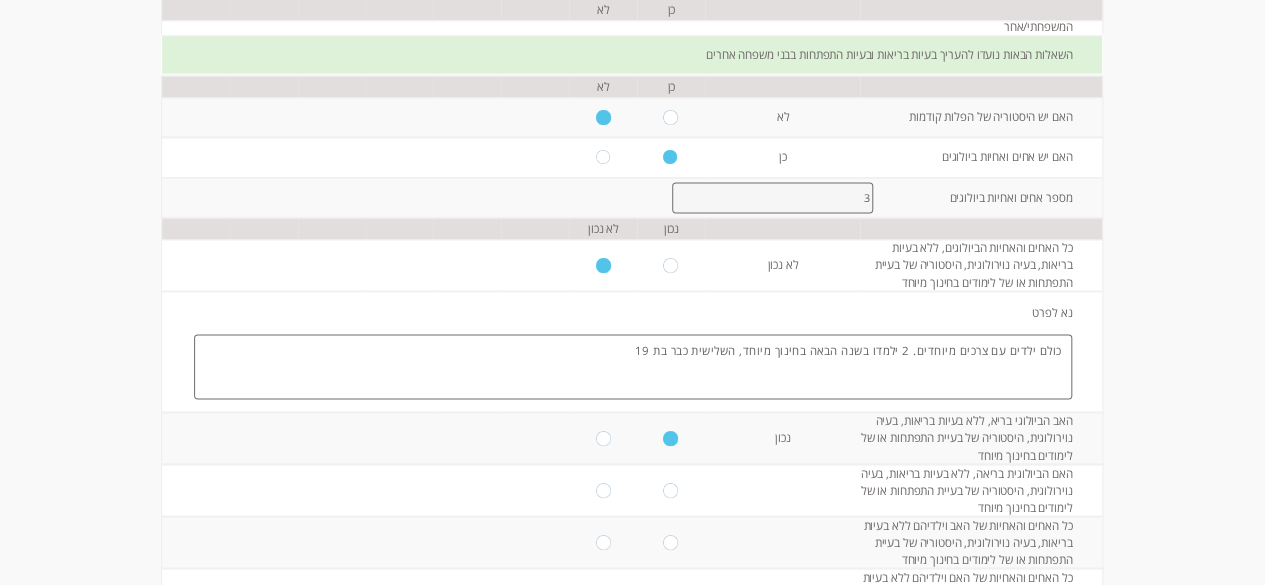 click at bounding box center (671, 489) 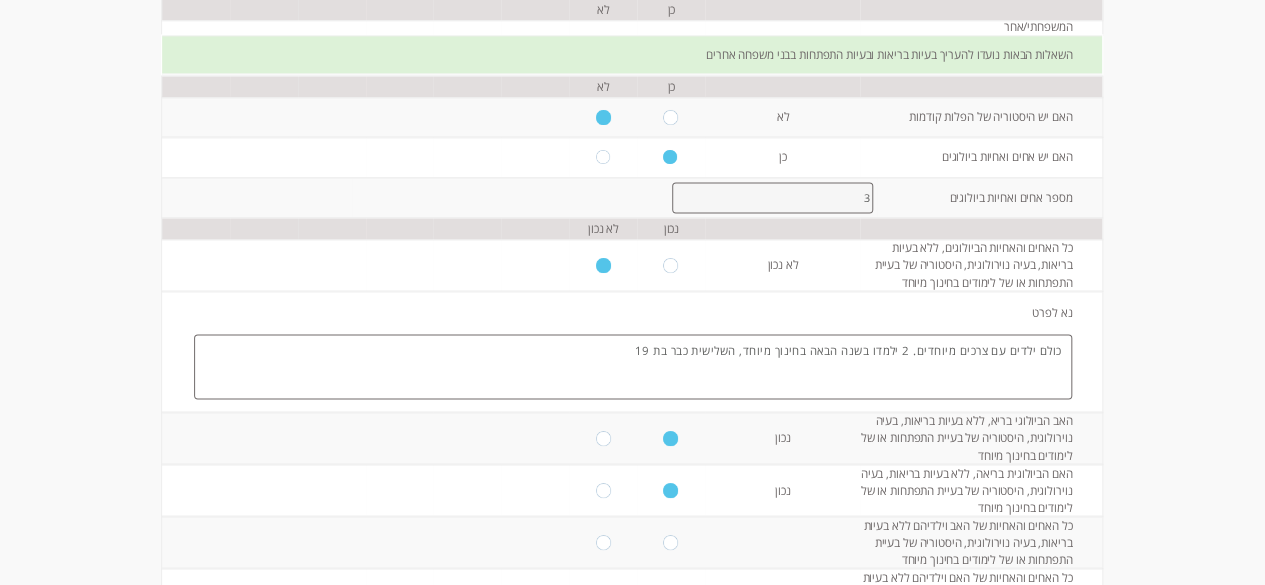 scroll, scrollTop: 1539, scrollLeft: 0, axis: vertical 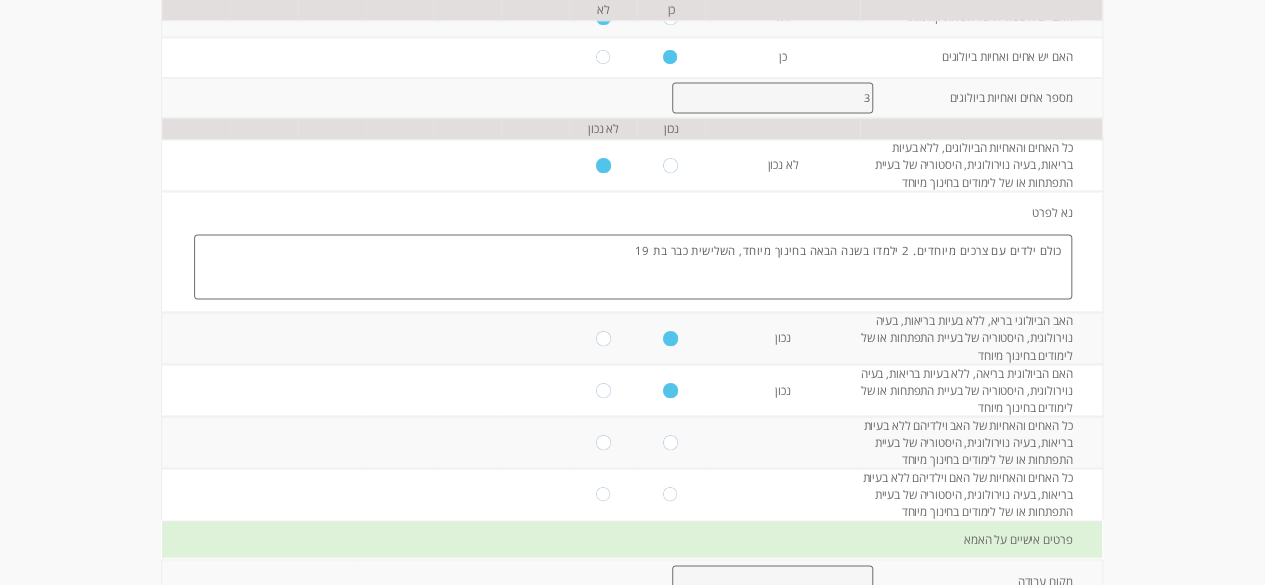 click at bounding box center (671, 441) 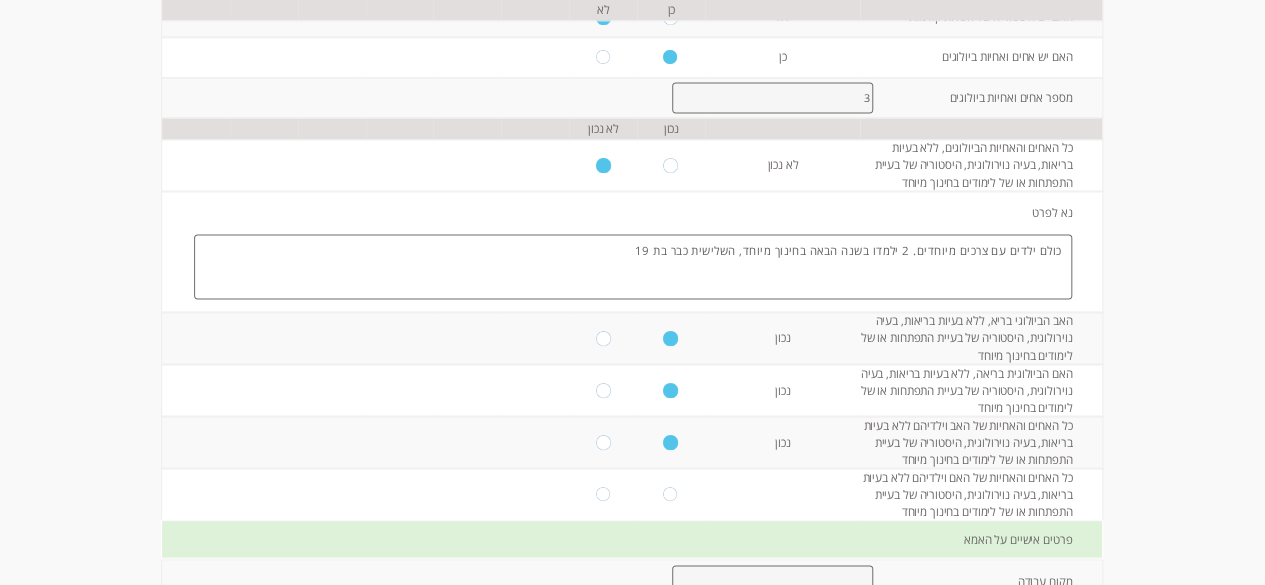 click at bounding box center (603, 494) 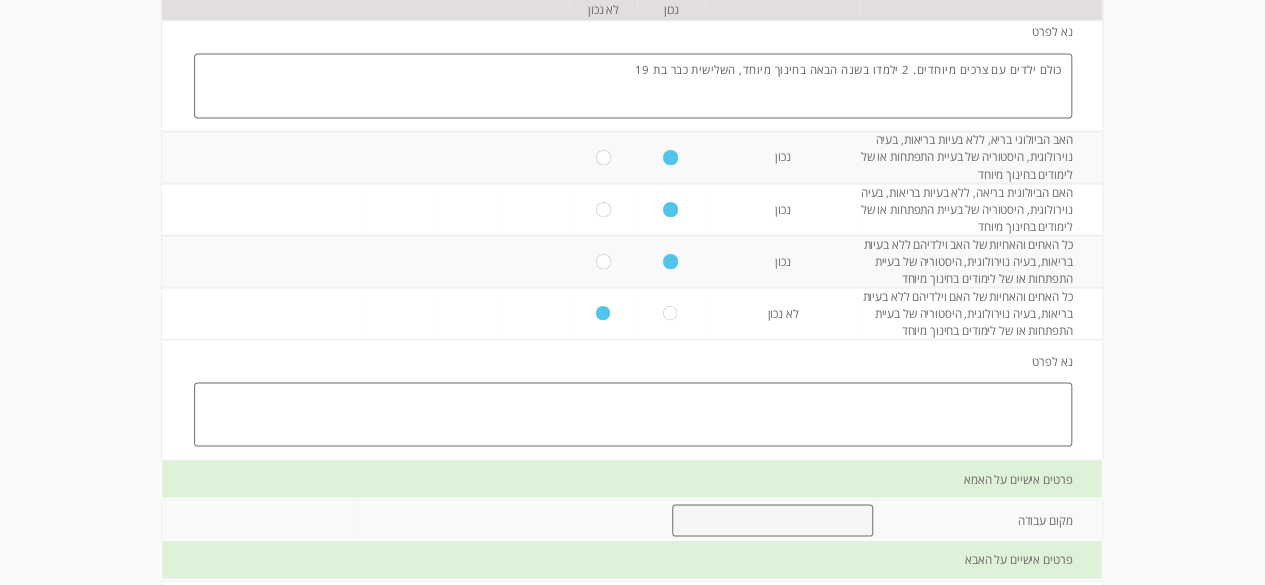 scroll, scrollTop: 1739, scrollLeft: 0, axis: vertical 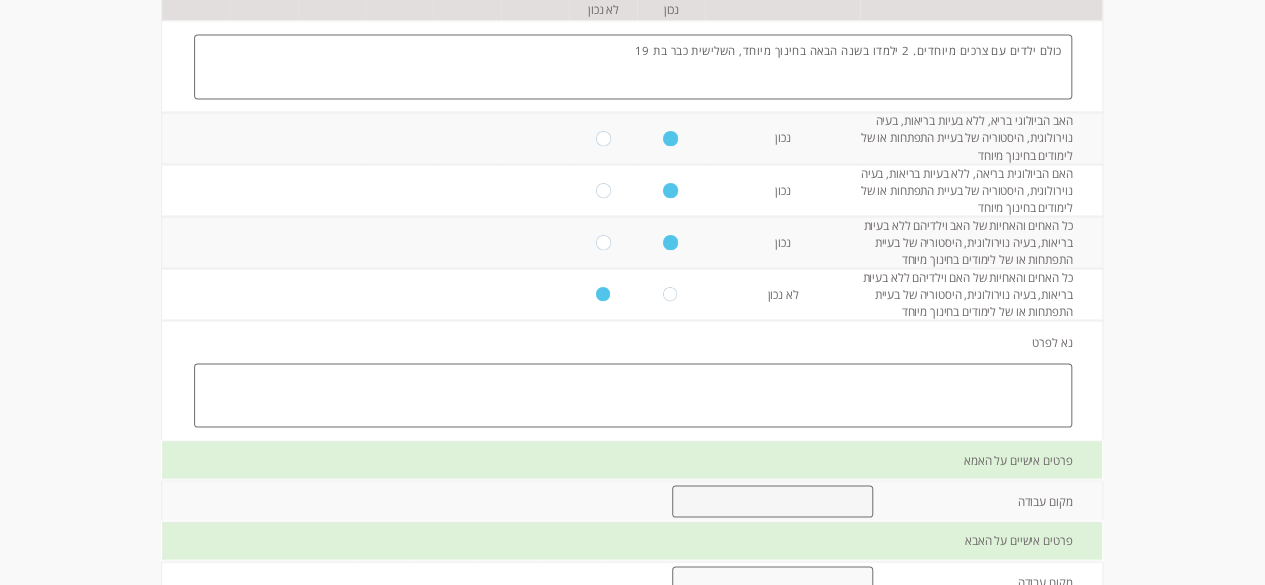 click at bounding box center (633, 395) 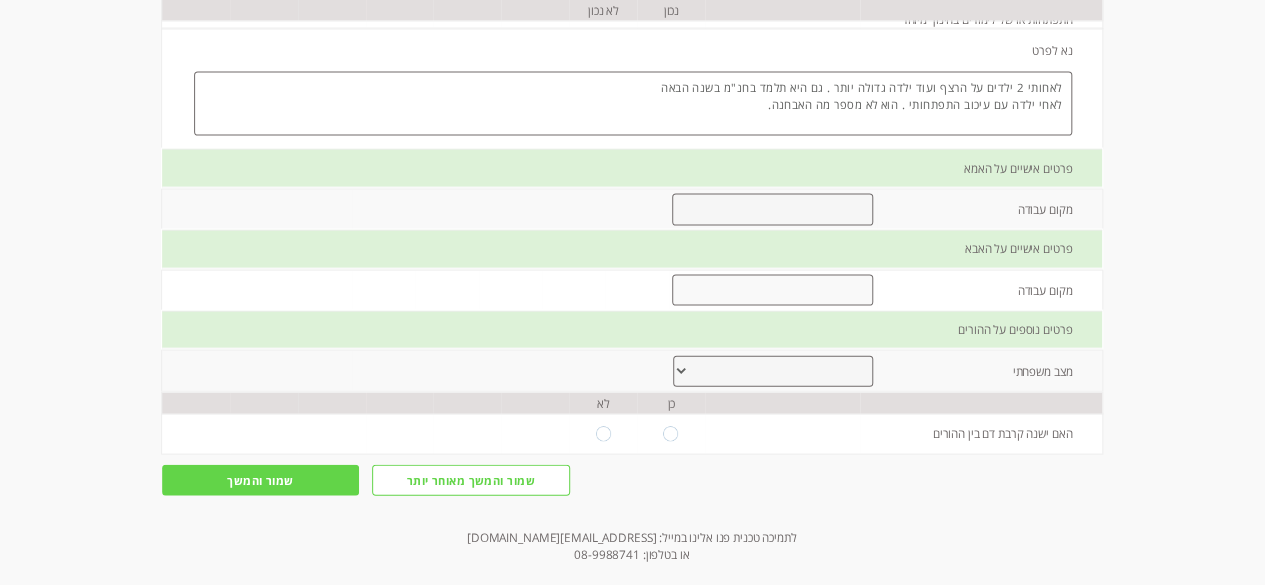 scroll, scrollTop: 2068, scrollLeft: 0, axis: vertical 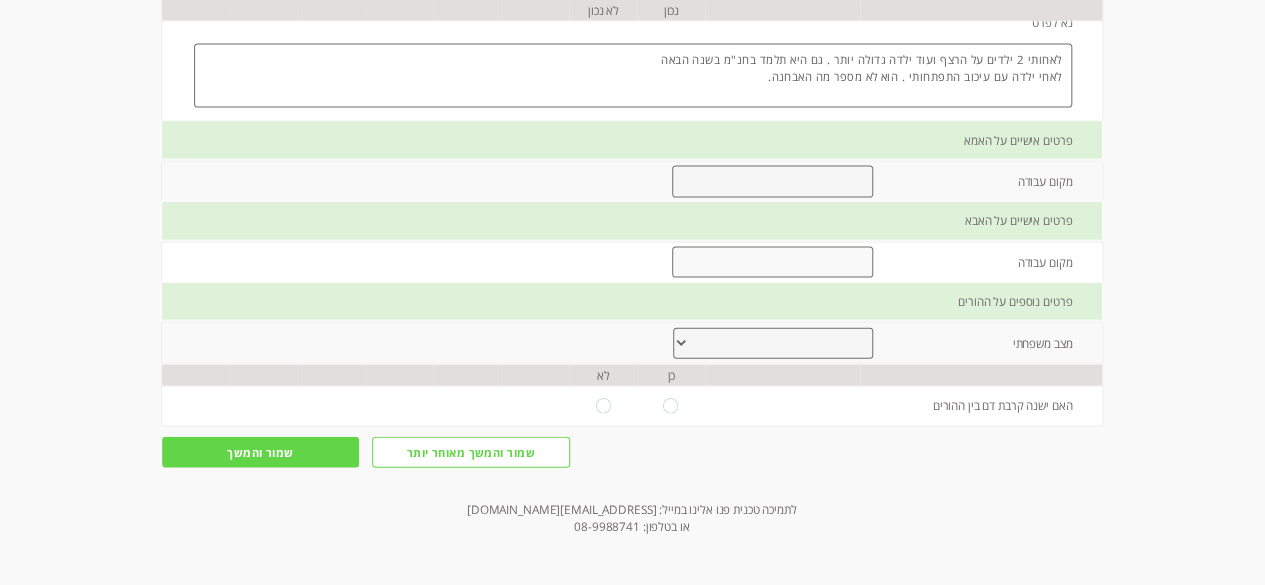 type on "לאחותי 2 ילדים על הרצף ועוד ילדה גדולה יותר . גם היא תלמד בחנ"מ בשנה הבאה
לאחי ילדה עם עיכוב התפתחותי . הוא לא מספר מה האבחנה." 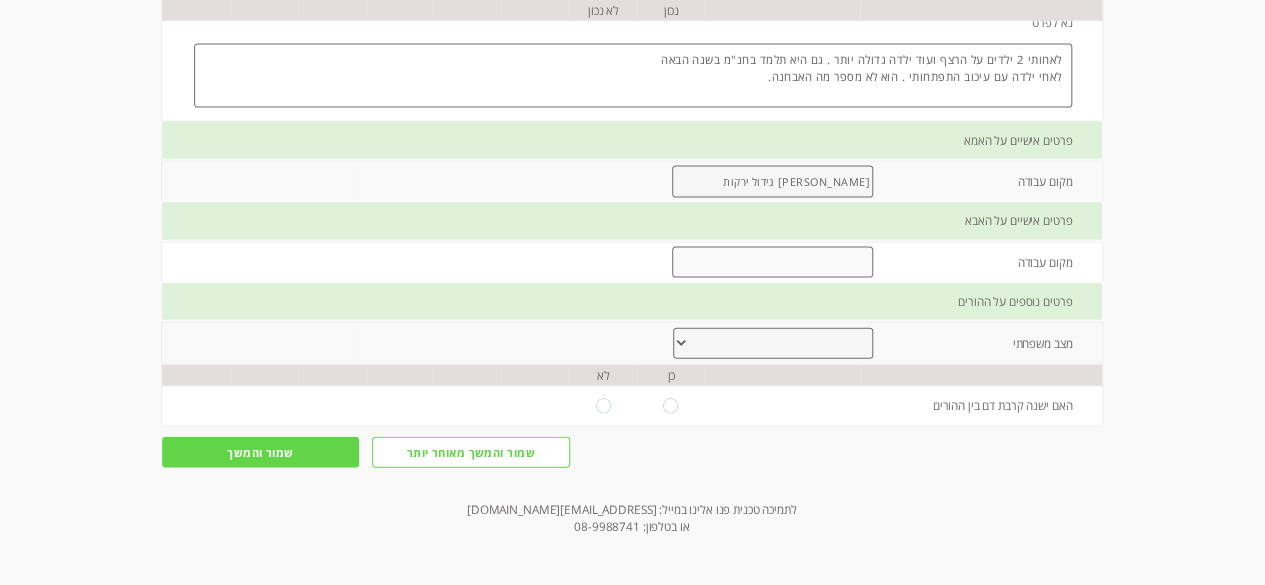 type on "[PERSON_NAME] גידול ירקות" 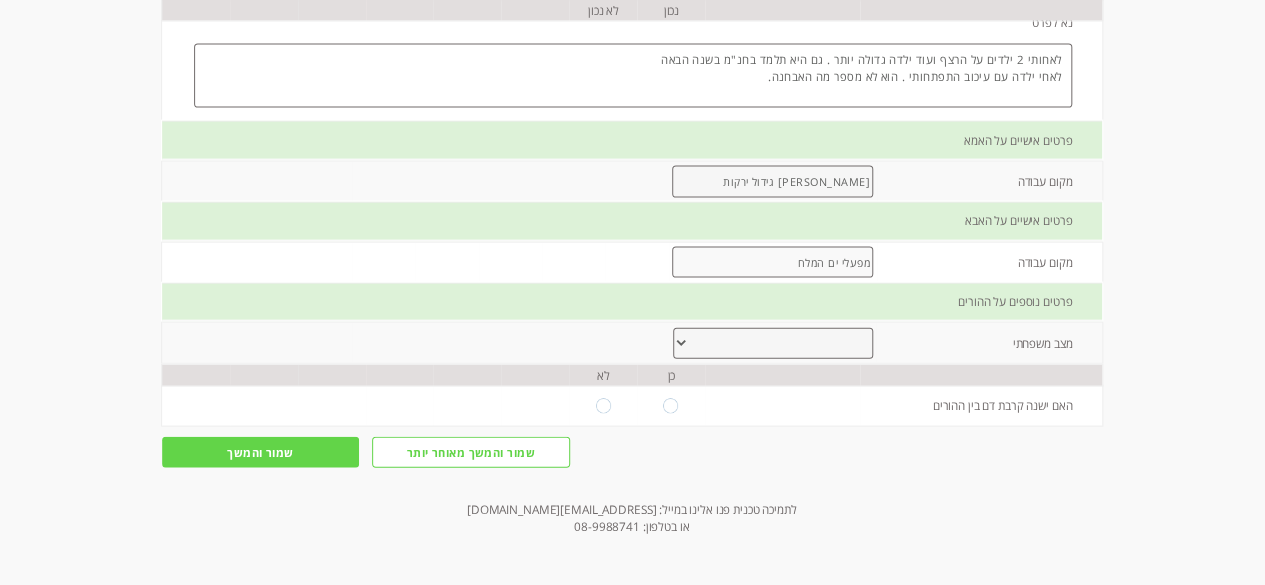 type on "מפעלי ים המלח" 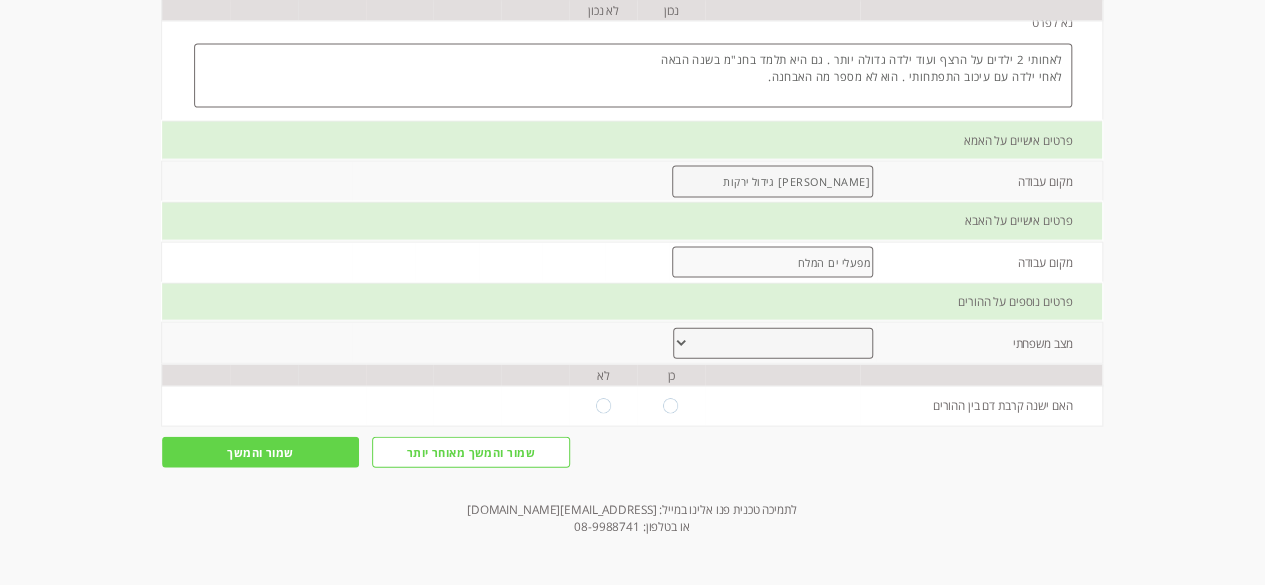 select on "1" 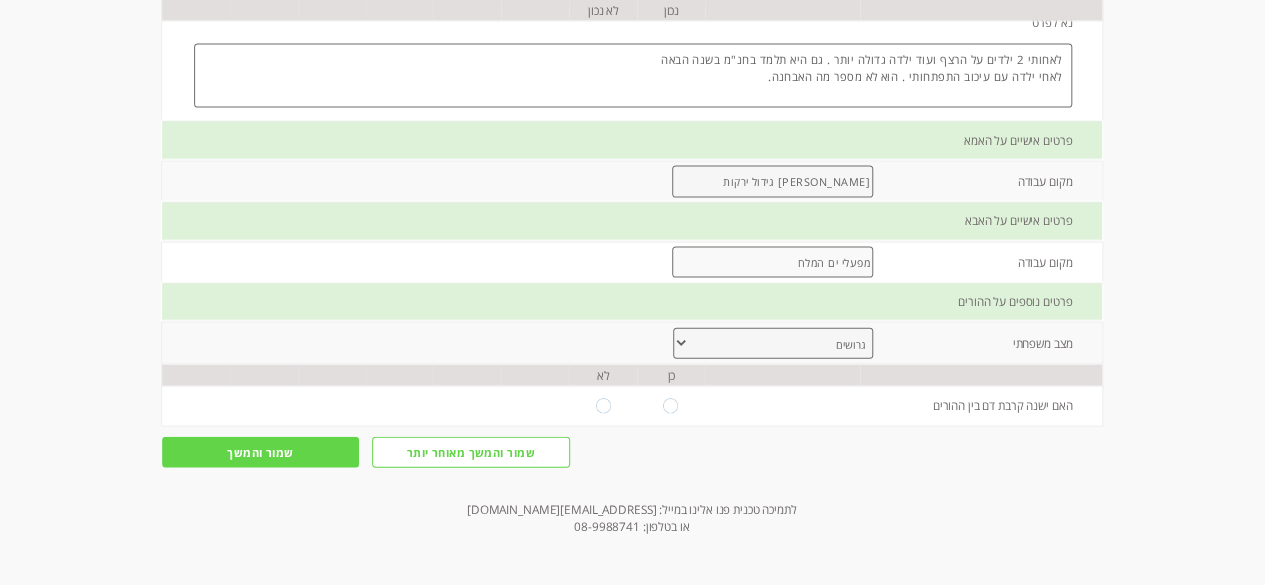 click on "נשואים גרושים אחר" at bounding box center (773, 343) 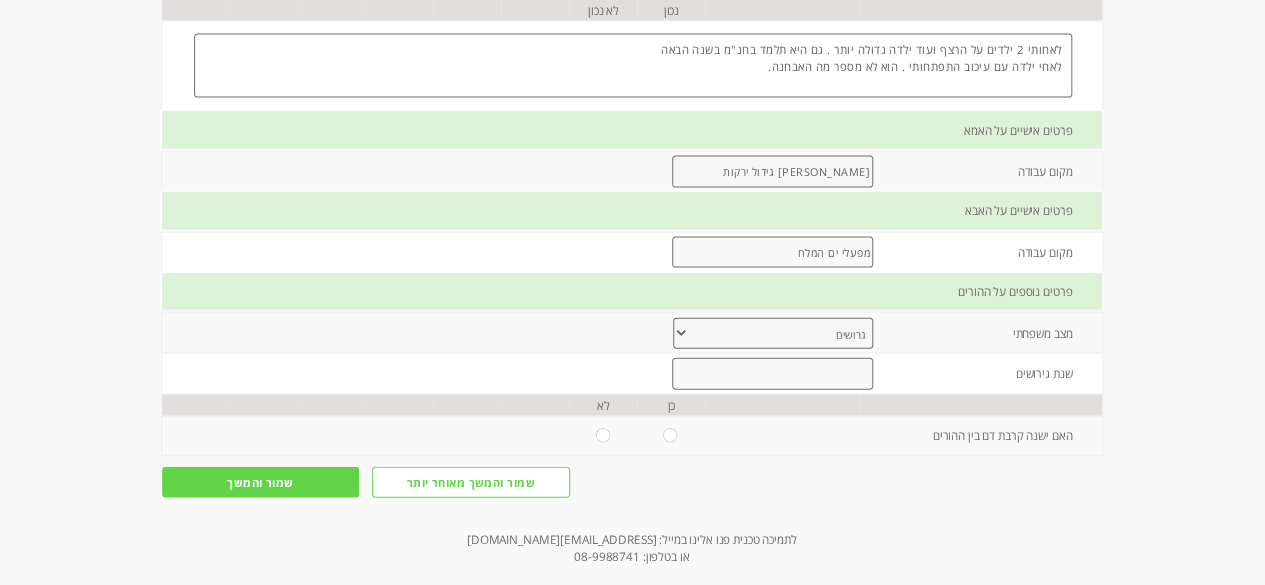 click at bounding box center (772, 374) 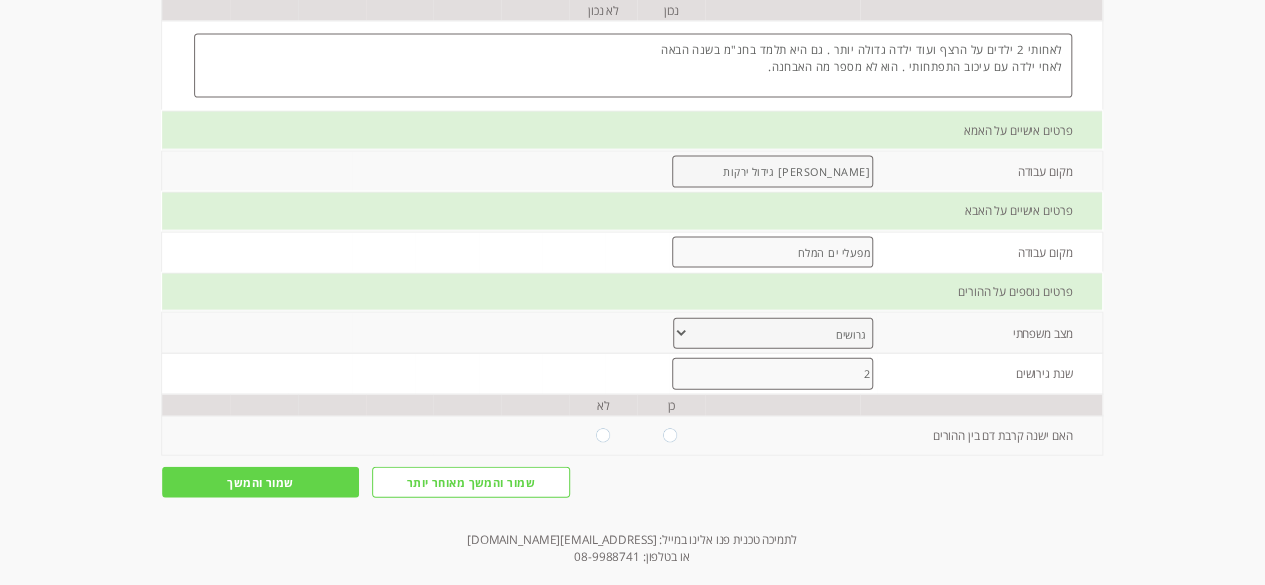 type on "2" 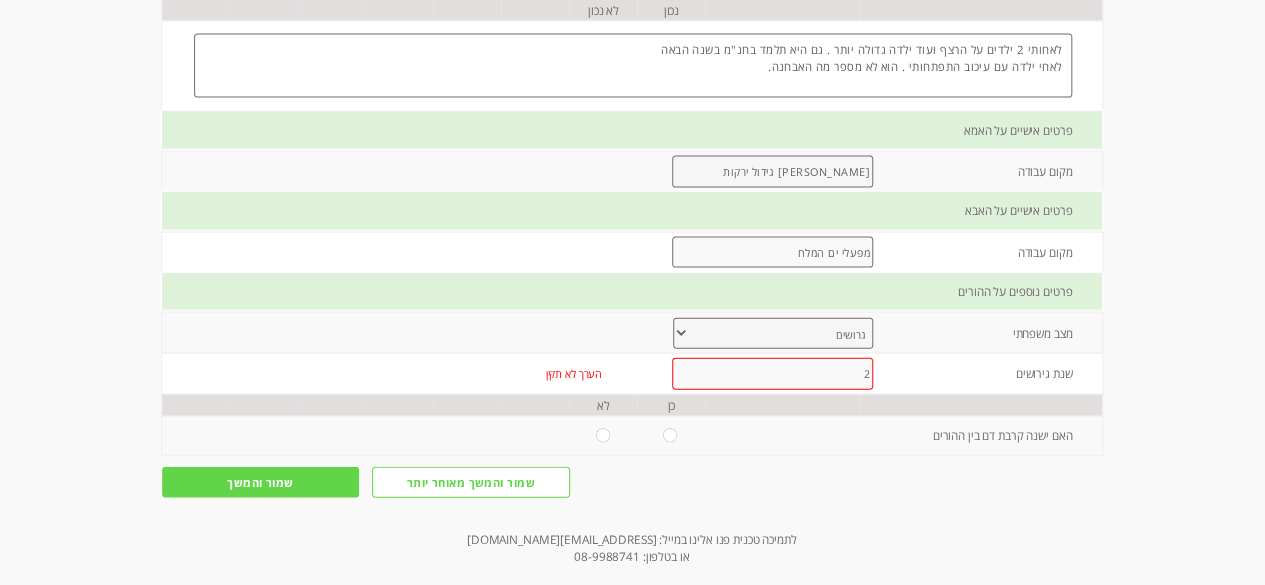 click at bounding box center (603, 435) 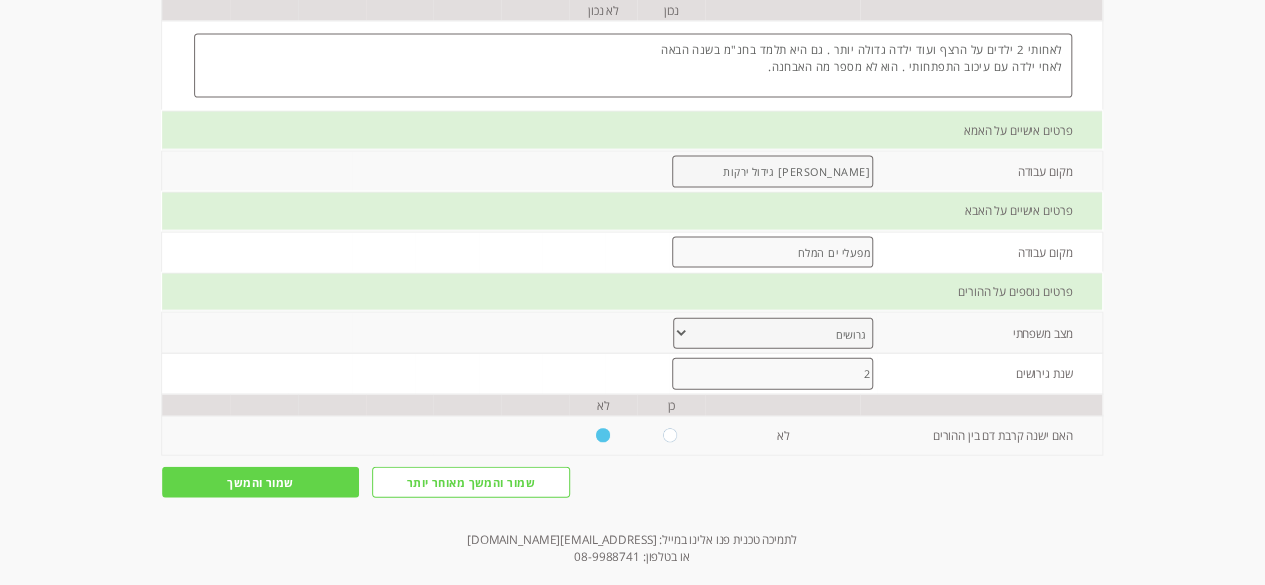 click on "2" at bounding box center (772, 374) 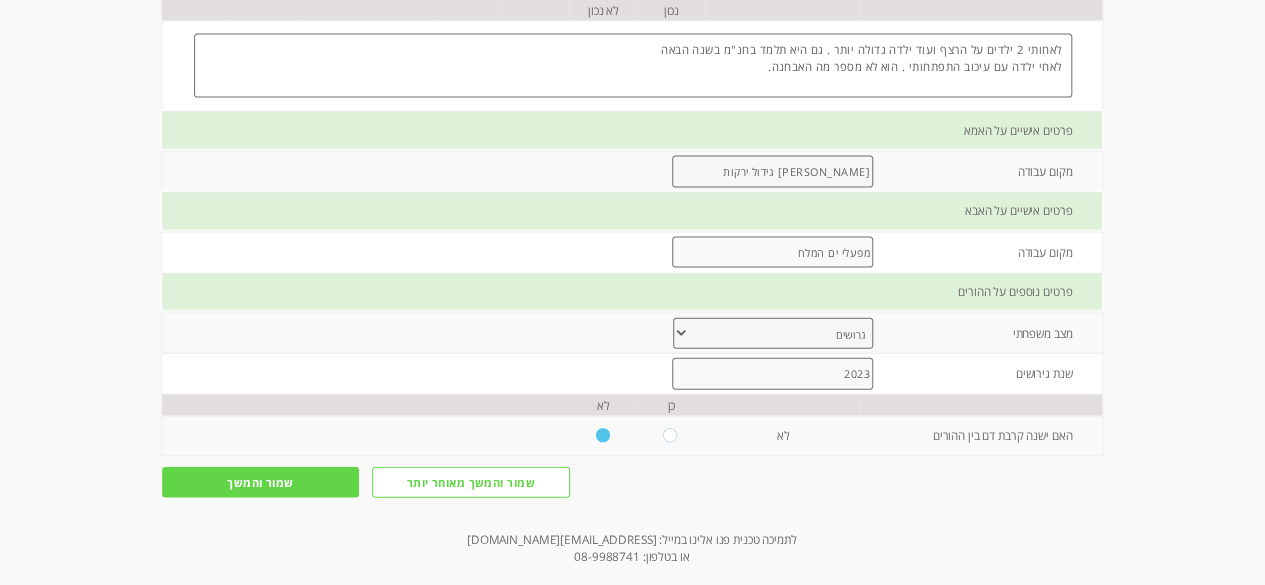 type on "2023" 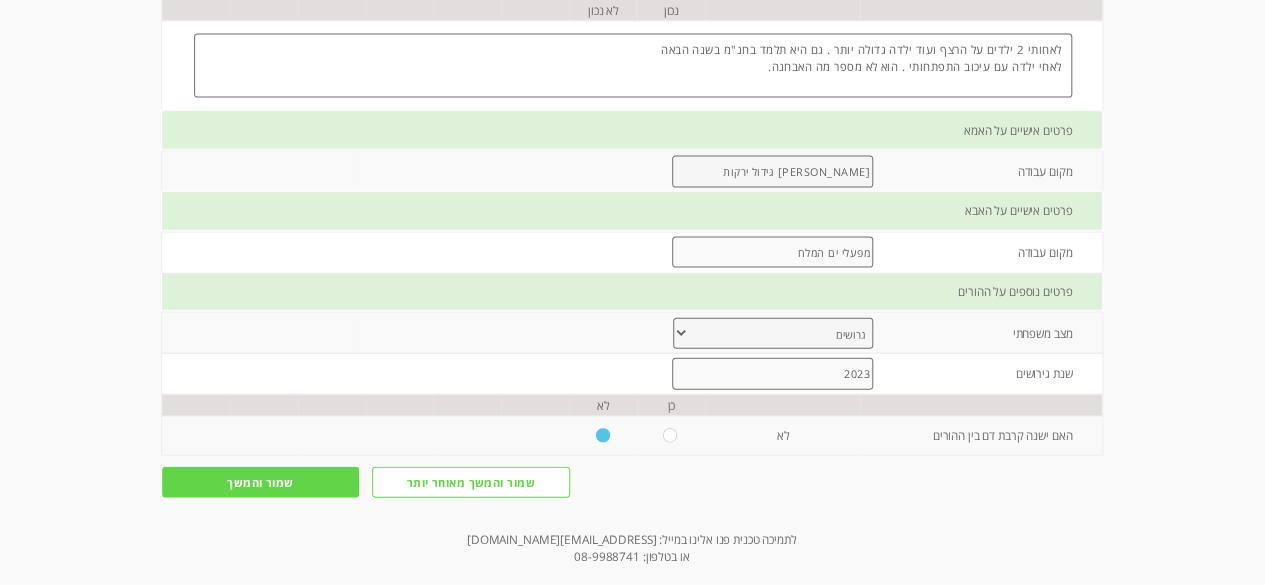 scroll, scrollTop: 0, scrollLeft: 0, axis: both 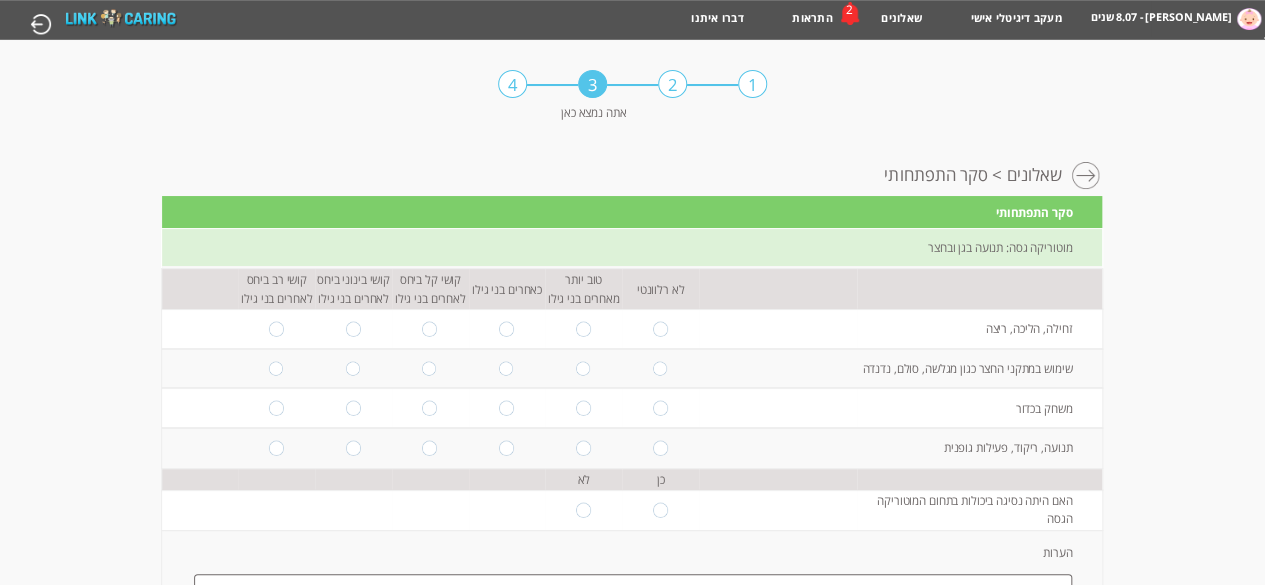 click at bounding box center (277, 408) 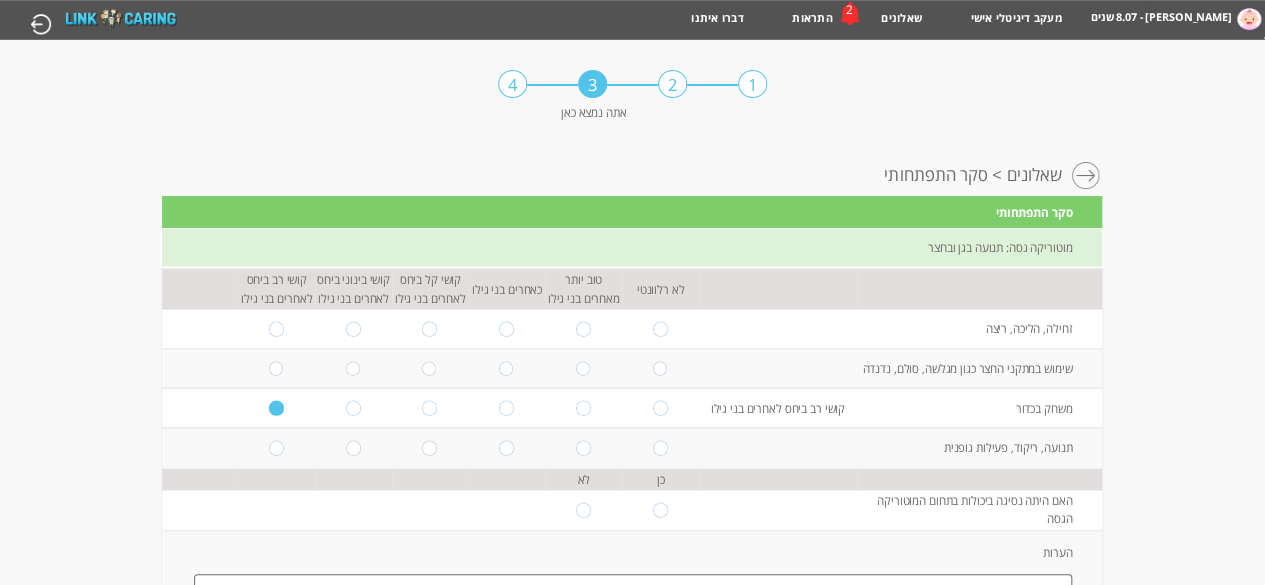 click at bounding box center [353, 448] 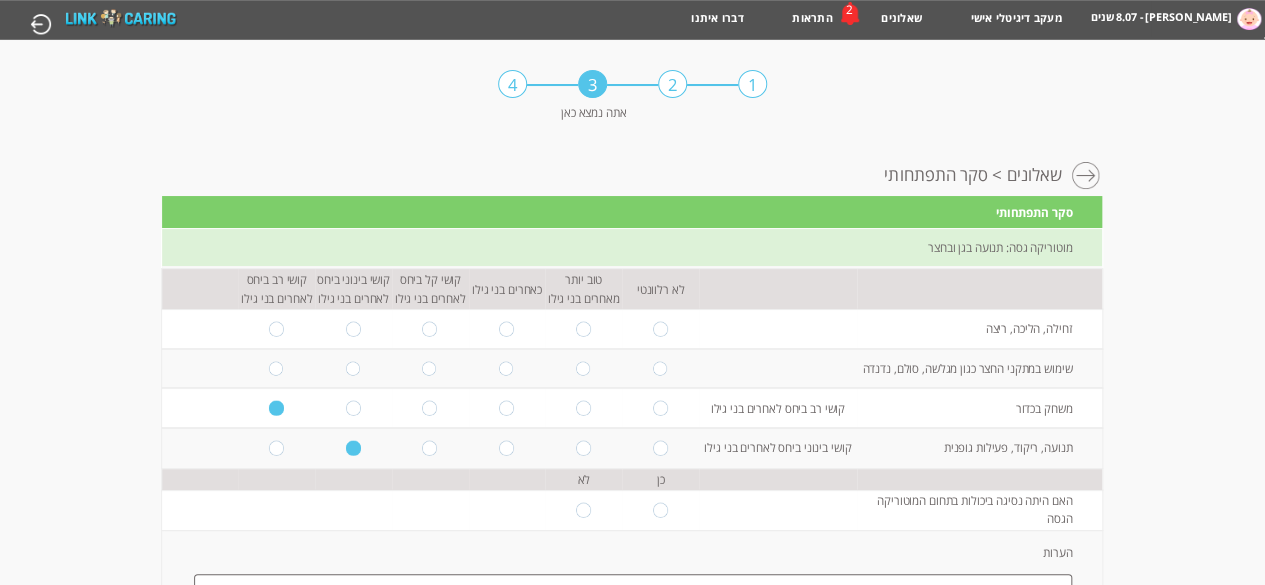click at bounding box center (660, 328) 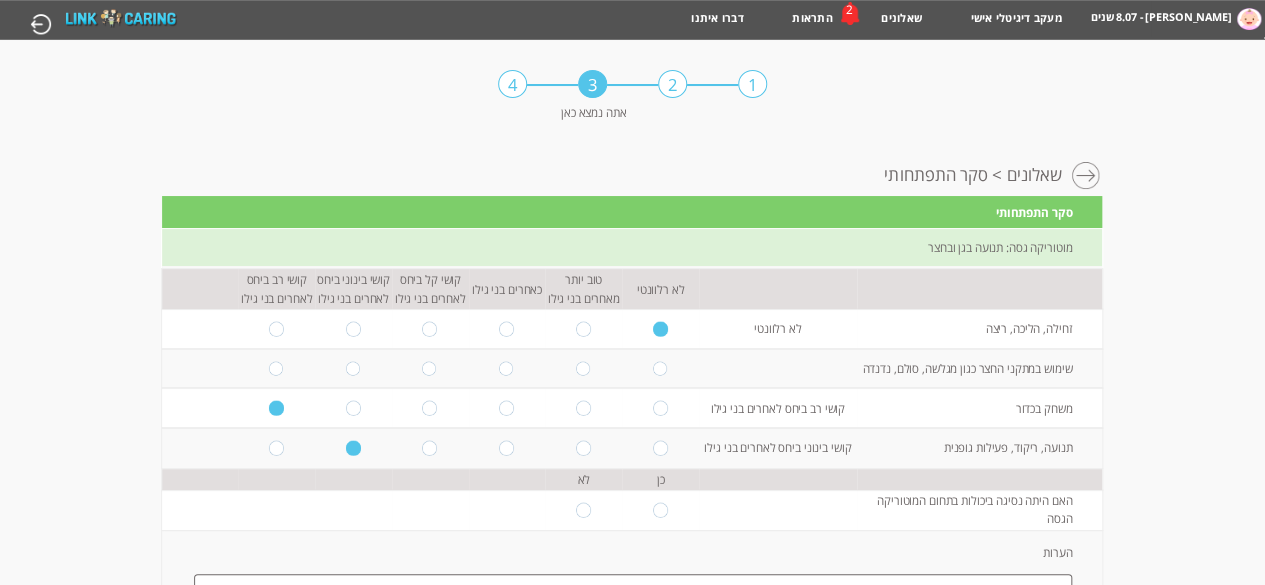 click at bounding box center (354, 368) 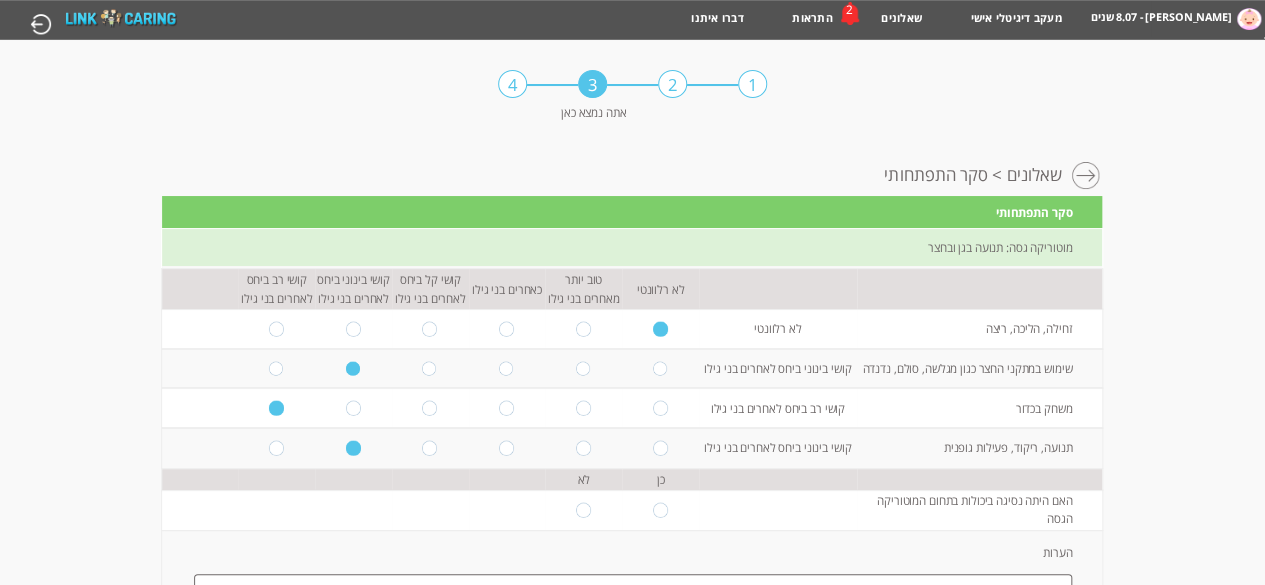 click at bounding box center [660, 509] 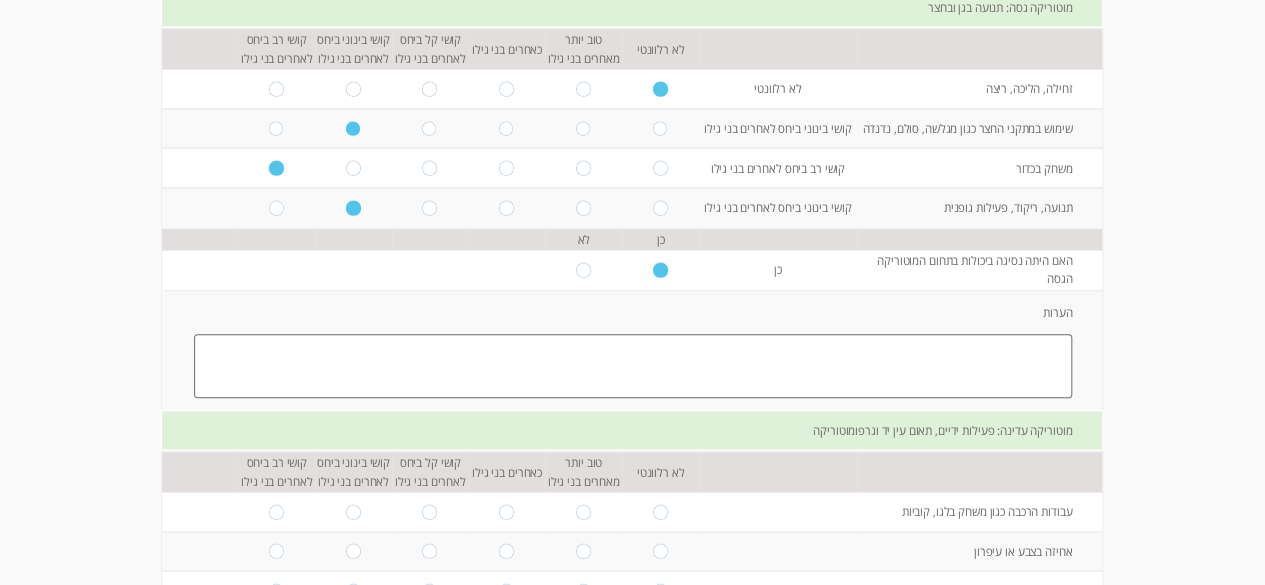 scroll, scrollTop: 252, scrollLeft: 0, axis: vertical 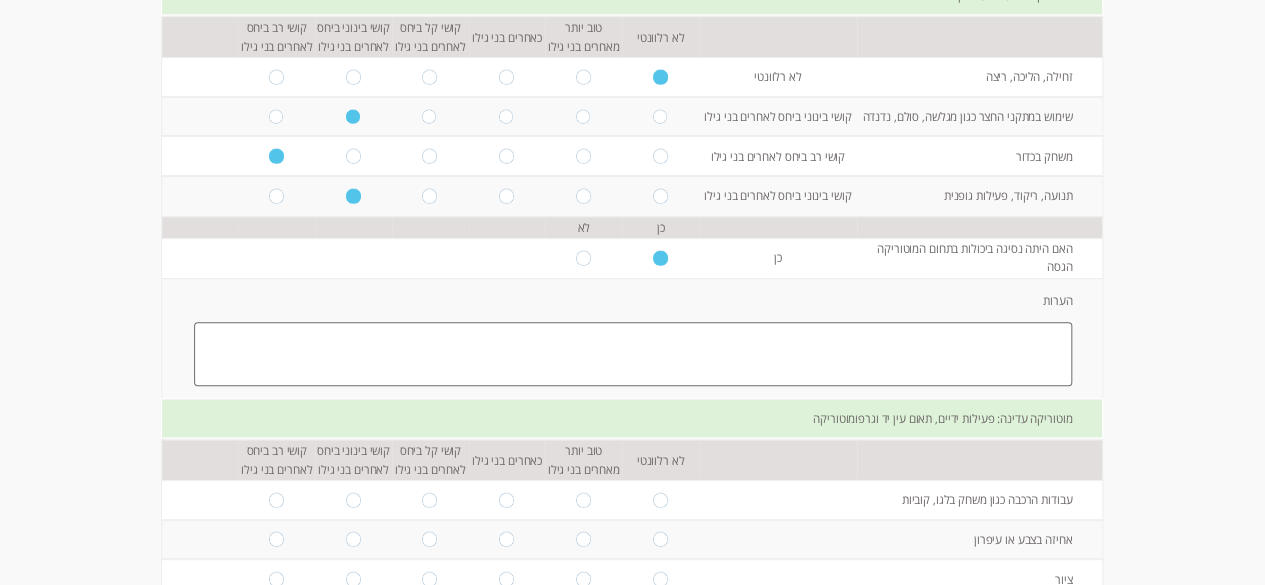 click at bounding box center (633, 354) 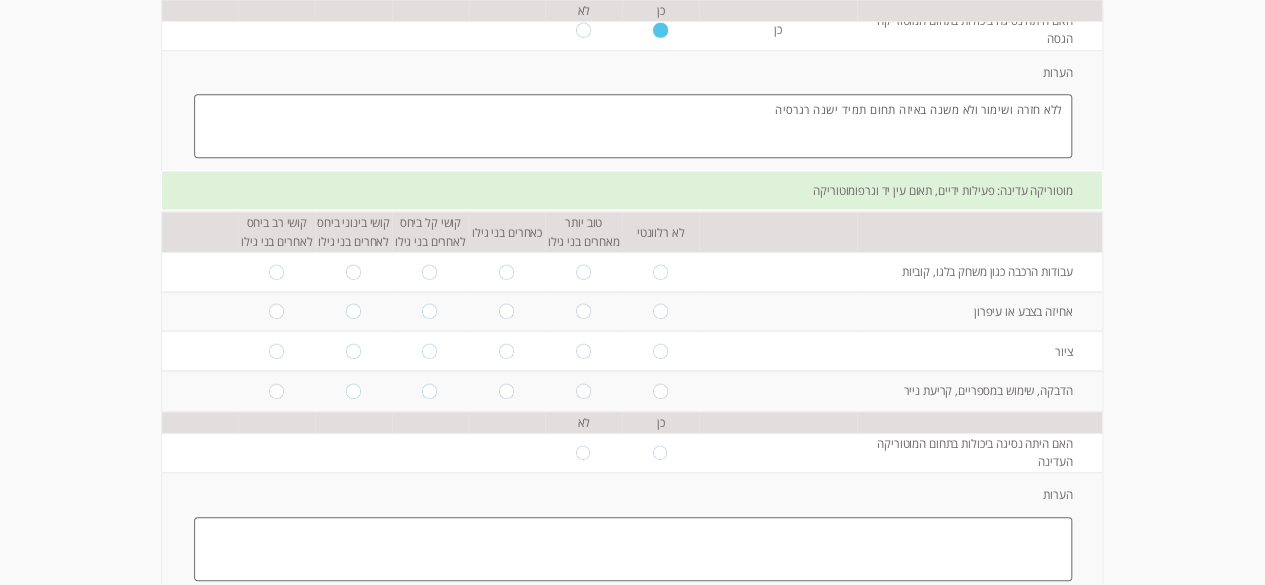 scroll, scrollTop: 484, scrollLeft: 0, axis: vertical 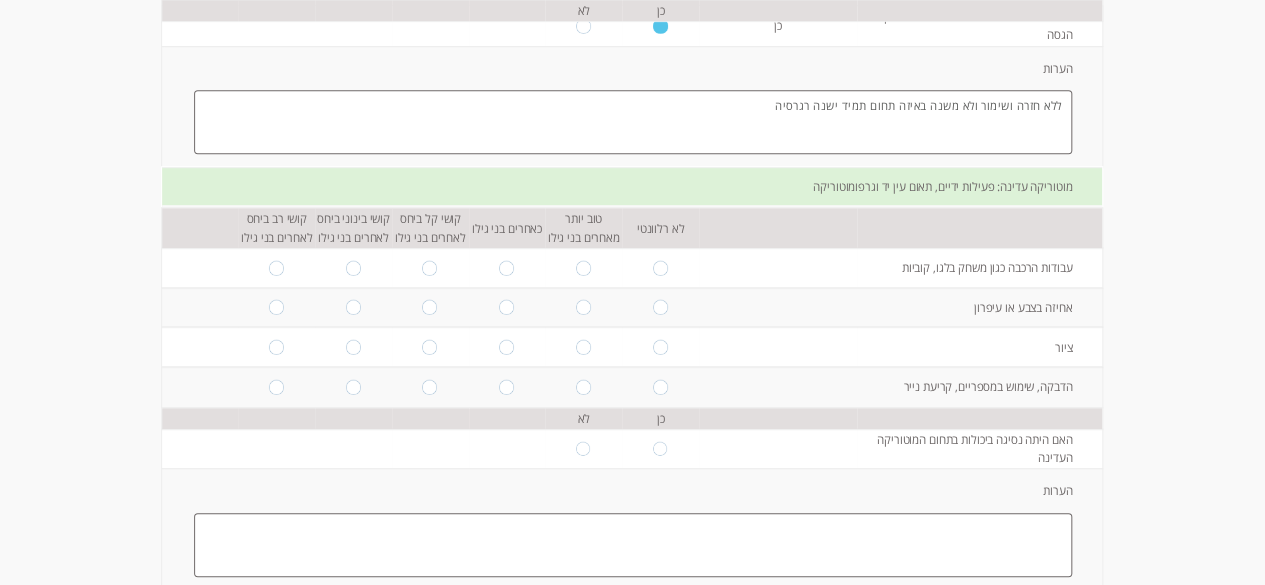 type on "ללא חזרה ושימור ולא משנה באיזה תחום תמיד ישנה רגרסיה" 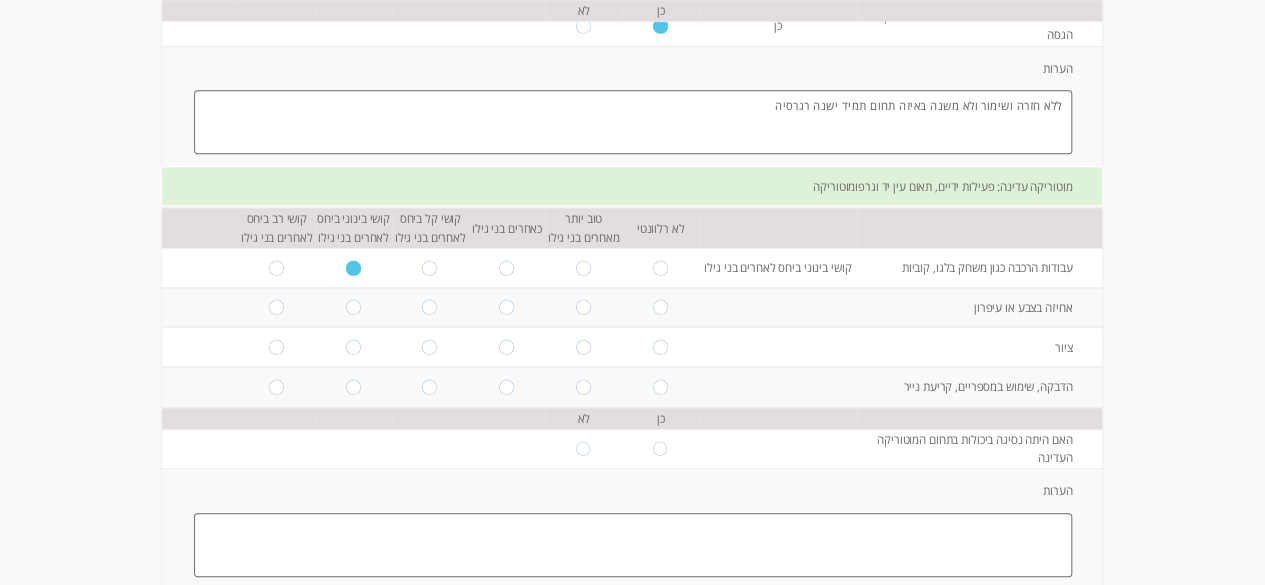 click at bounding box center (507, 307) 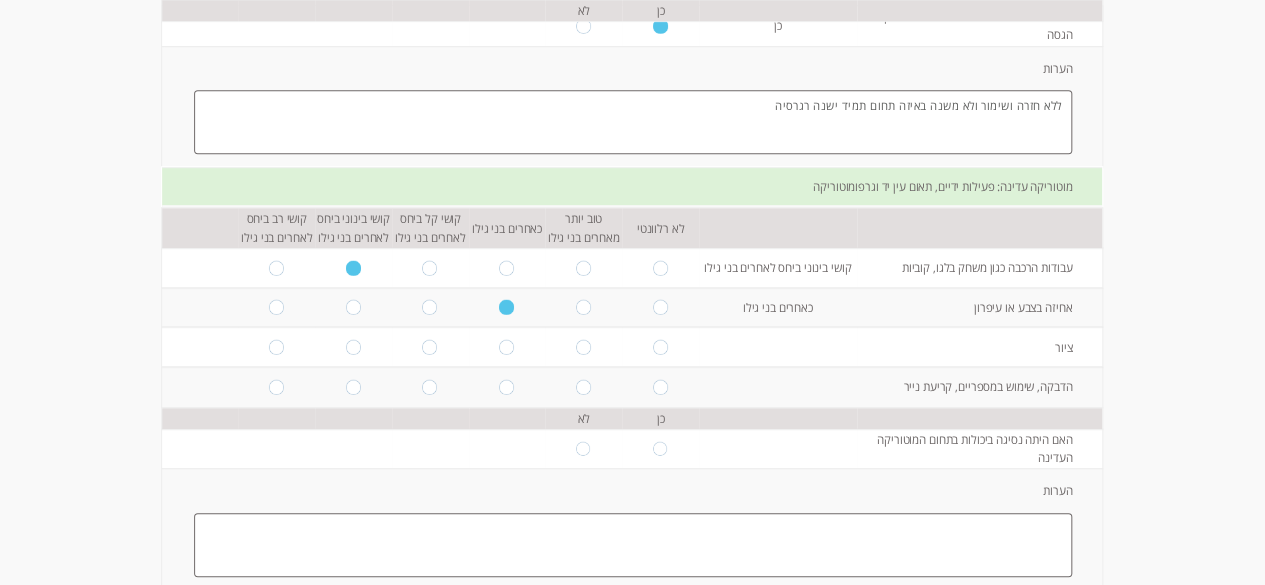 click at bounding box center (507, 347) 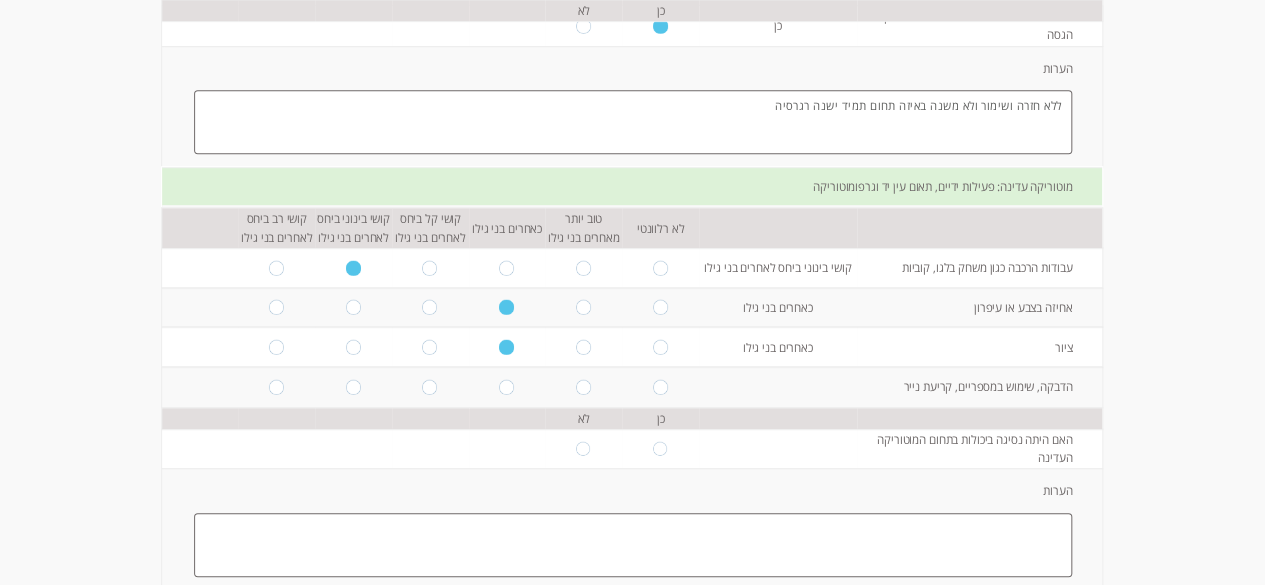 click at bounding box center [507, 347] 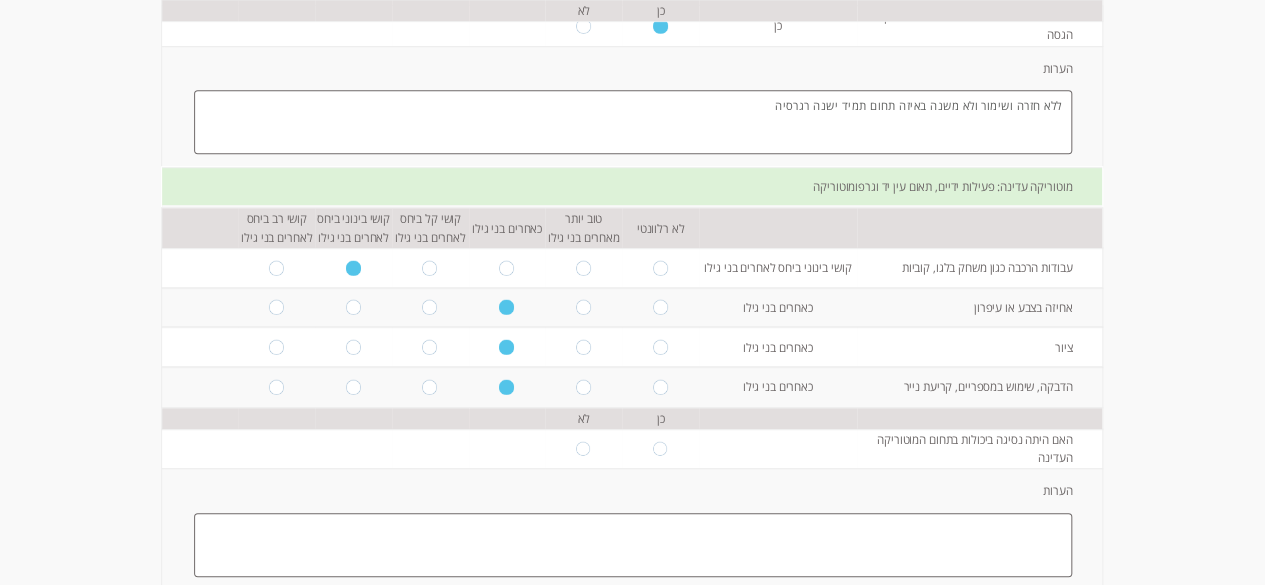 click at bounding box center (584, 448) 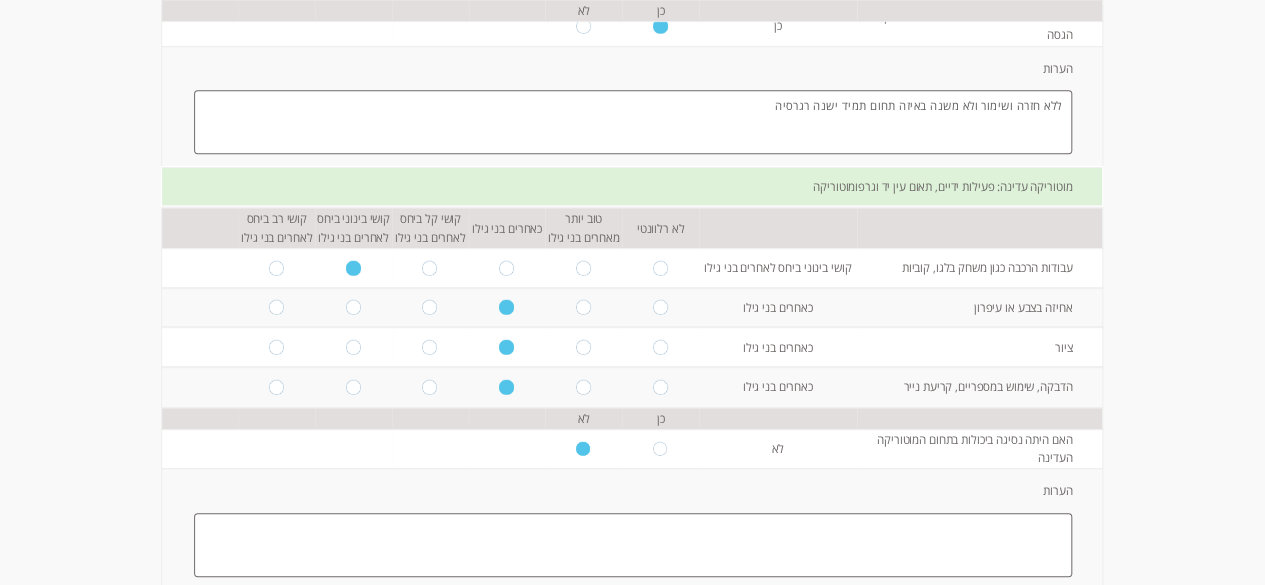 click at bounding box center (633, 545) 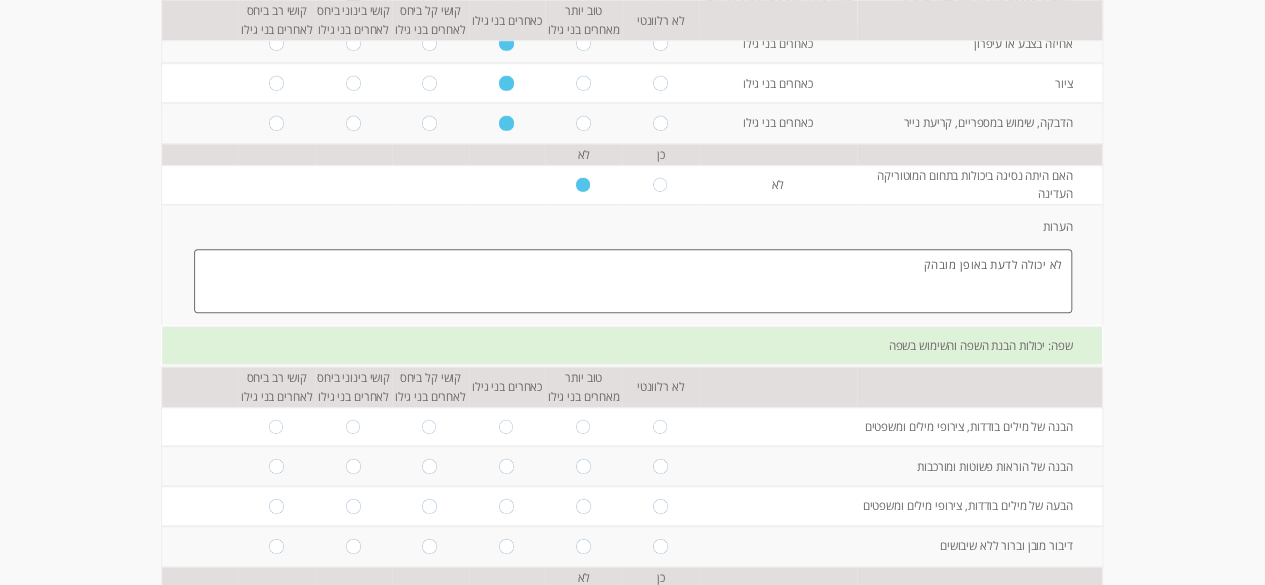 scroll, scrollTop: 760, scrollLeft: 0, axis: vertical 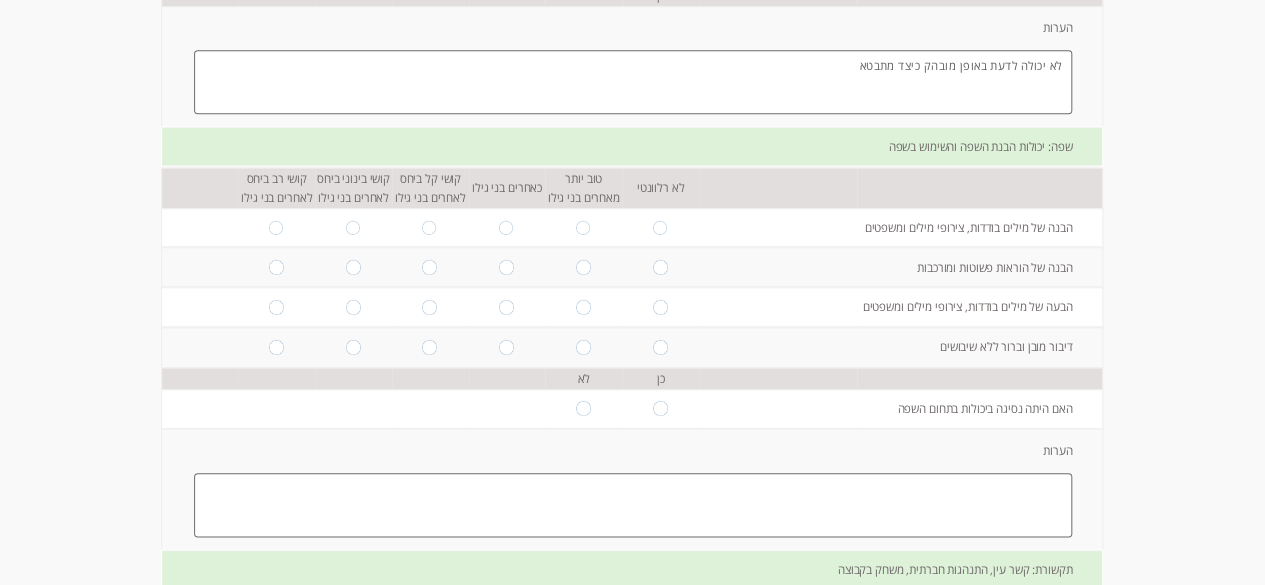 type on "לא יכולה לדעת באופן מובהק כיצד מתבטא" 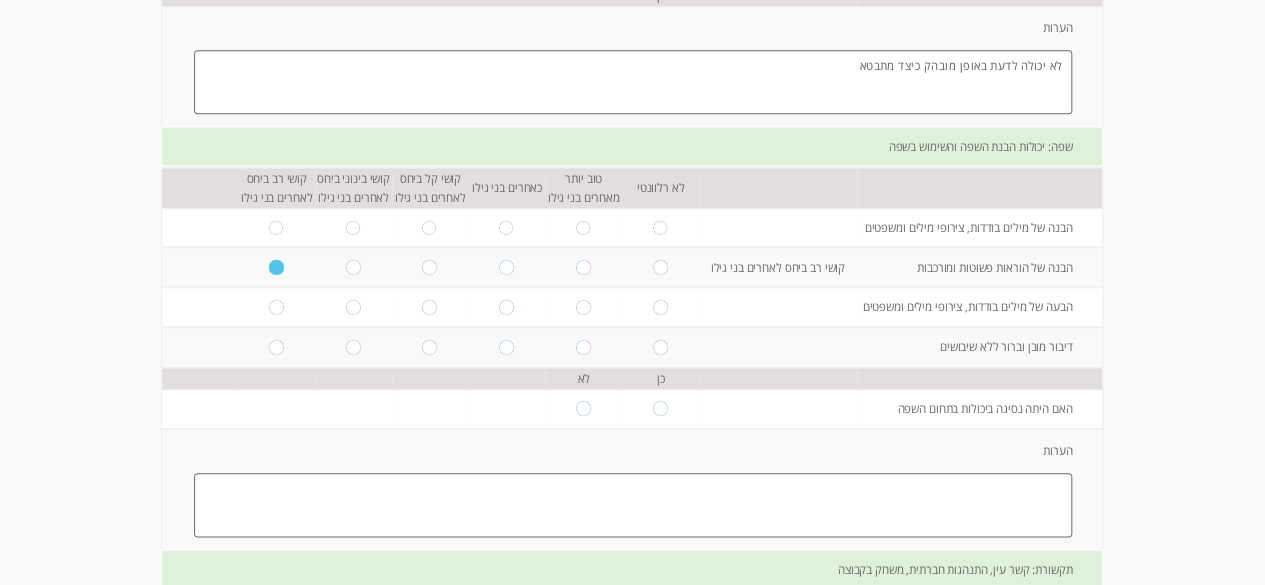 click at bounding box center [353, 347] 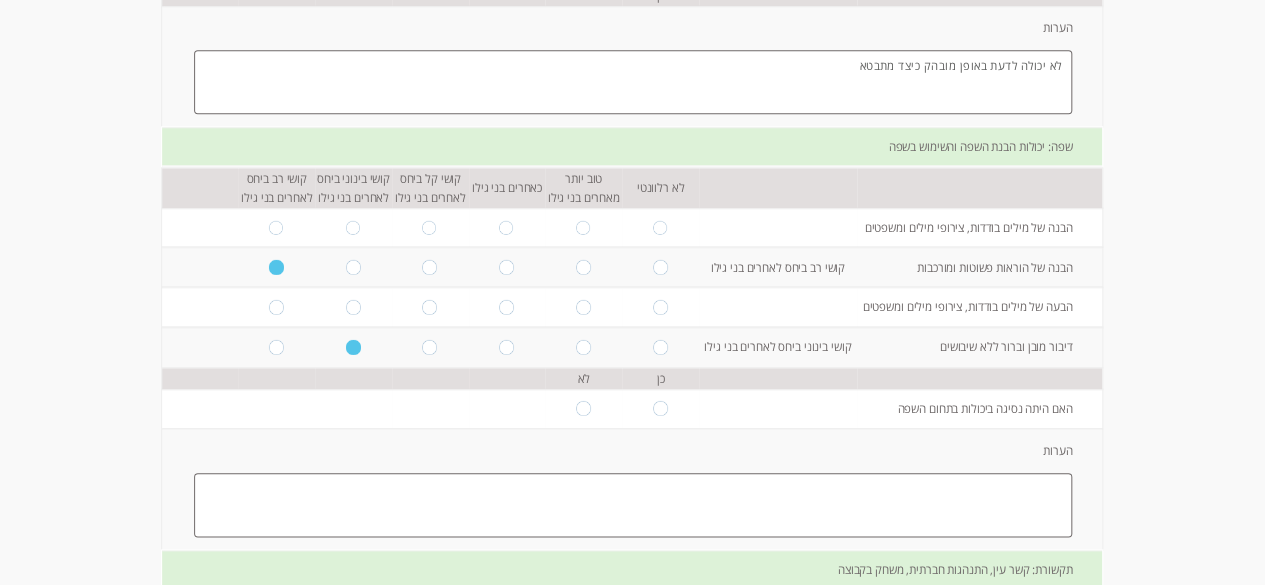 click at bounding box center [430, 227] 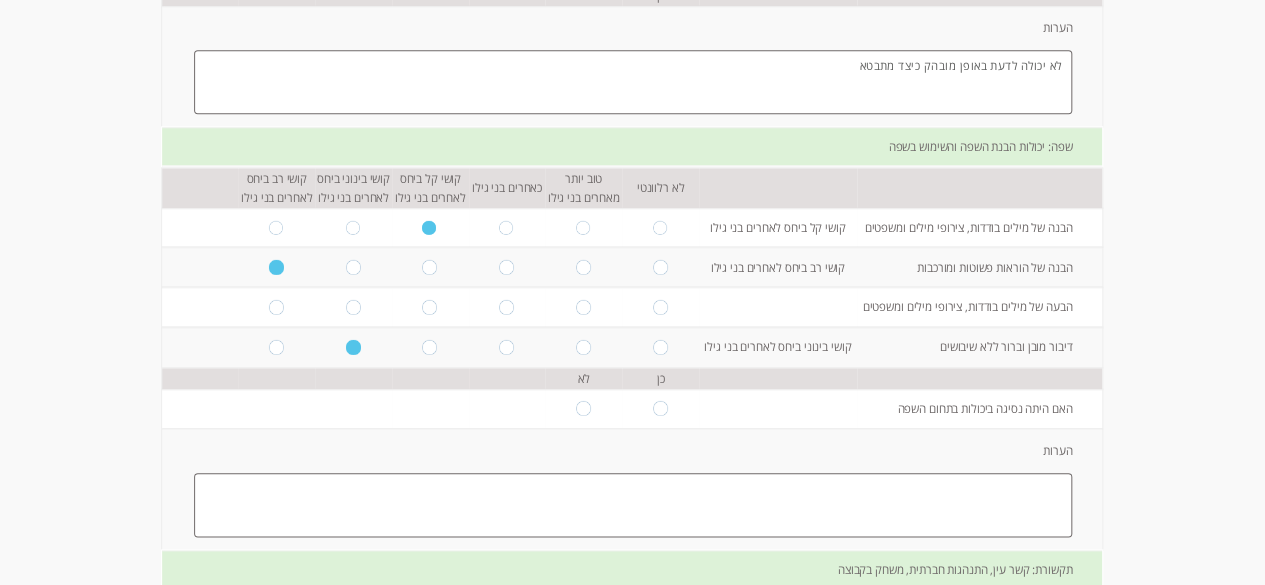 click at bounding box center (354, 307) 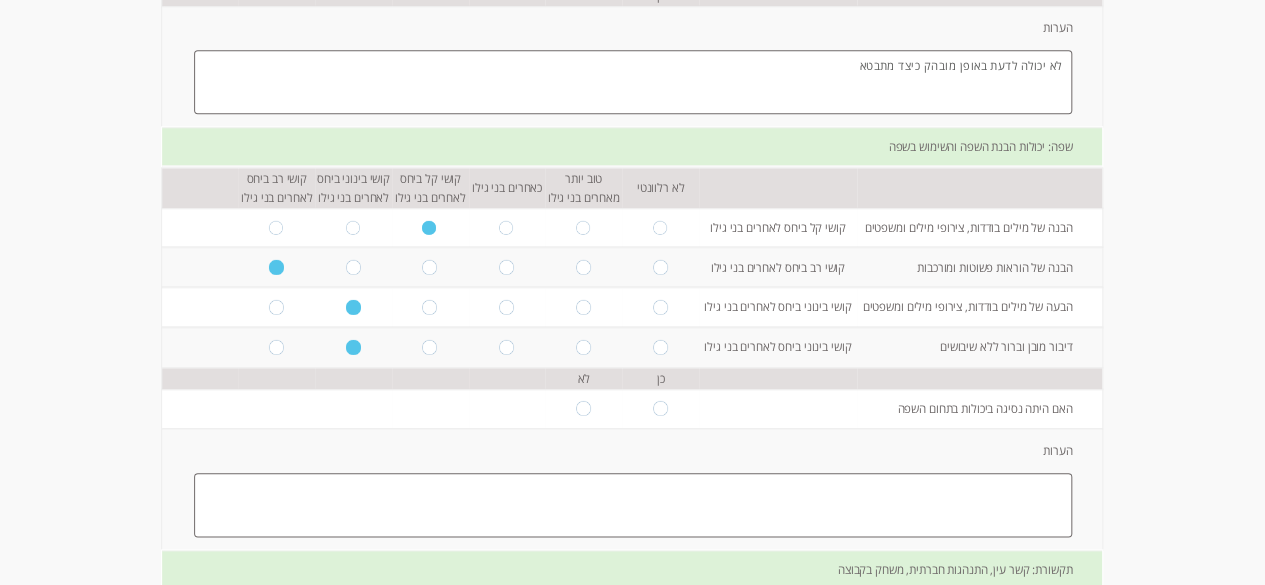 click at bounding box center [354, 267] 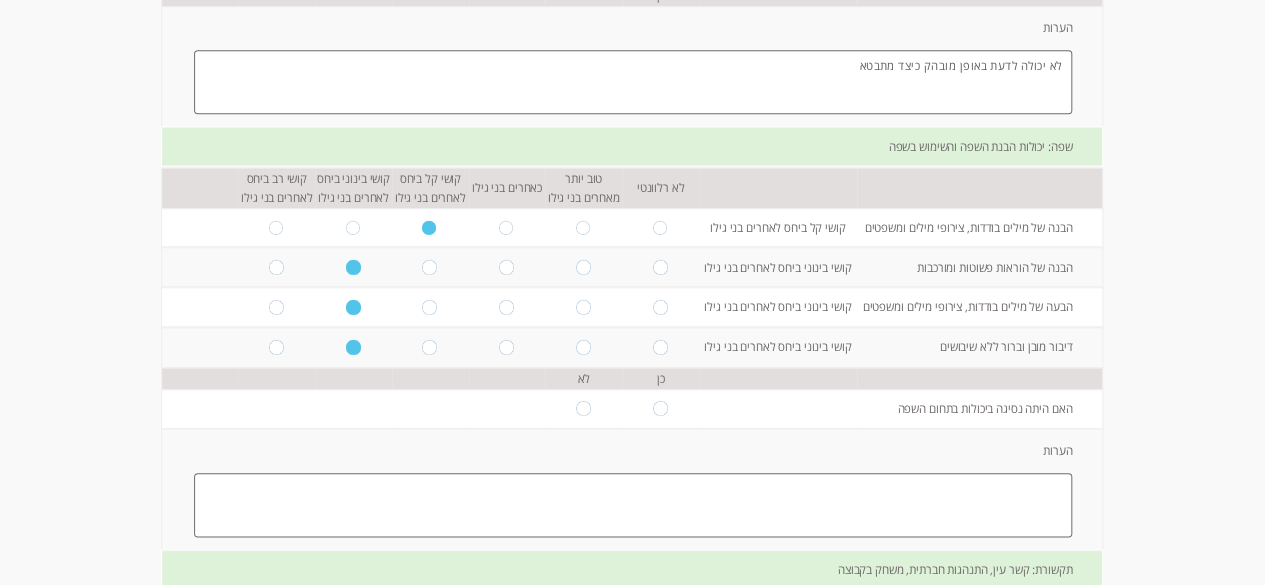 click at bounding box center (660, 408) 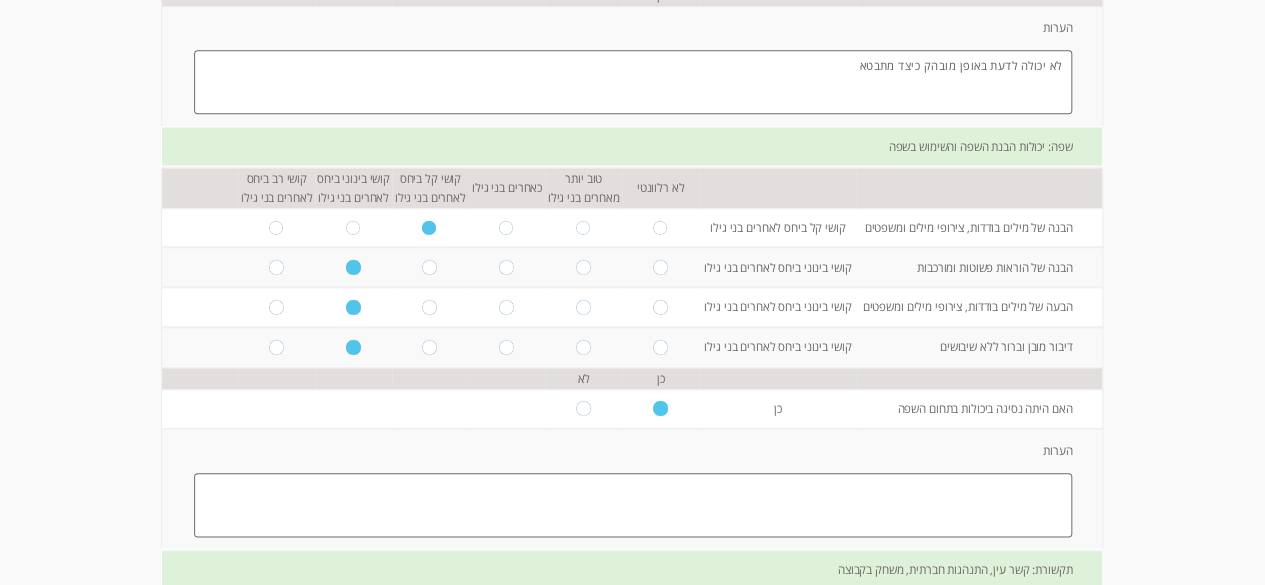 click at bounding box center [633, 505] 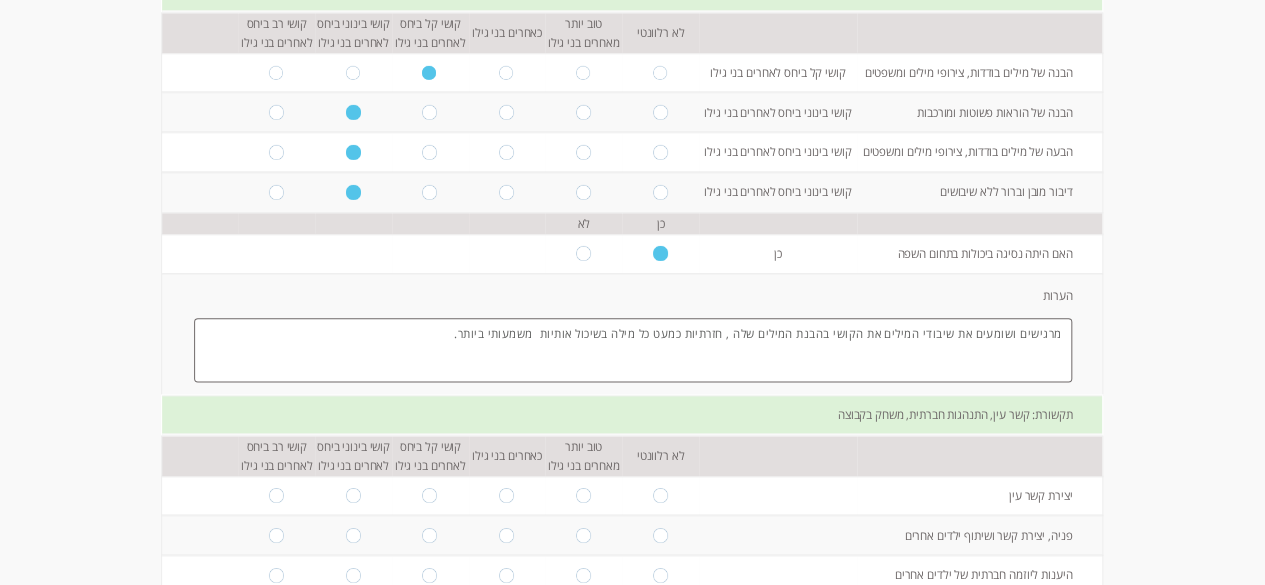 scroll, scrollTop: 1106, scrollLeft: 0, axis: vertical 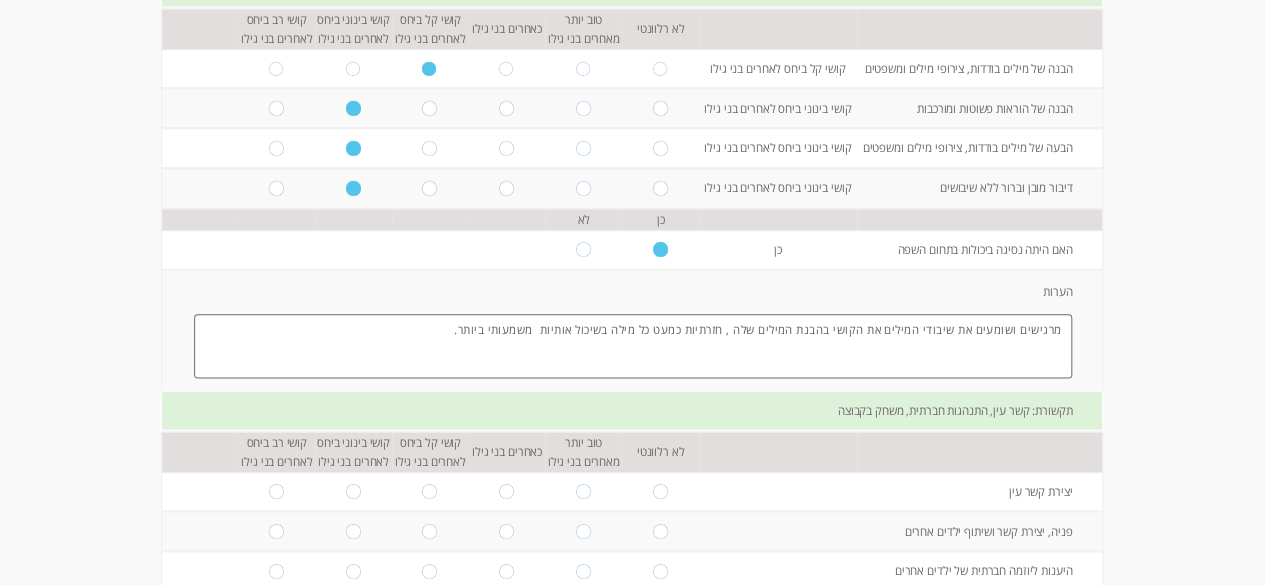 click on "מרגישים ושומעים את שיבודי המילים את הקושי בהבנת המילים שלה , חזרתיות כמעט כל מילה בשיכול אותיות  משמעותי ביותר." at bounding box center [633, 346] 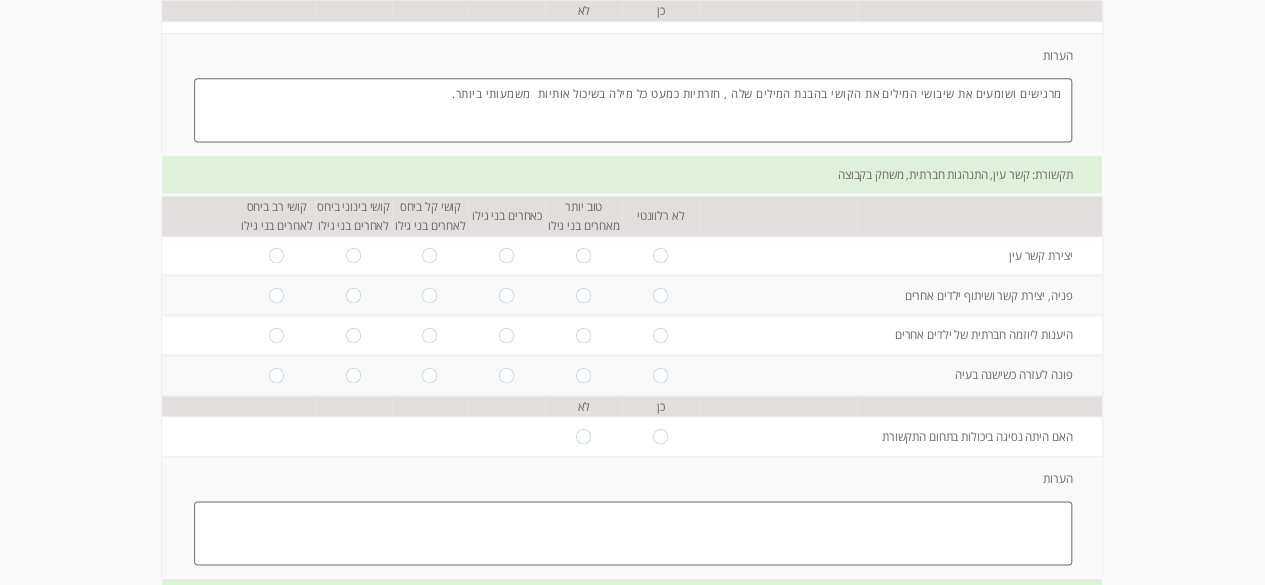 scroll, scrollTop: 1358, scrollLeft: 0, axis: vertical 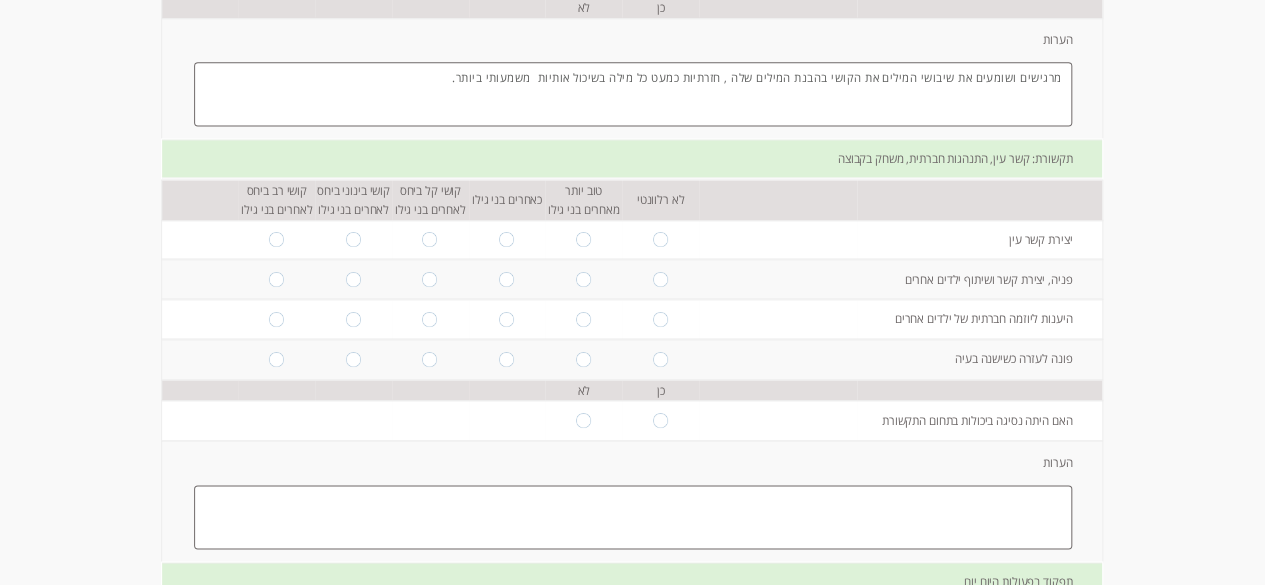 type on "מרגישים ושומעים את שיבושי המילים את הקושי בהבנת המילים שלה , חזרתיות כמעט כל מילה בשיכול אותיות  משמעותי ביותר." 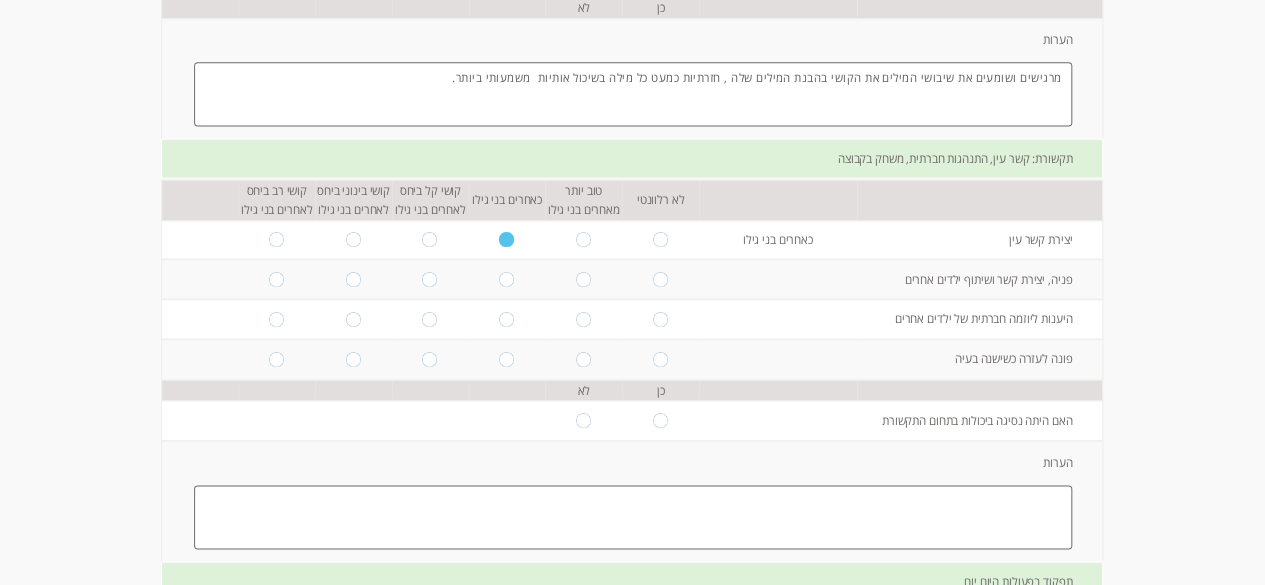 click at bounding box center (507, 279) 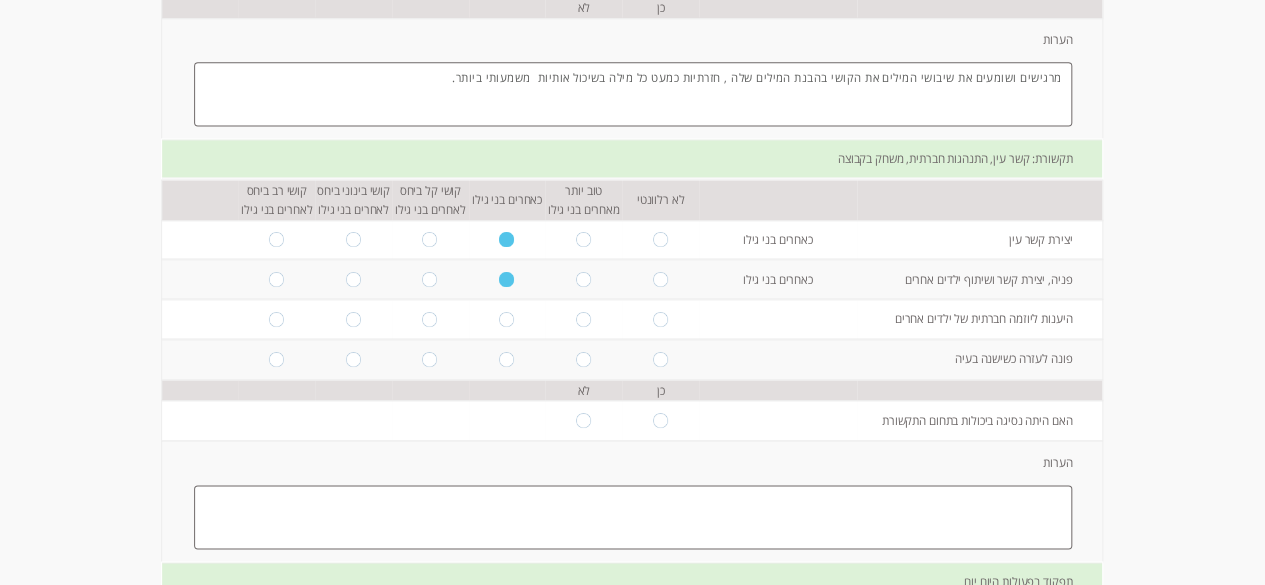 click at bounding box center (507, 319) 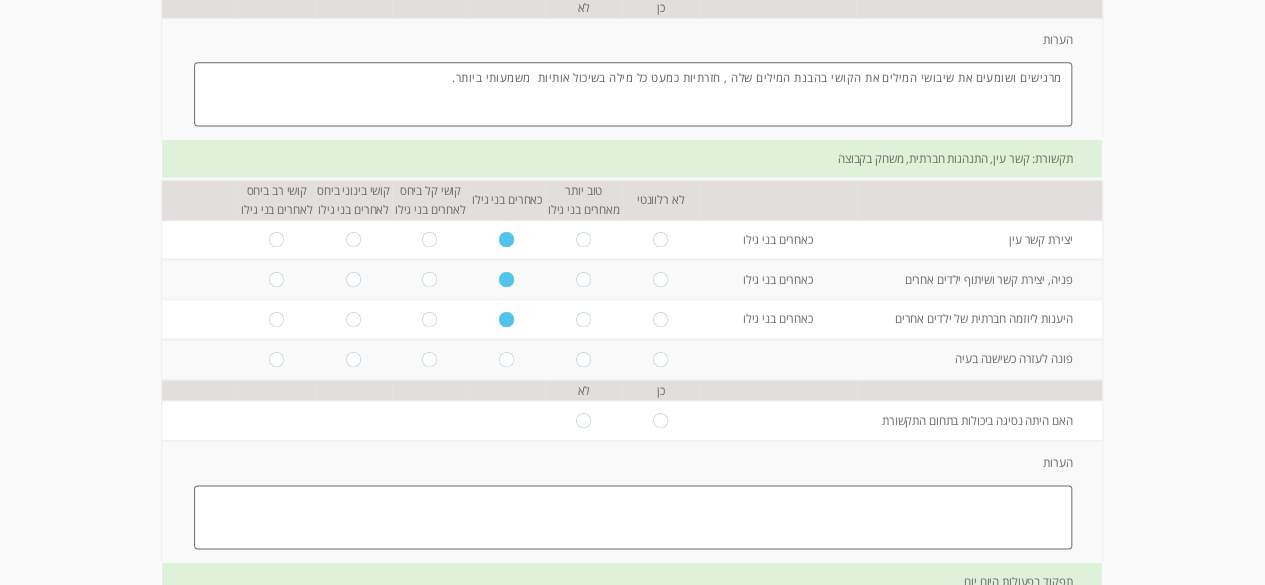 click at bounding box center [507, 358] 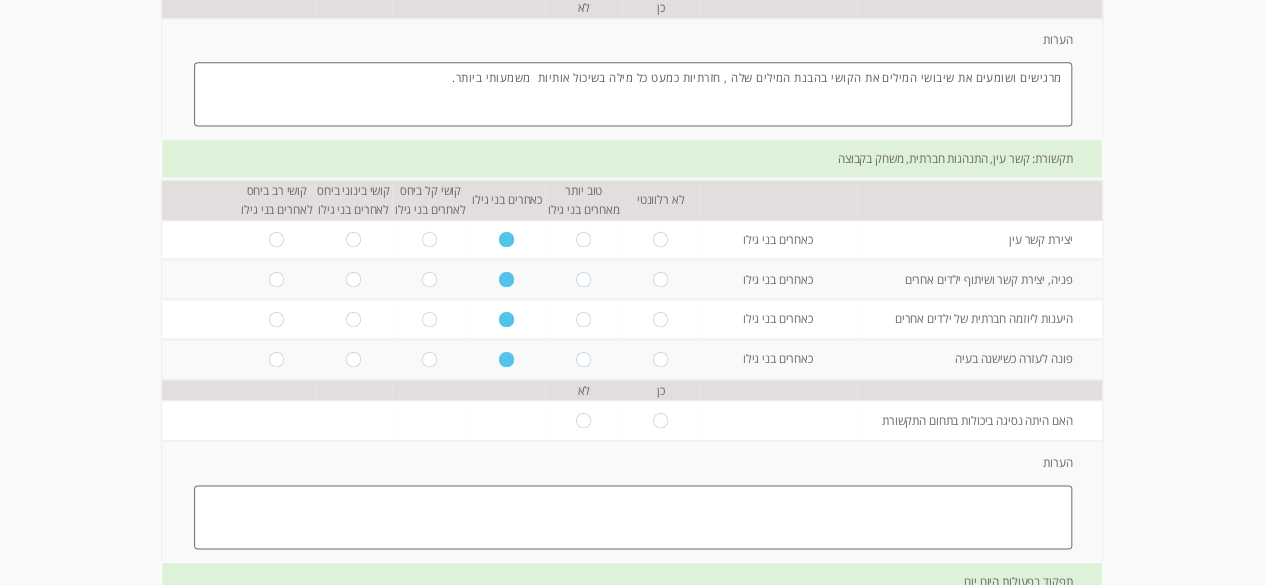 click at bounding box center [584, 420] 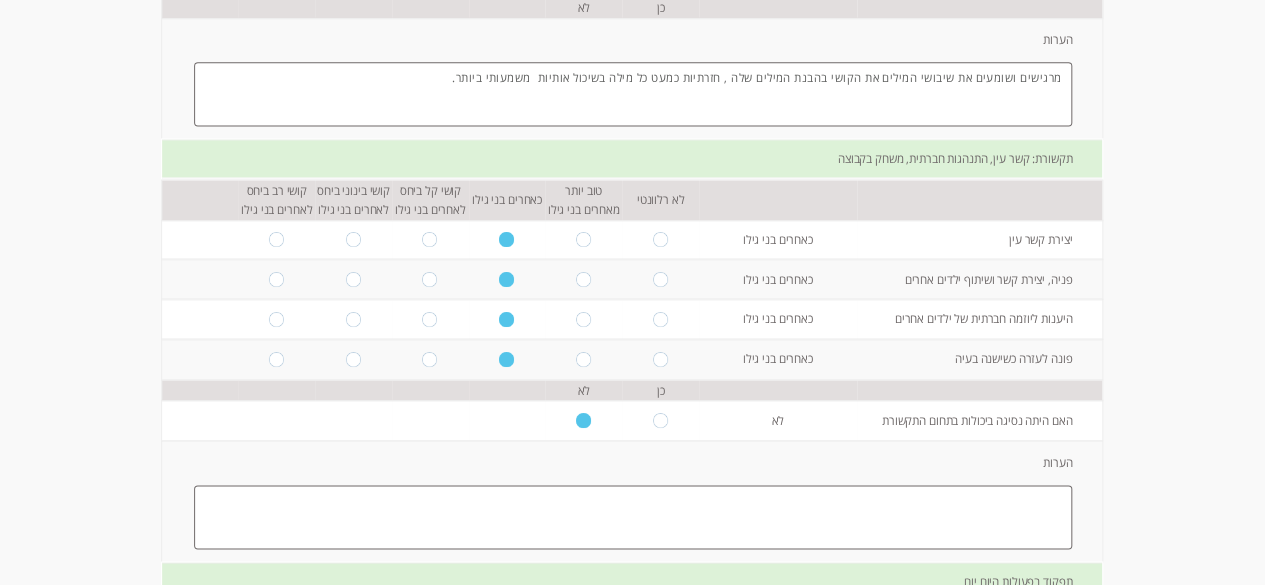 click at bounding box center (633, 517) 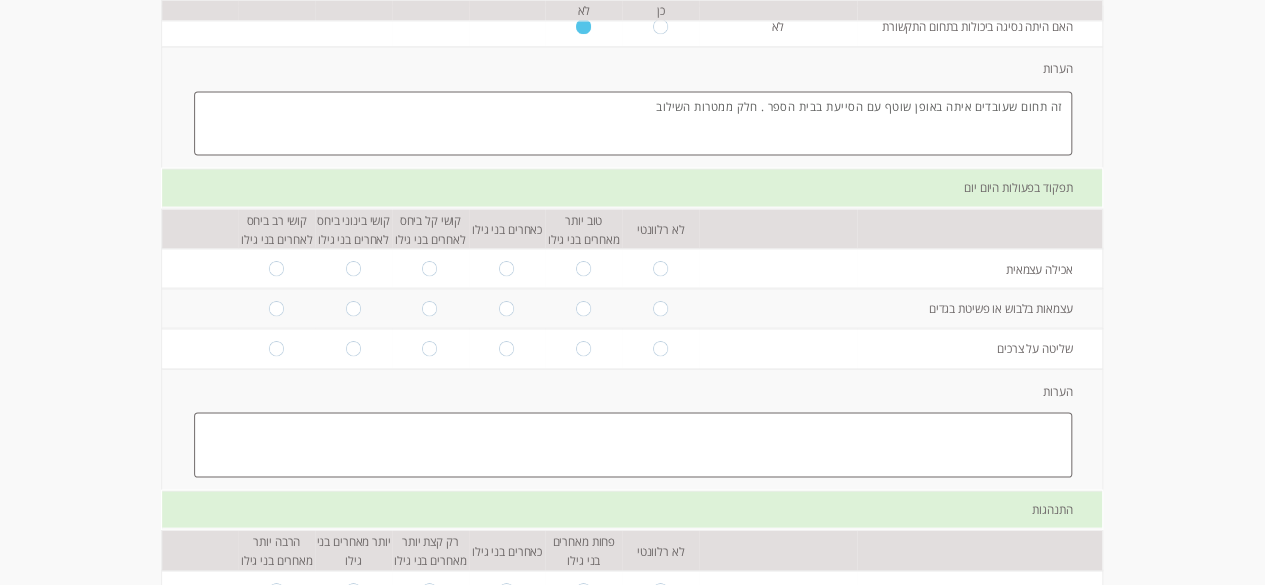 scroll, scrollTop: 1776, scrollLeft: 0, axis: vertical 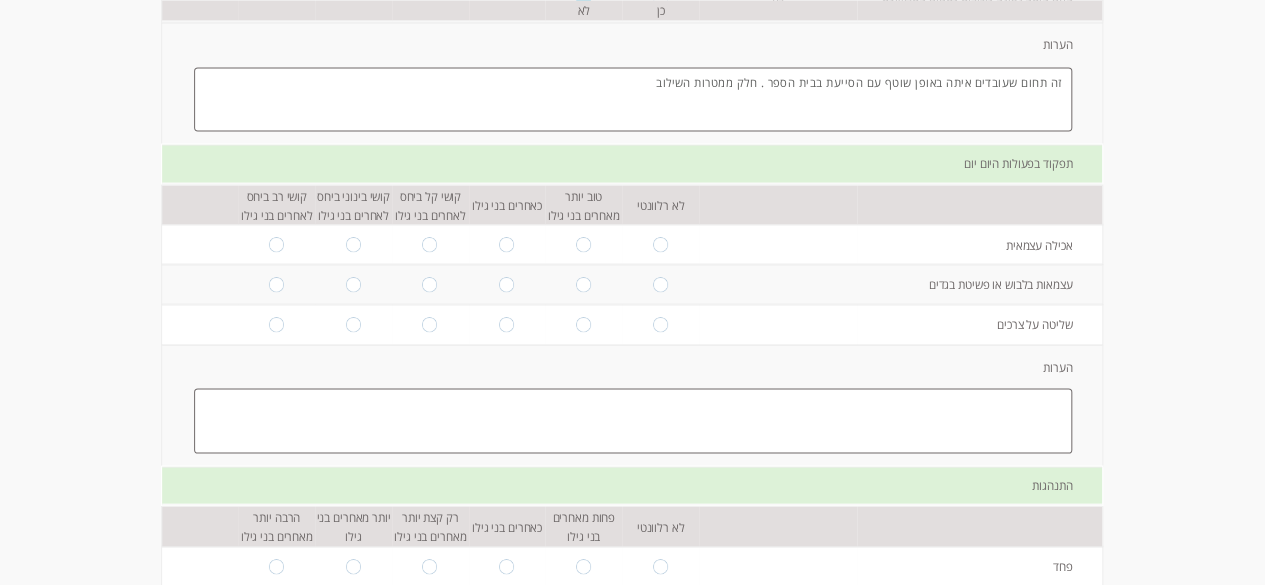 type on "זה תחום שעובדים איתה באופן שוטף עם הסייעת בבית הספר . חלק ממטרות השילוב" 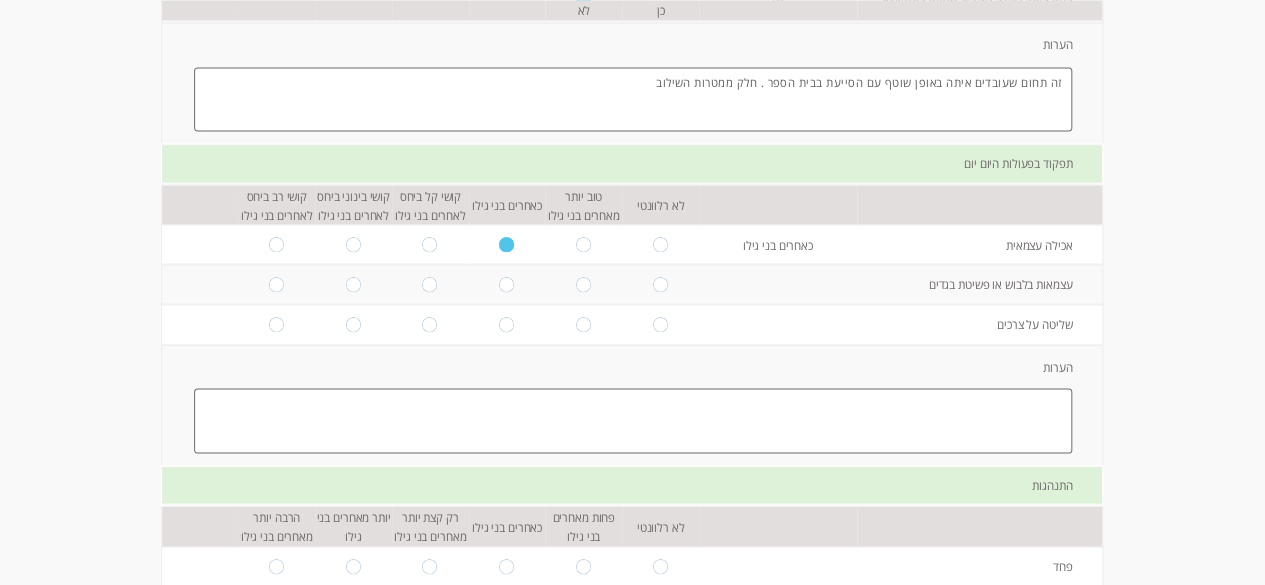 click at bounding box center (507, 284) 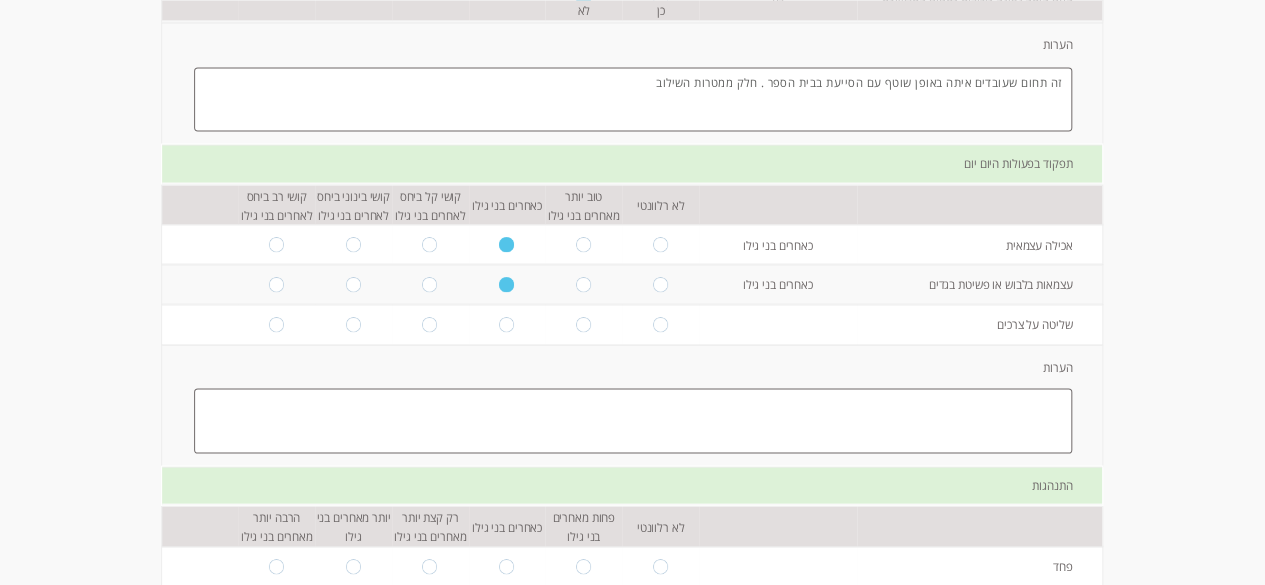 click at bounding box center (507, 323) 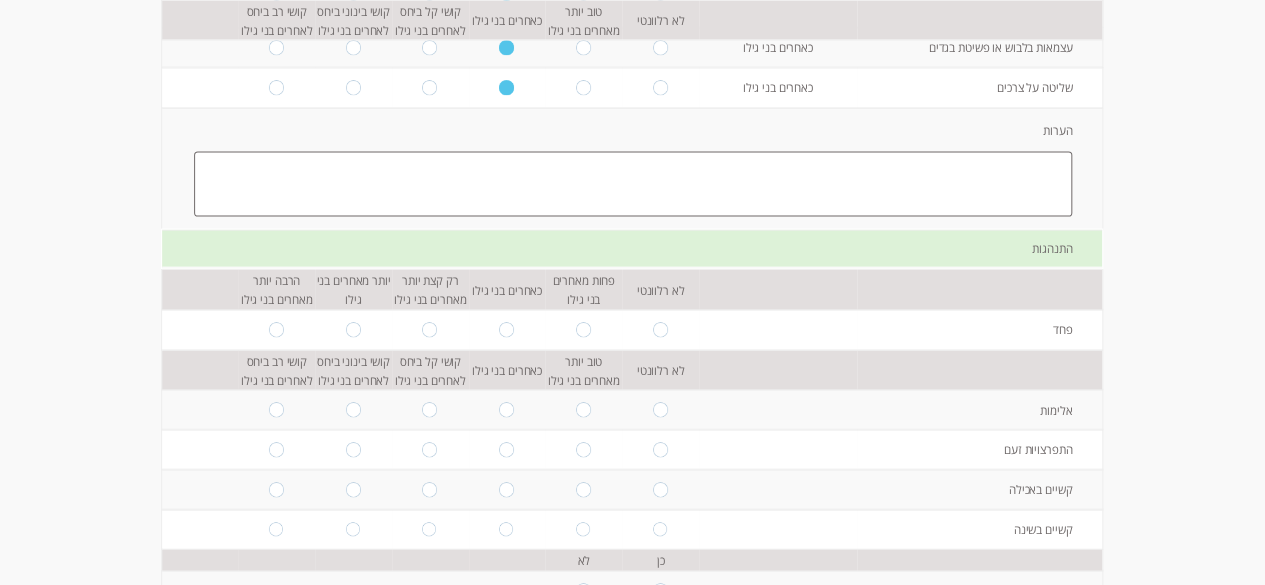 scroll, scrollTop: 2020, scrollLeft: 0, axis: vertical 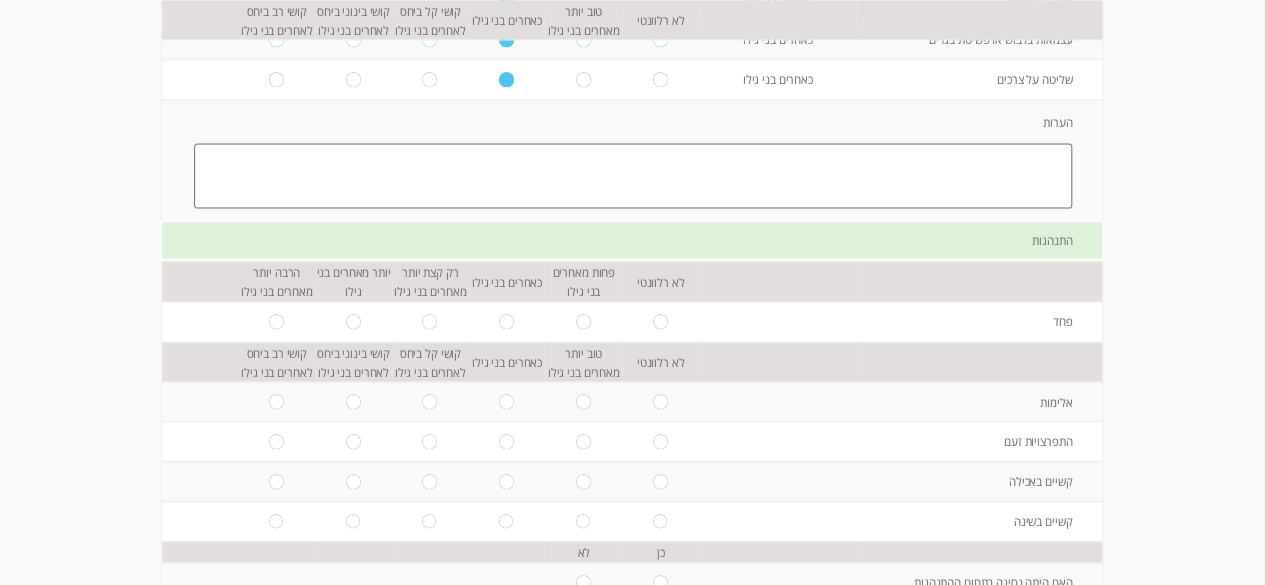 click at bounding box center [354, 321] 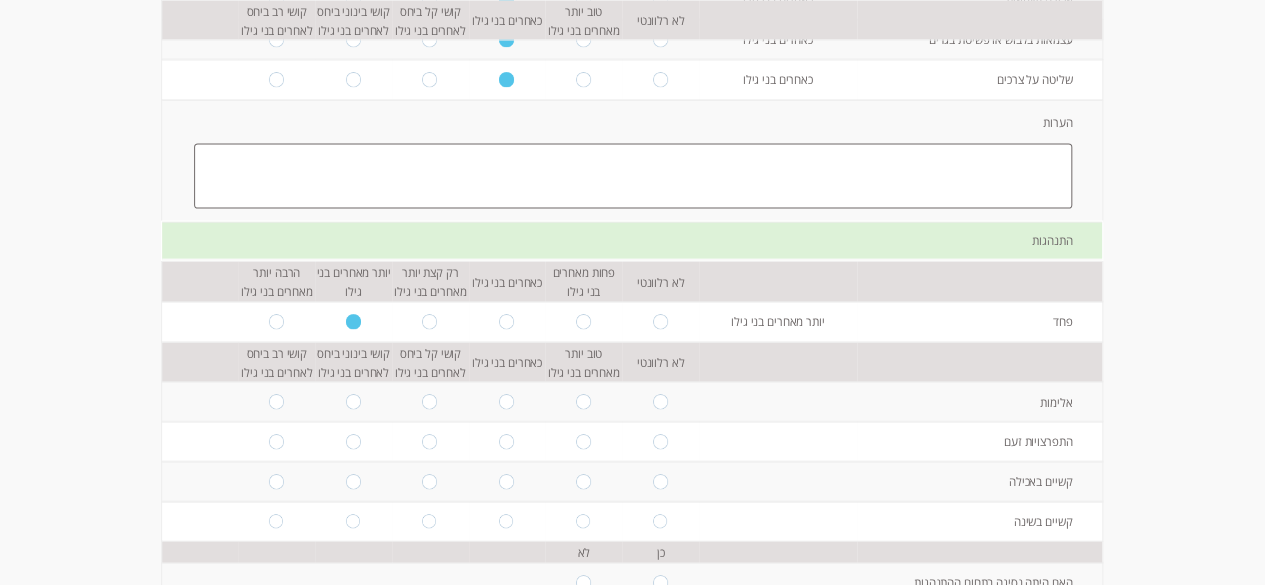 click at bounding box center [353, 442] 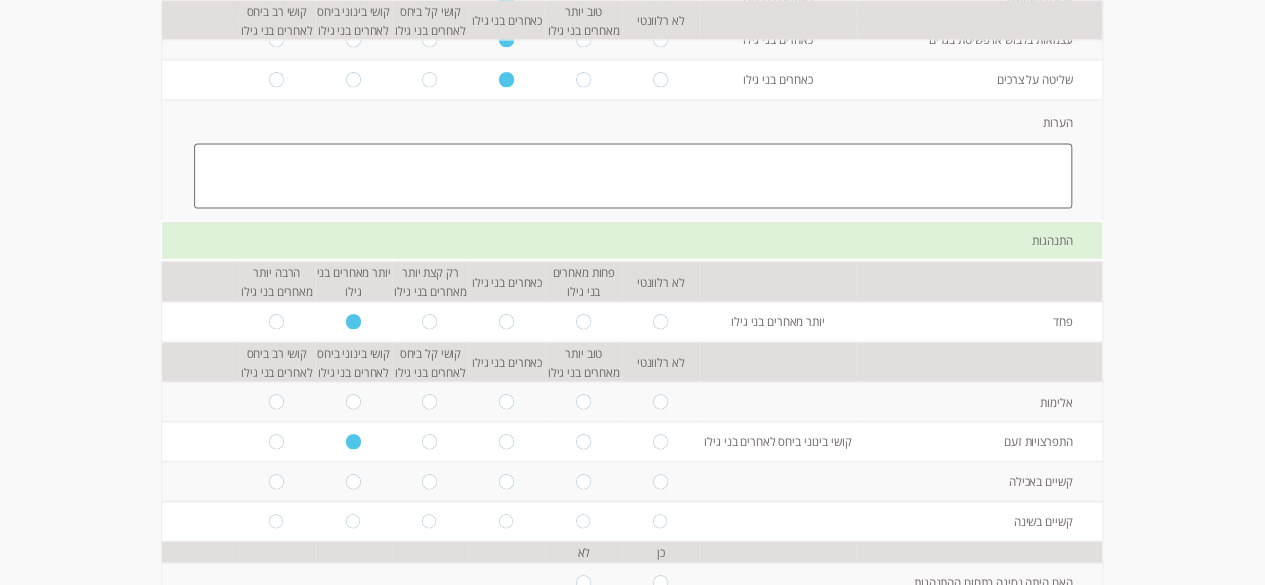 click at bounding box center (354, 402) 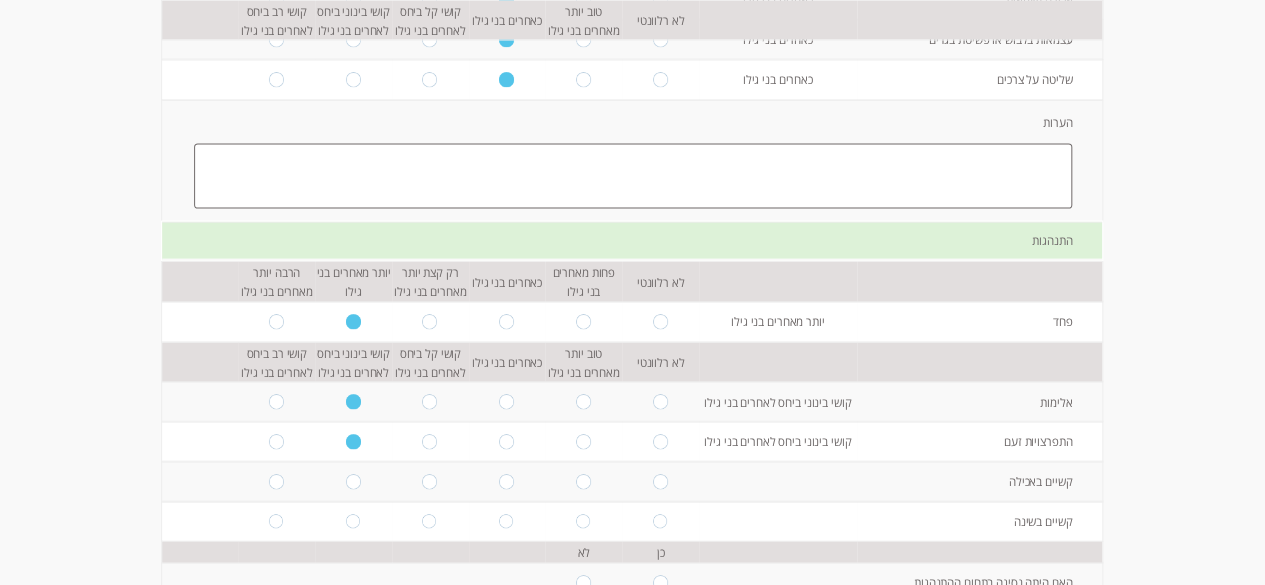 click at bounding box center [430, 521] 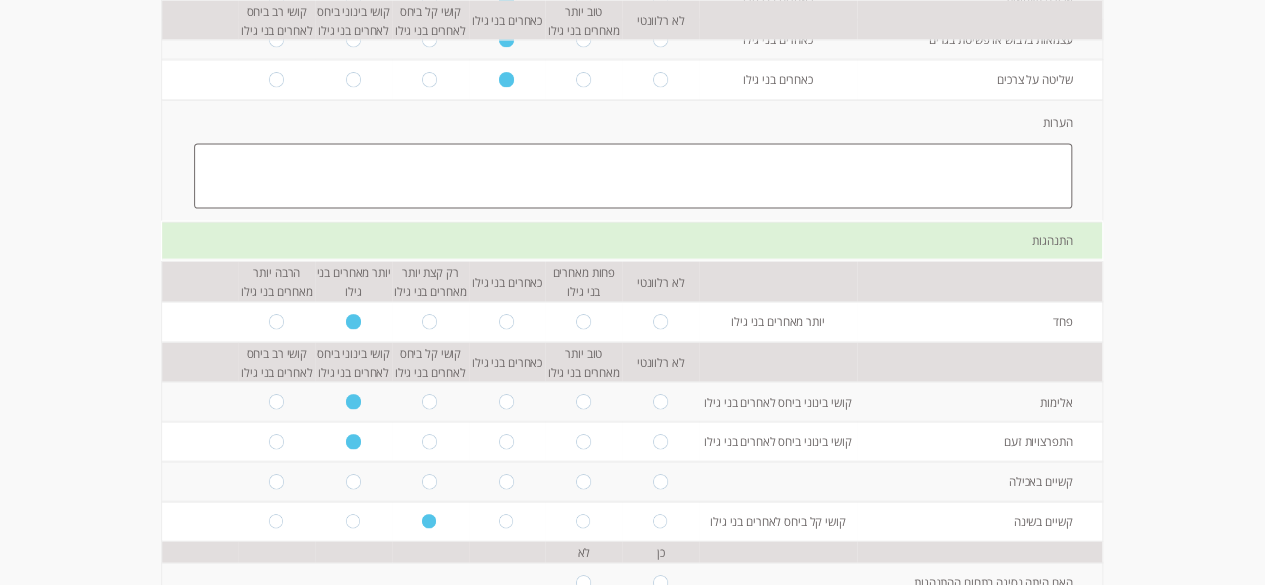 click at bounding box center (430, 481) 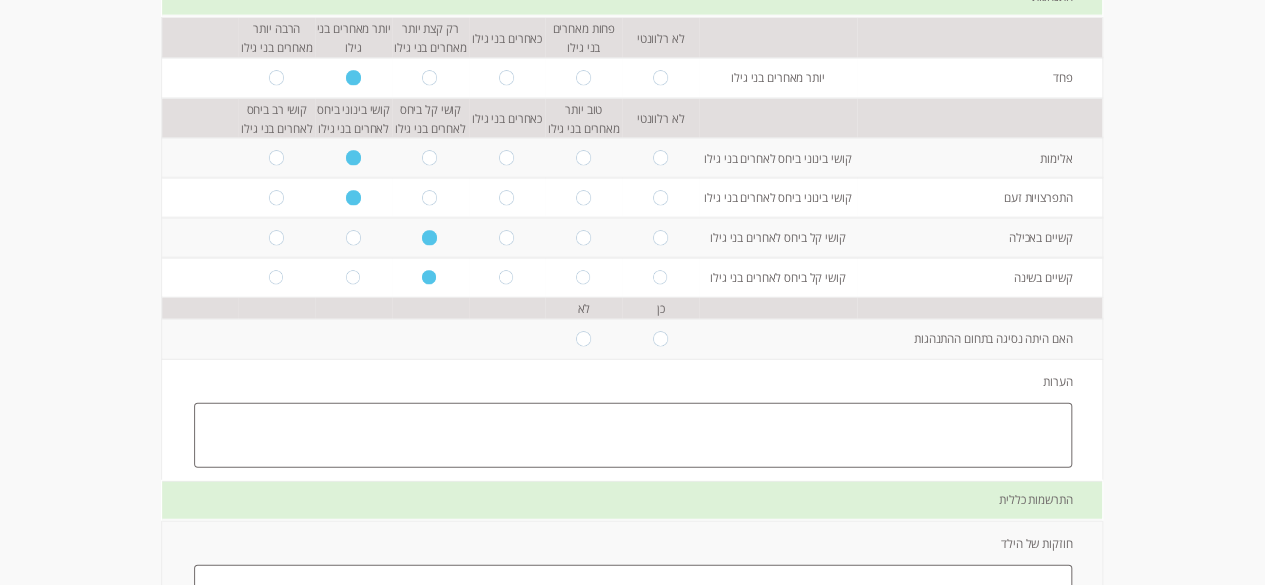 scroll, scrollTop: 2272, scrollLeft: 0, axis: vertical 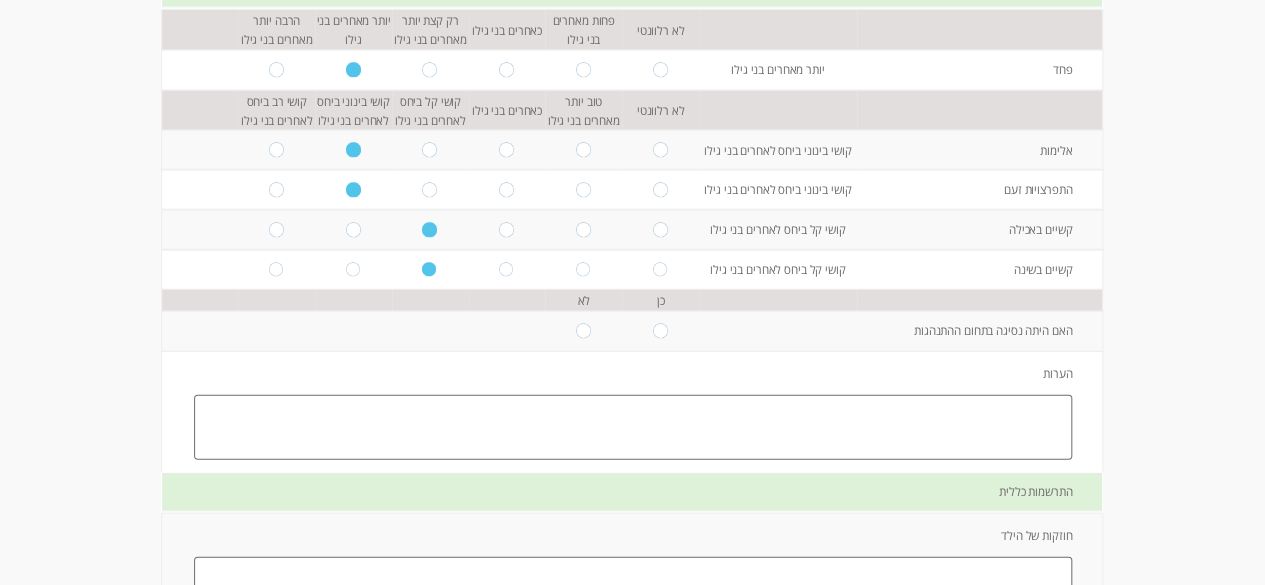 click at bounding box center (660, 331) 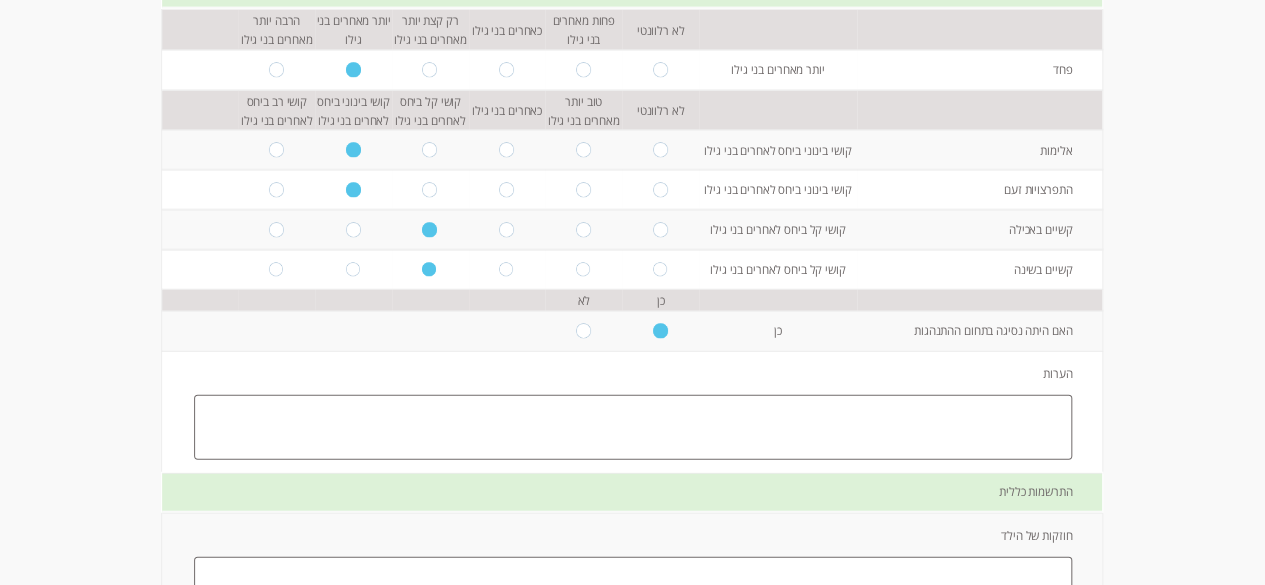 click at bounding box center (633, 427) 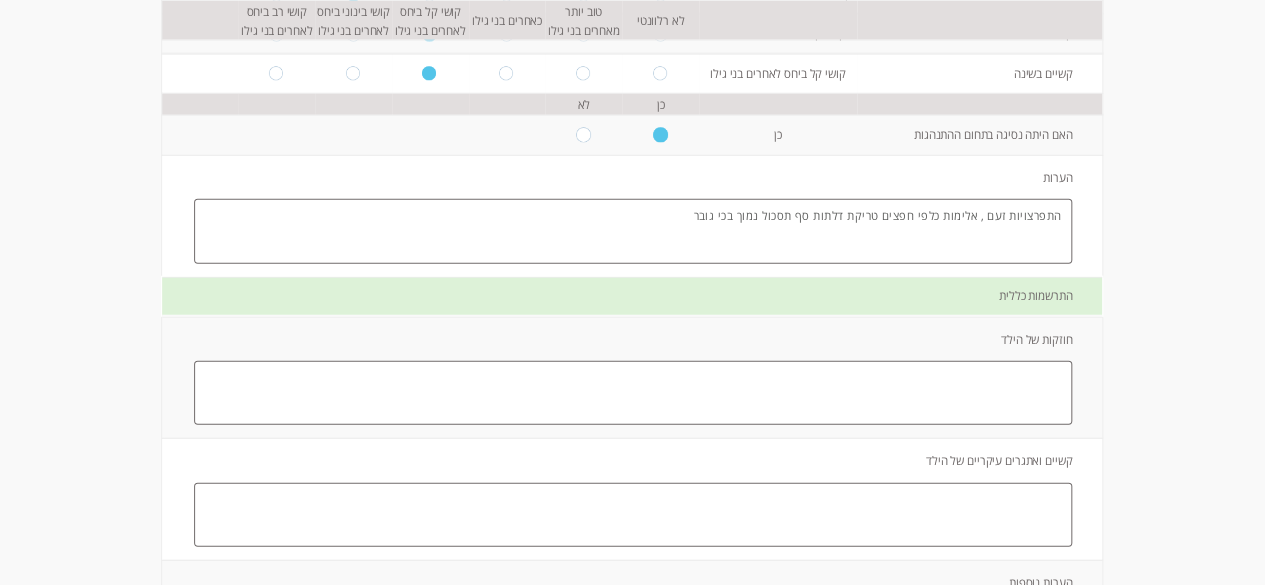 scroll, scrollTop: 2472, scrollLeft: 0, axis: vertical 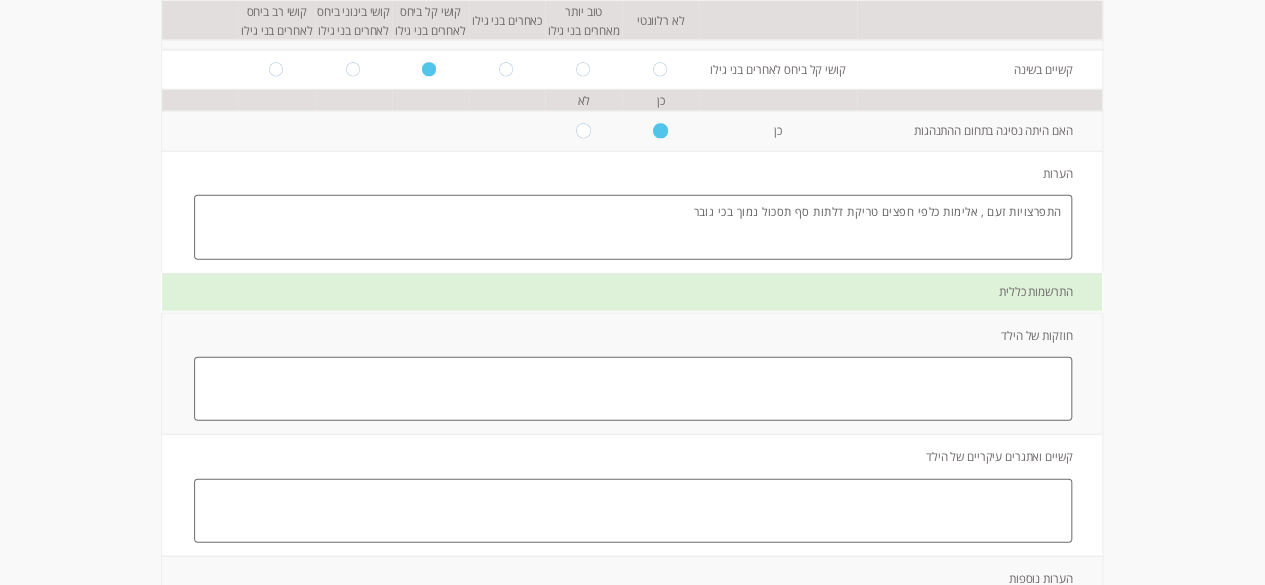 type on "התפרצויות זעם , אלימות כלפי חפצים טריקת דלתות סף תסכול נמוך בכי גובר" 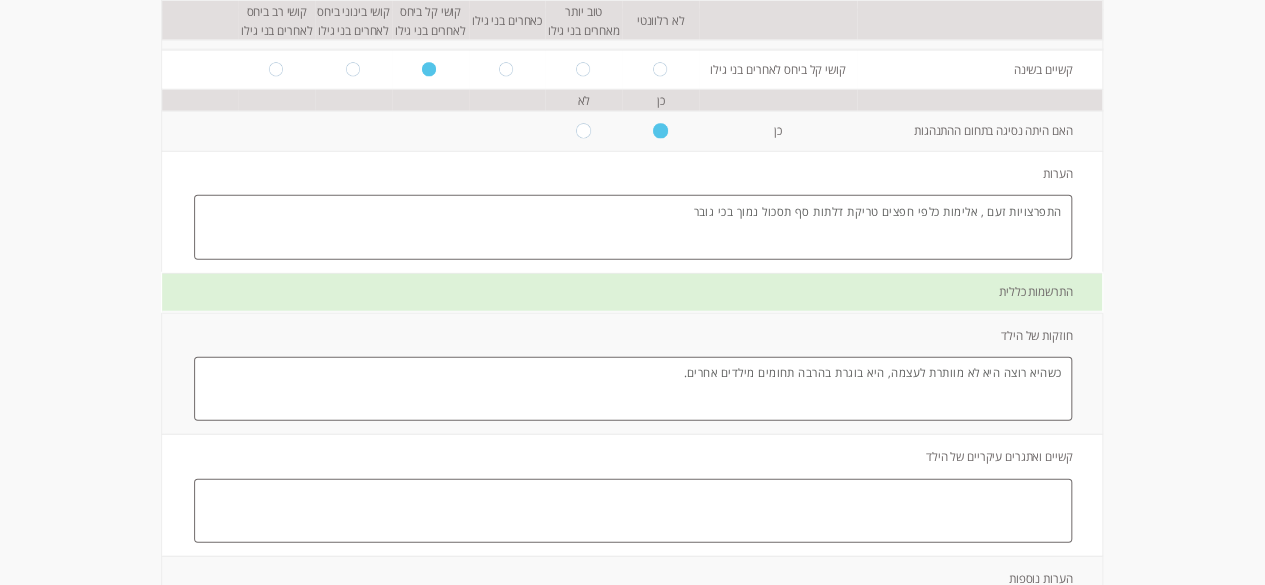 type on "כשהיא רוצה היא לא מוותרת לעצמה, היא בוגרת בהרבה תחומים מילדים אחרים." 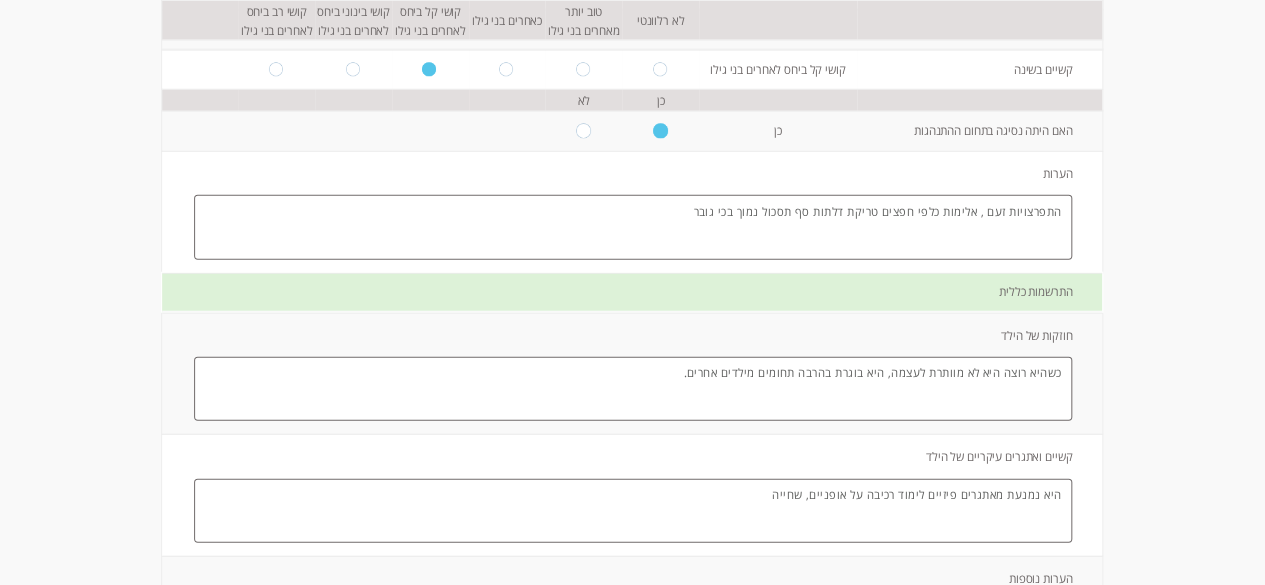 click on "היא נמנעת מאתגרים פיזיים לימוד רכיבה על אופניים, שחייה" at bounding box center (633, 511) 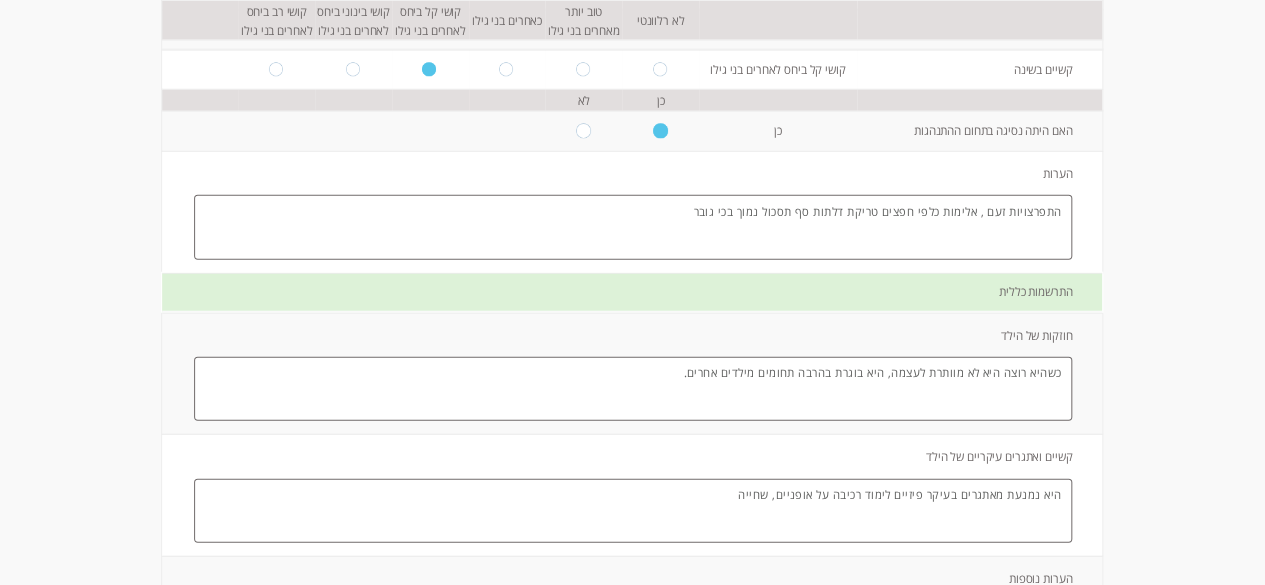 click on "היא נמנעת מאתגרים בעיקר פיזיים לימוד רכיבה על אופניים, שחייה" at bounding box center [633, 511] 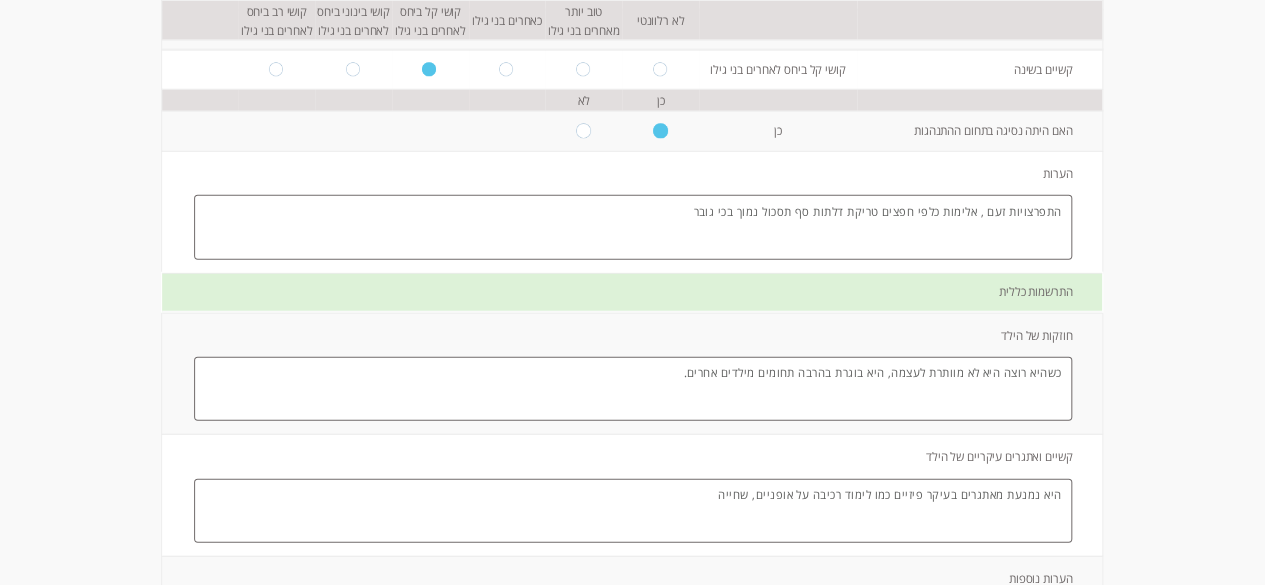 click on "היא נמנעת מאתגרים בעיקר פיזיים כמו לימוד רכיבה על אופניים, שחייה" at bounding box center [633, 511] 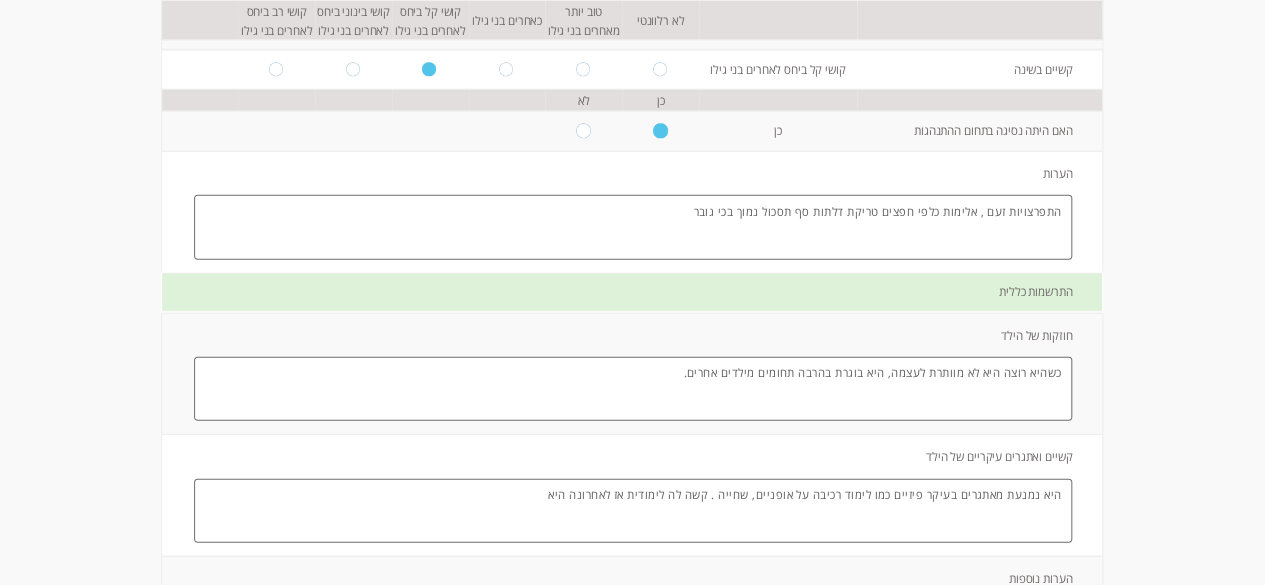type on "היא נמנעת מאתגרים בעיקר פיזיים כמו לימוד רכיבה על אופניים, שחייה . קשה לה לימודית אז לאחרונה היא" 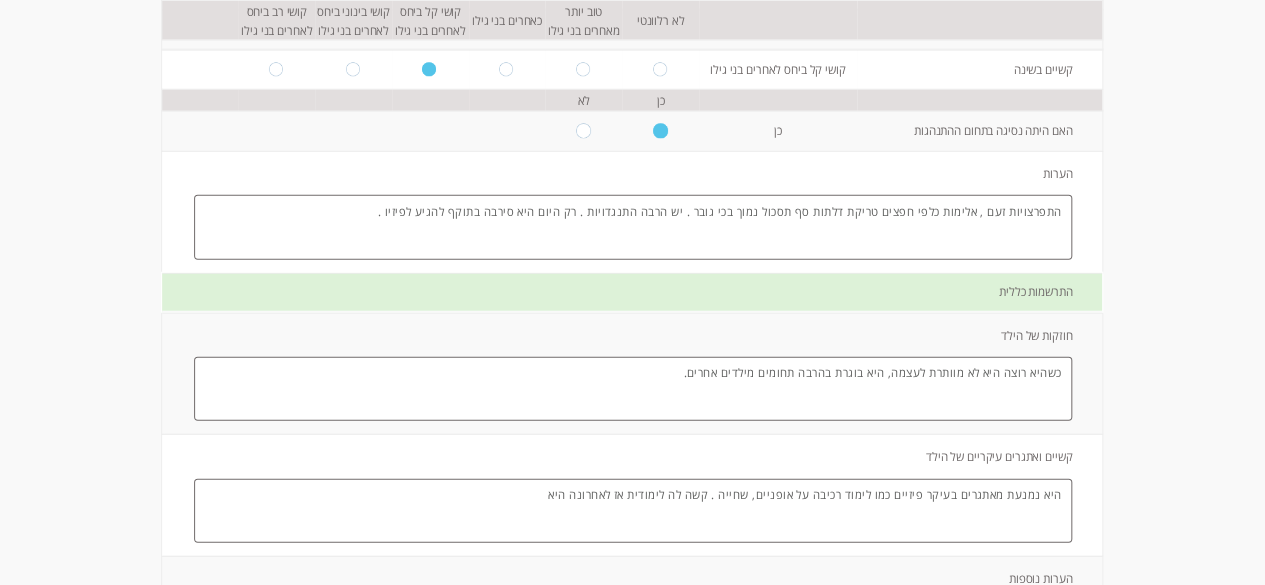 type on "התפרצויות זעם , אלימות כלפי חפצים טריקת דלתות סף תסכול נמוך בכי גובר . יש הרבה התנגדויות . רק היום היא סירבה בתוקף להגיע לפיזיו ." 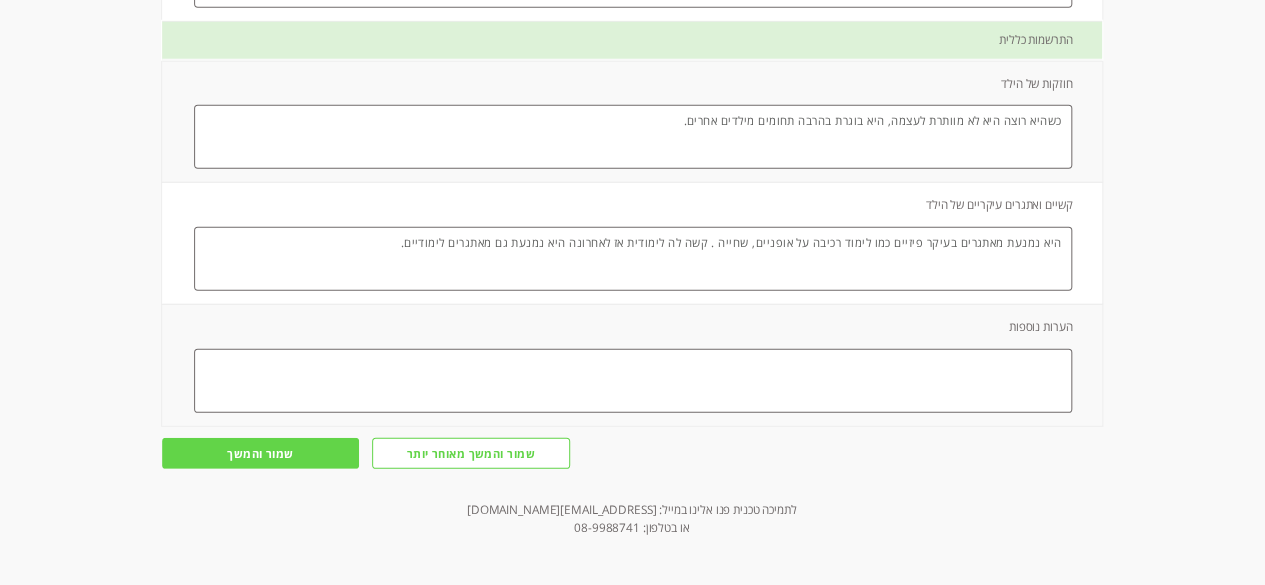 scroll, scrollTop: 2728, scrollLeft: 0, axis: vertical 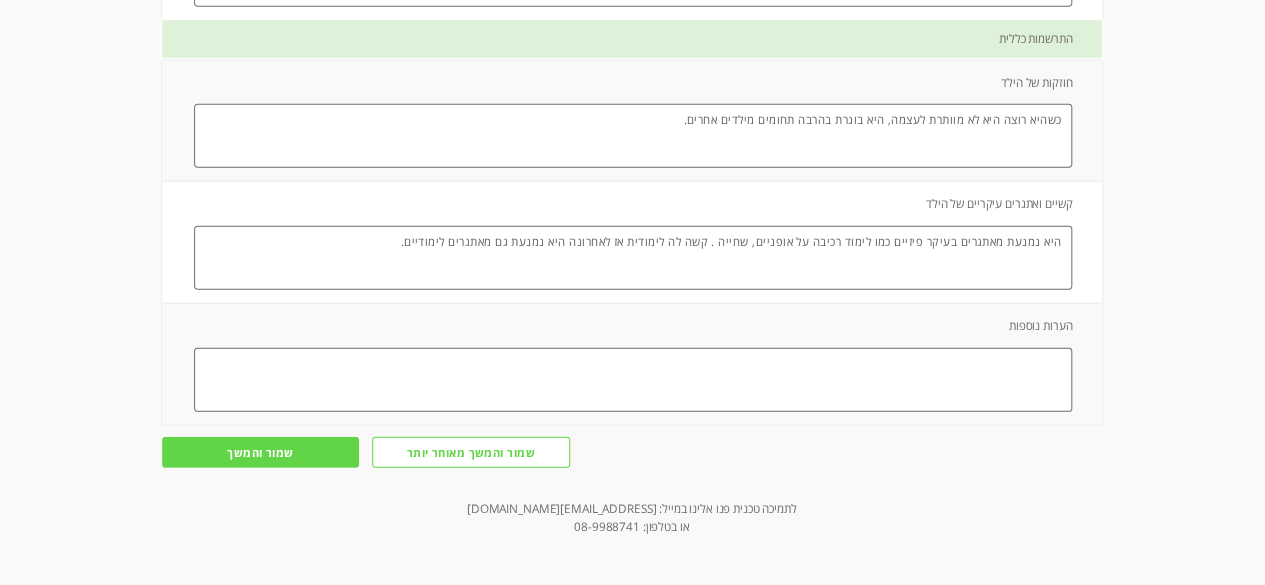 type on "היא נמנעת מאתגרים בעיקר פיזיים כמו לימוד רכיבה על אופניים, שחייה . קשה לה לימודית אז לאחרונה היא נמנעת גם מאתגרים לימודיים." 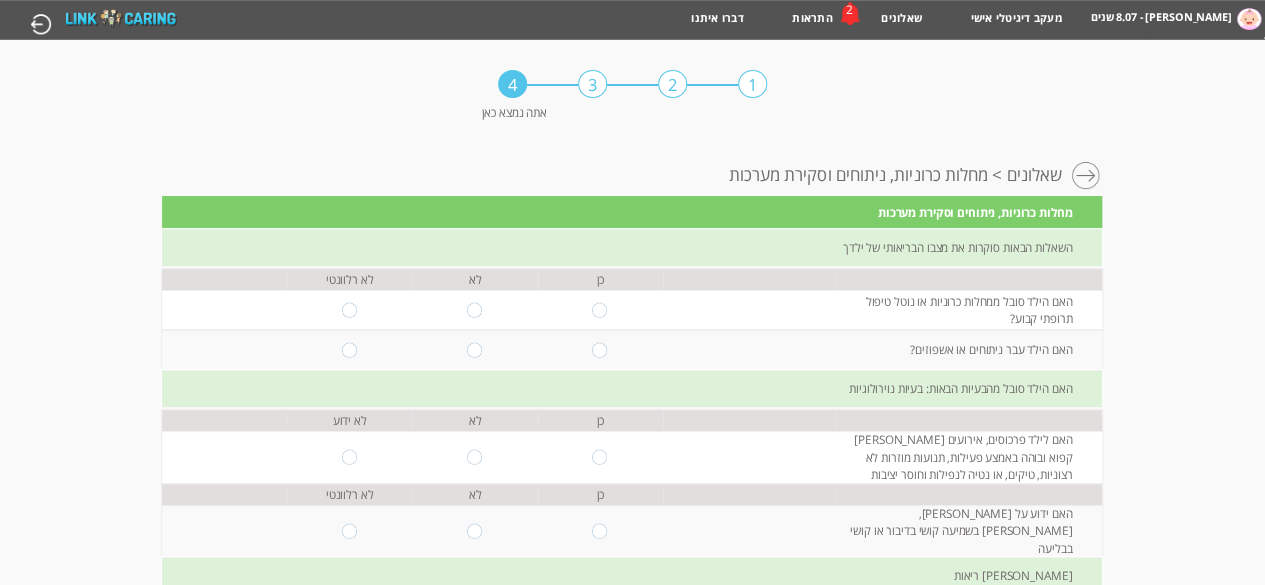 click at bounding box center [475, 310] 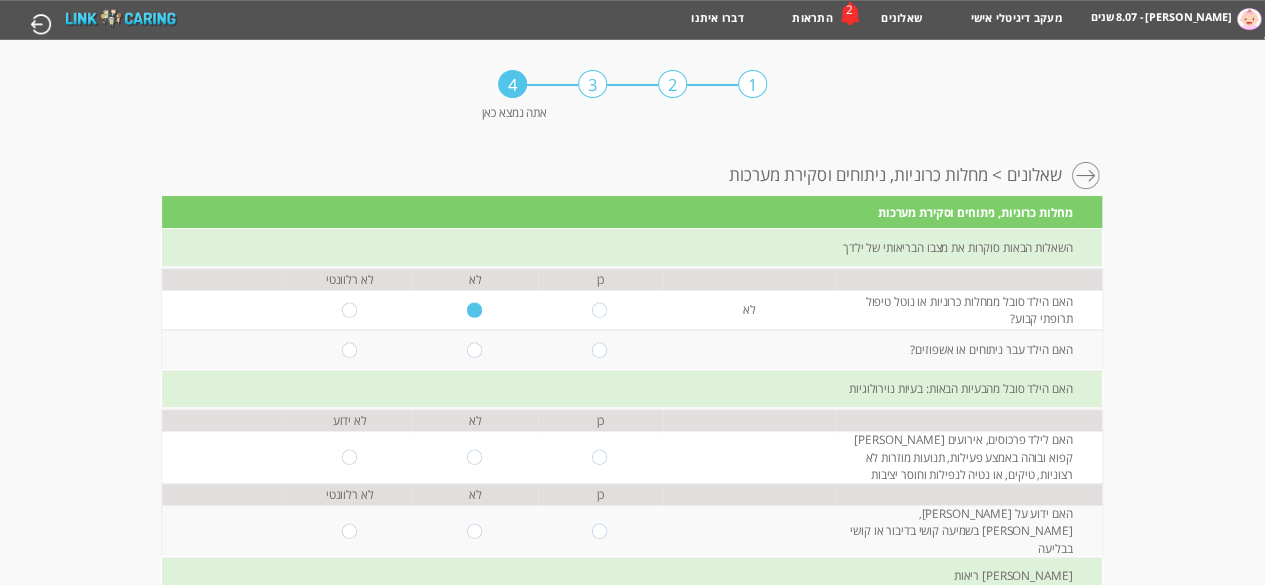 click at bounding box center (475, 349) 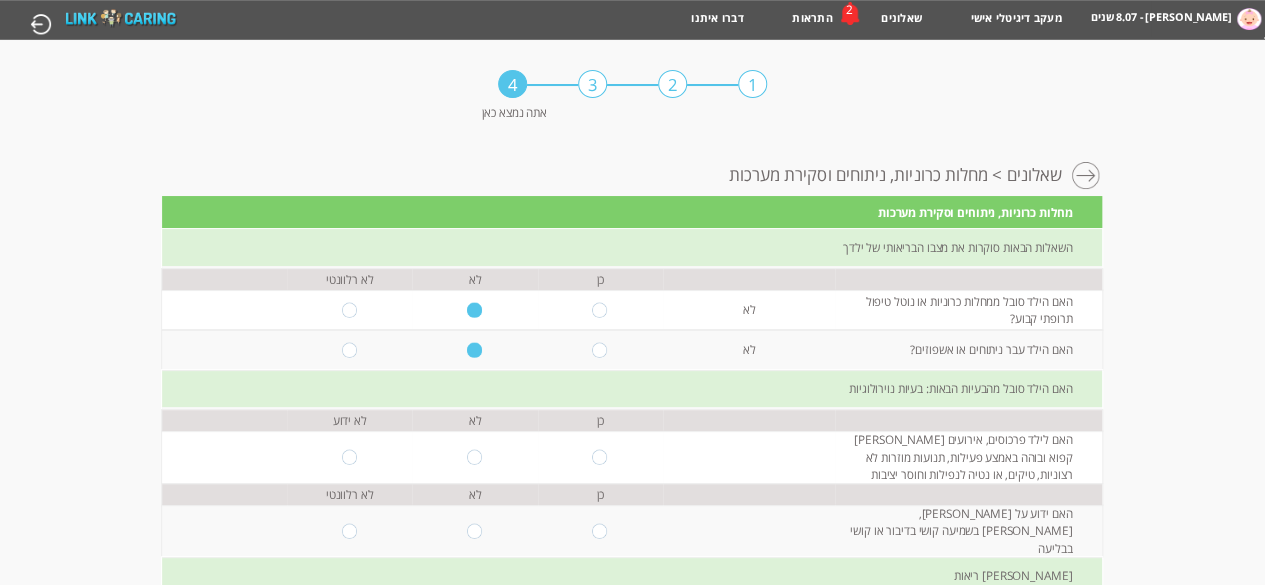 click at bounding box center [600, 457] 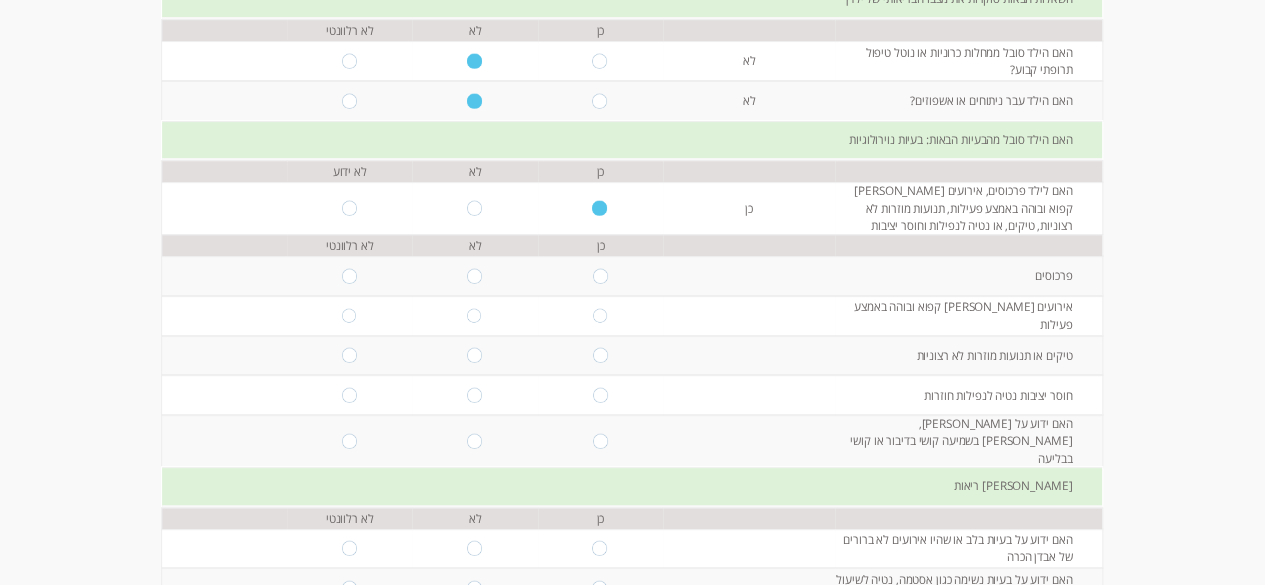 scroll, scrollTop: 266, scrollLeft: 0, axis: vertical 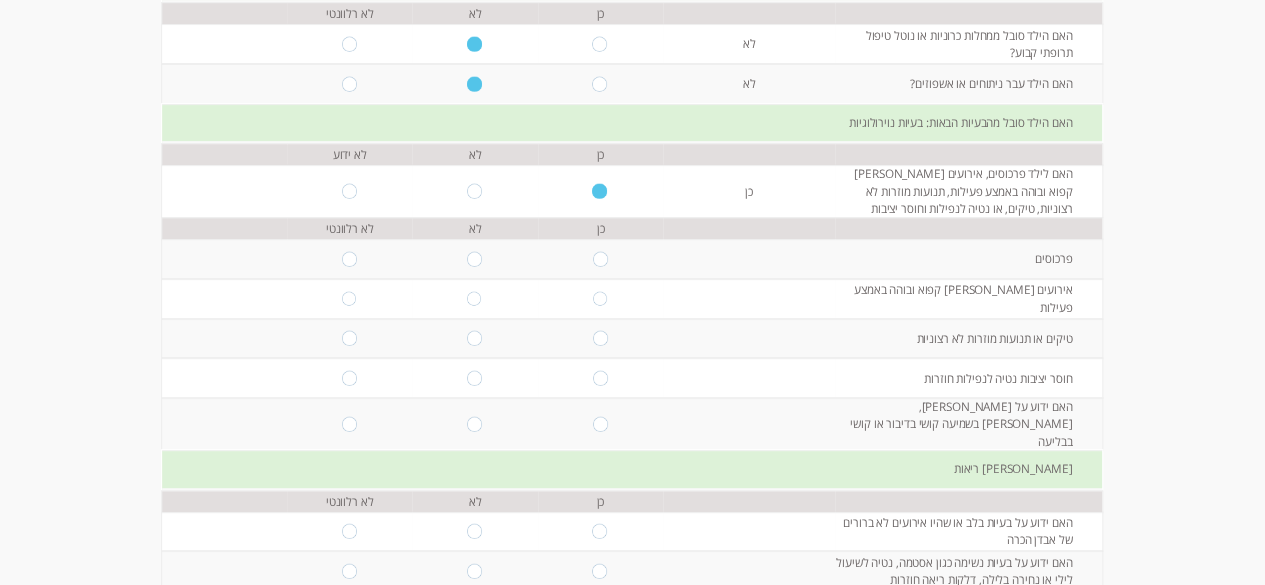 click at bounding box center [475, 258] 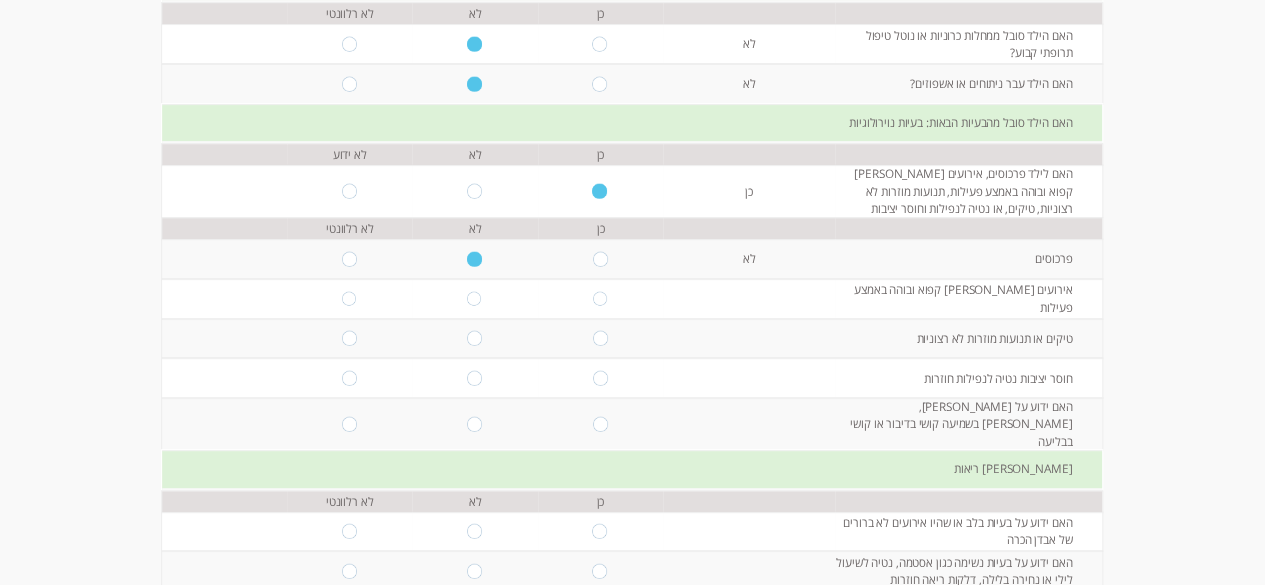 click at bounding box center [475, 298] 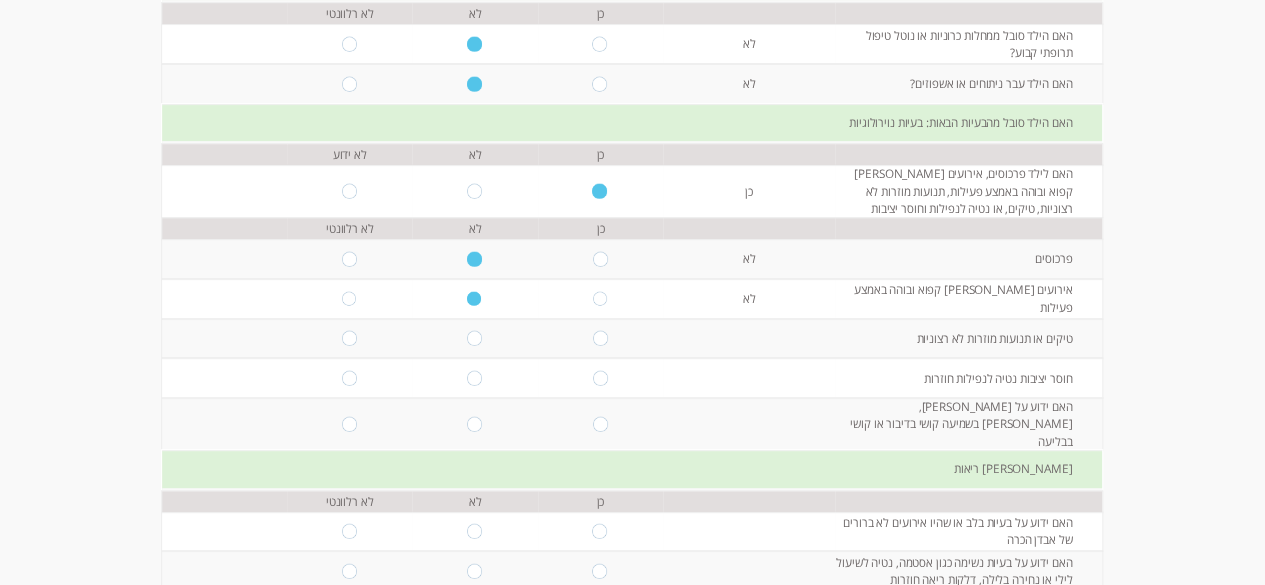 click at bounding box center (475, 338) 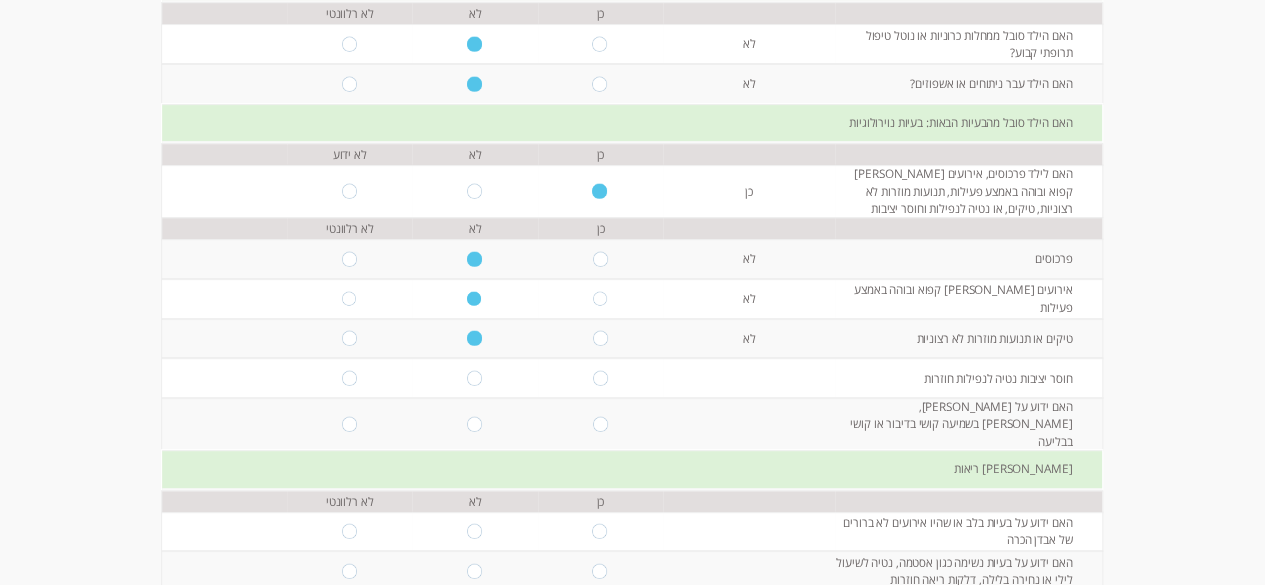 click at bounding box center (600, 378) 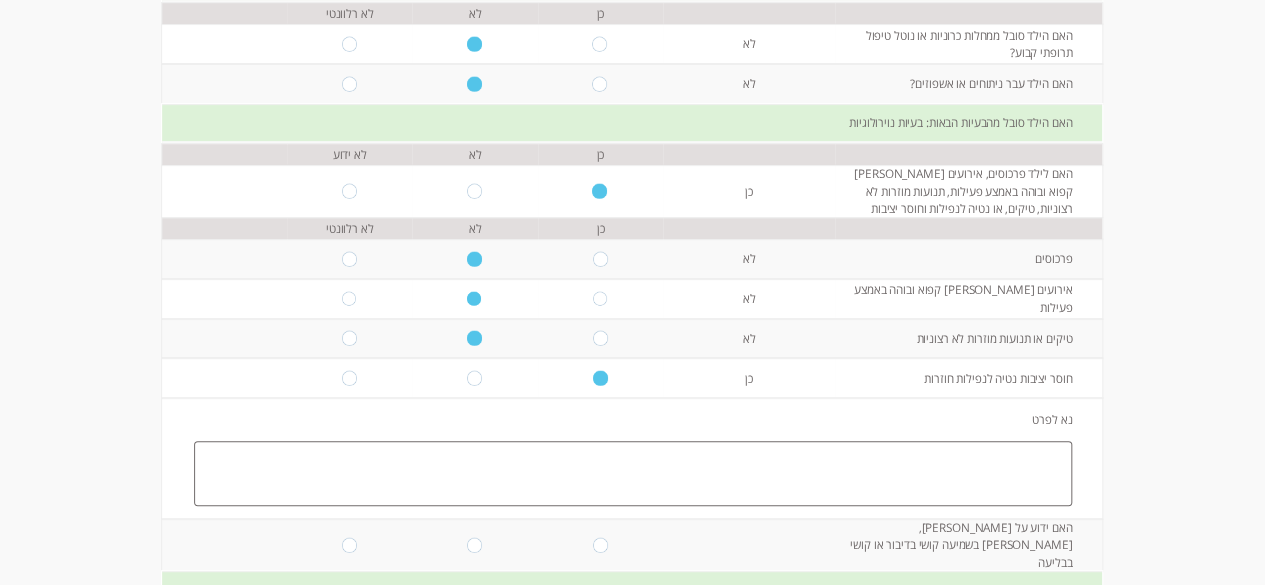 click at bounding box center [633, 473] 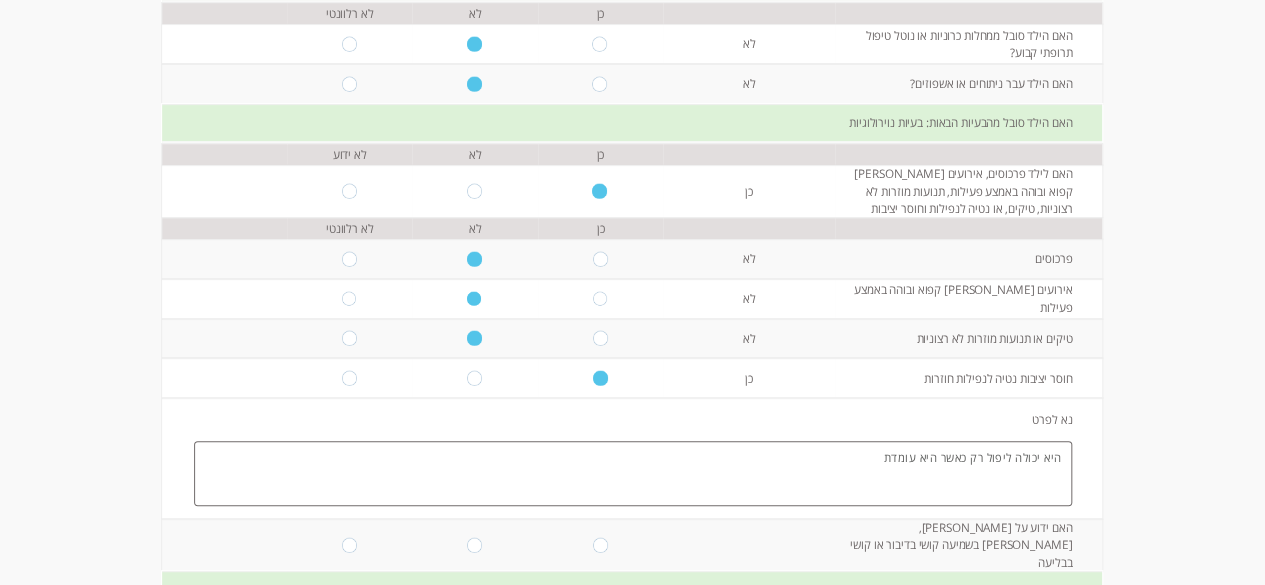 click on "היא יכולה ליפול רק כאשר היא עומדת" at bounding box center [633, 473] 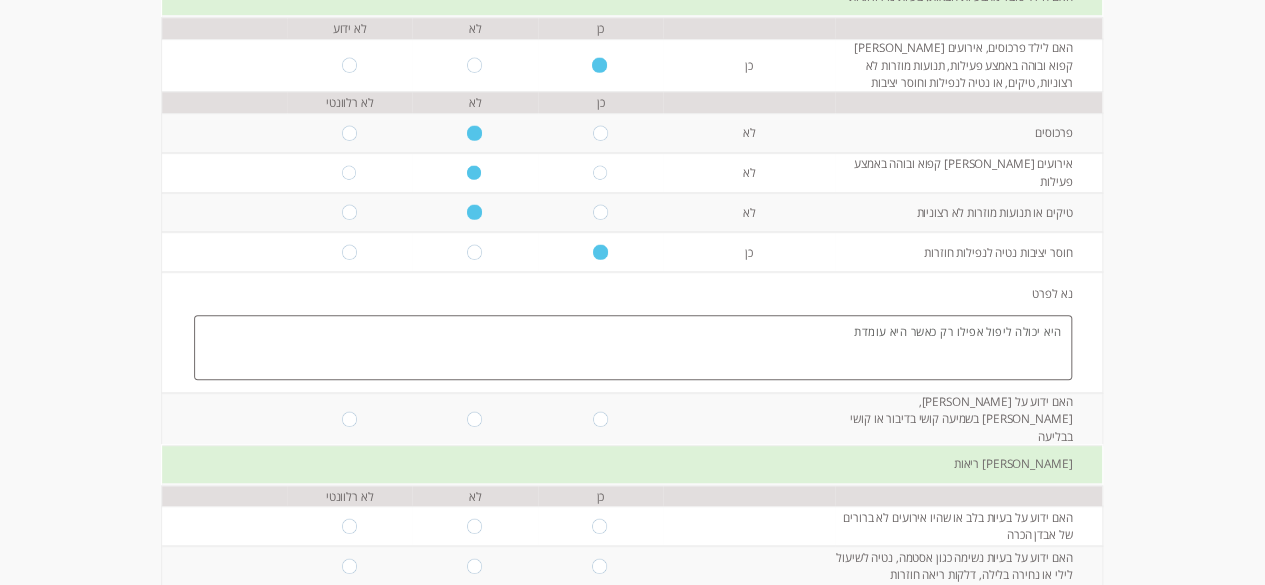 scroll, scrollTop: 396, scrollLeft: 0, axis: vertical 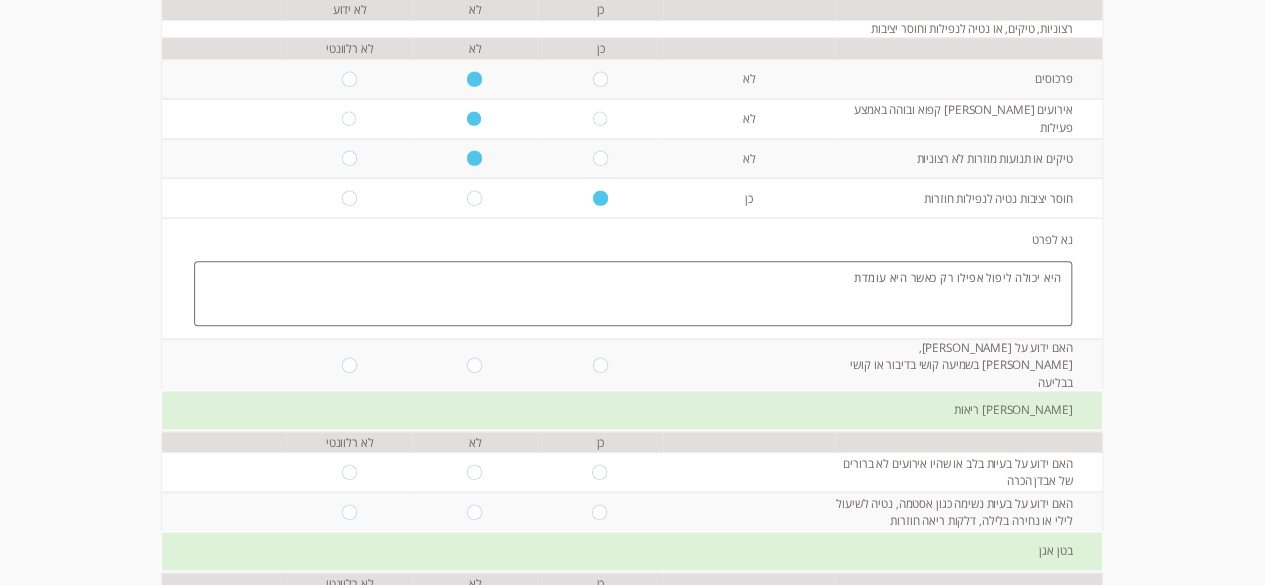 type on "היא יכולה ליפול אפילו רק כאשר היא עומדת" 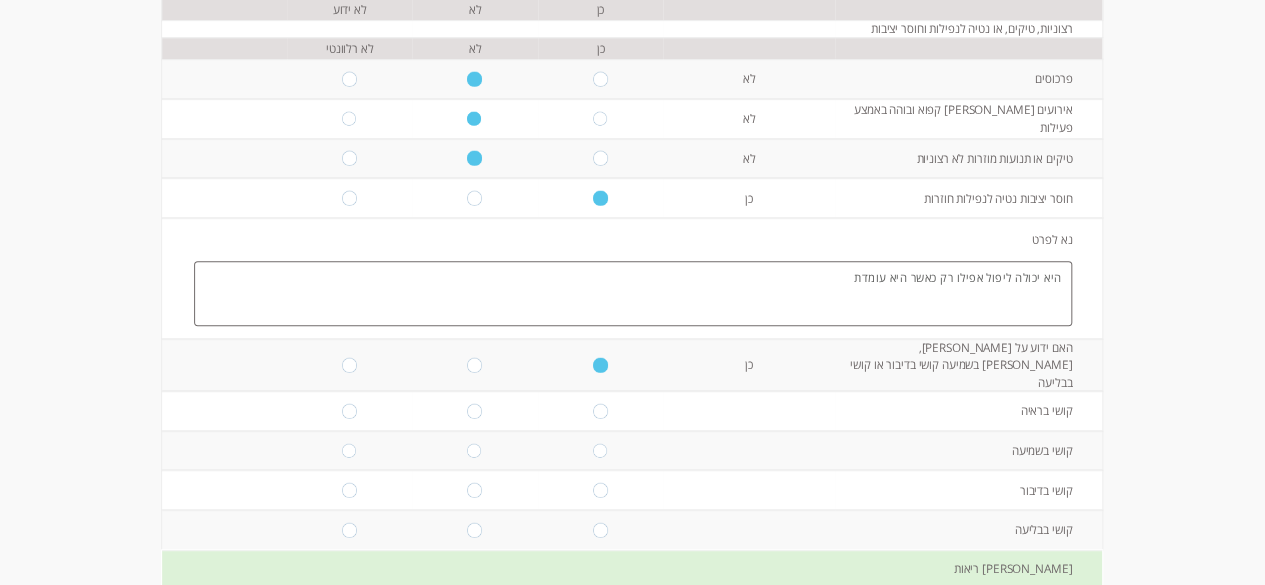 click at bounding box center (600, 410) 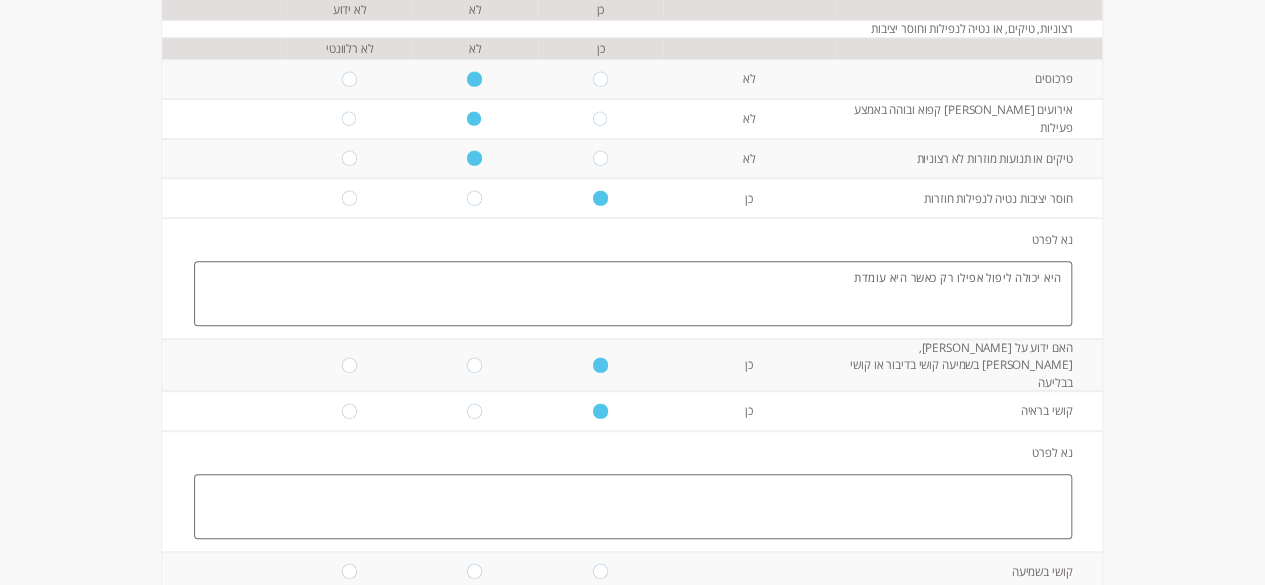 click at bounding box center [633, 506] 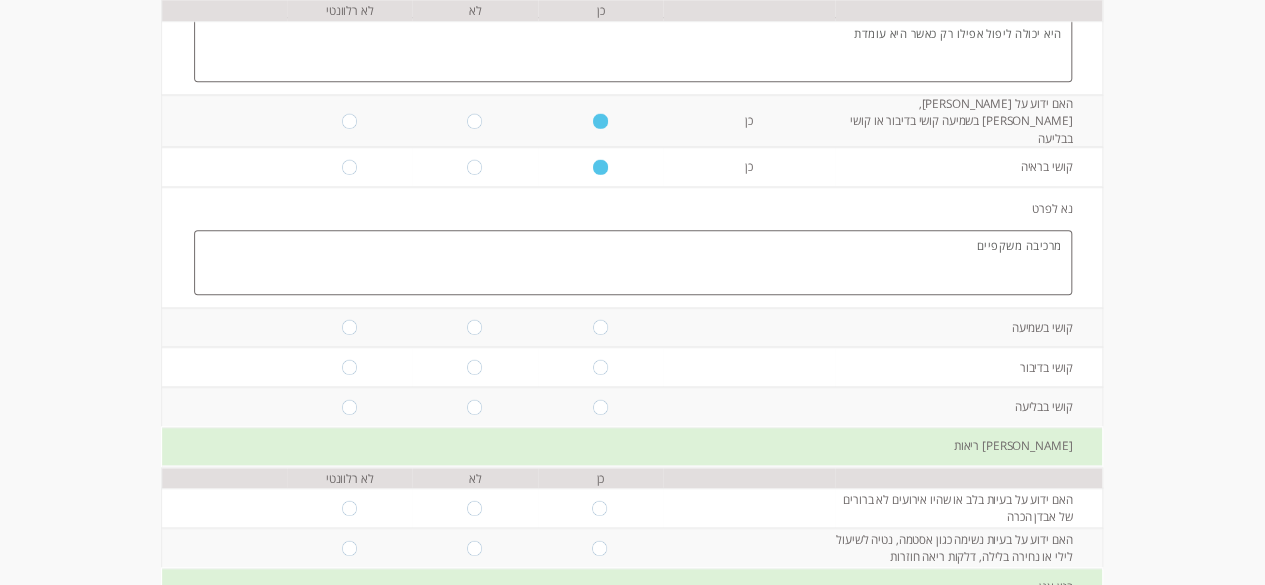 scroll, scrollTop: 692, scrollLeft: 0, axis: vertical 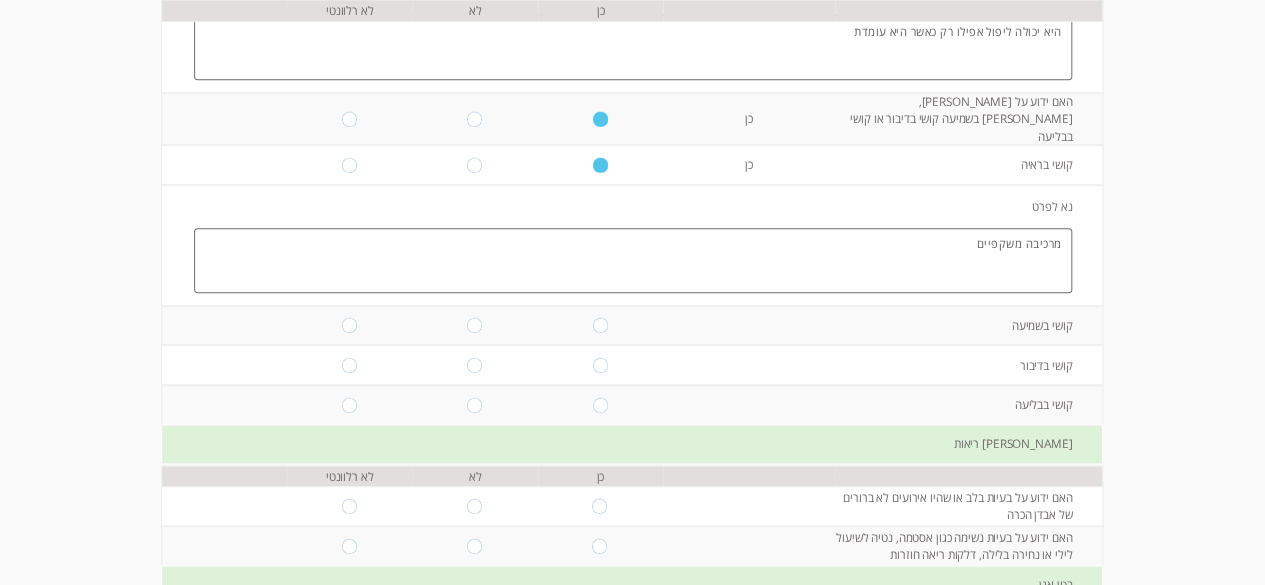 type on "מרכיבה משקפיים" 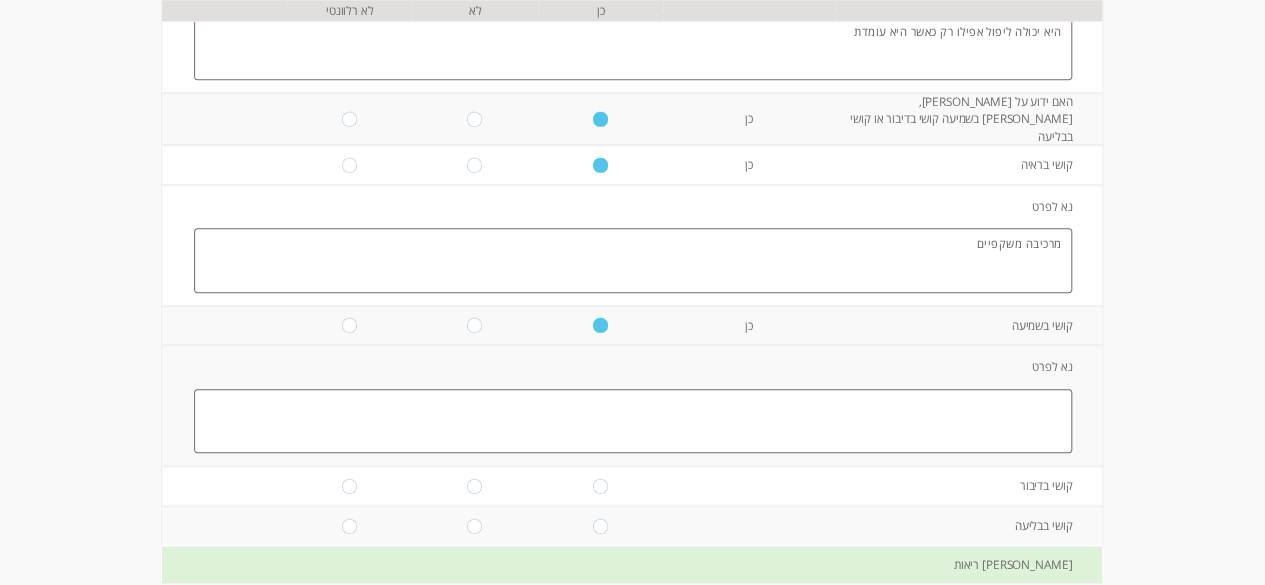 click at bounding box center (633, 421) 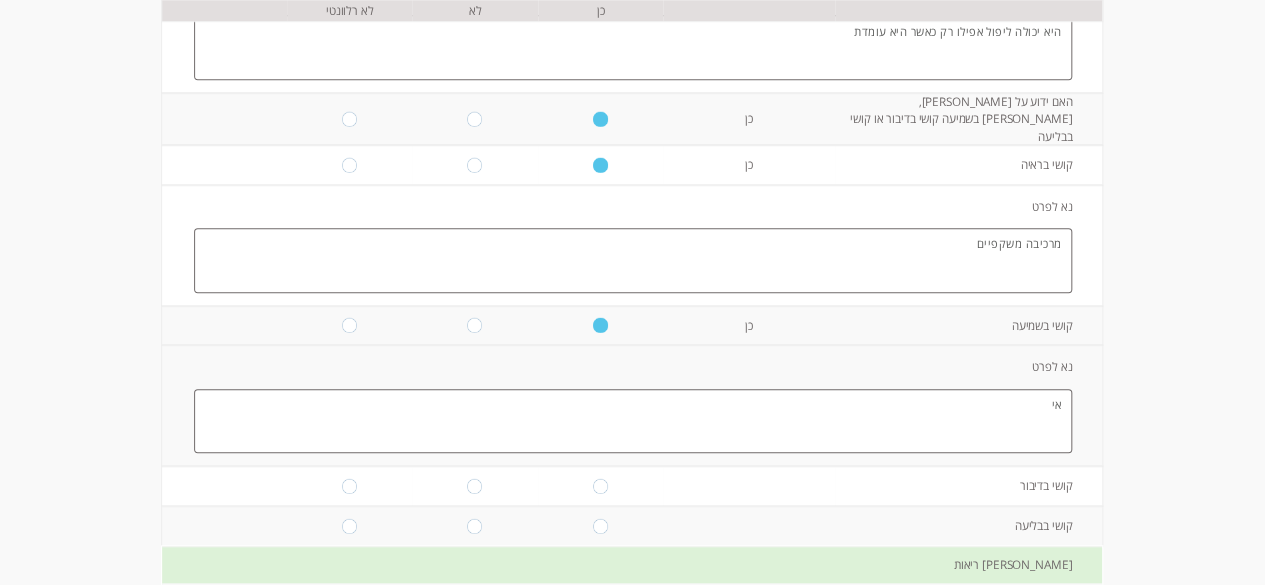 type on "א" 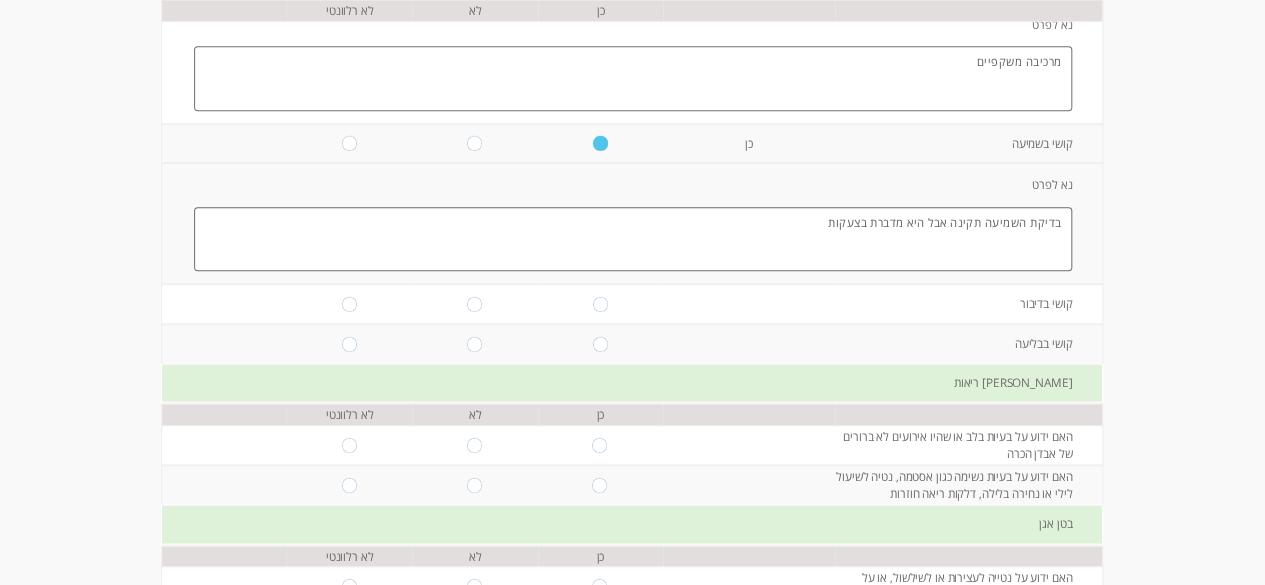 scroll, scrollTop: 887, scrollLeft: 0, axis: vertical 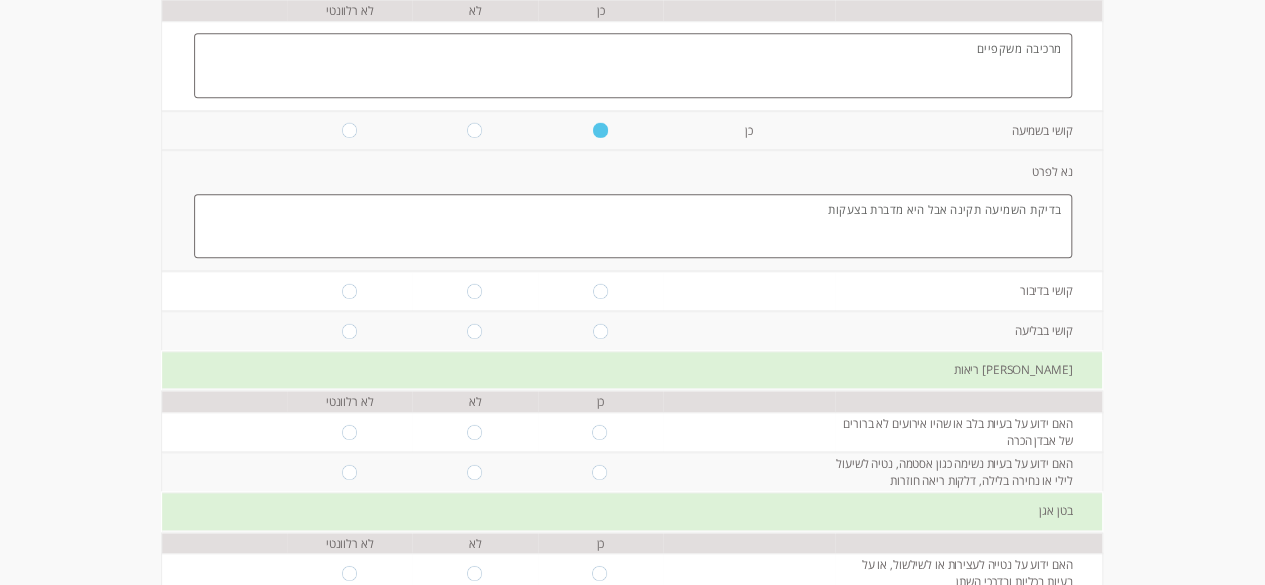 type on "בדיקת השמיעה תקינה אבל היא מדברת בצעקות" 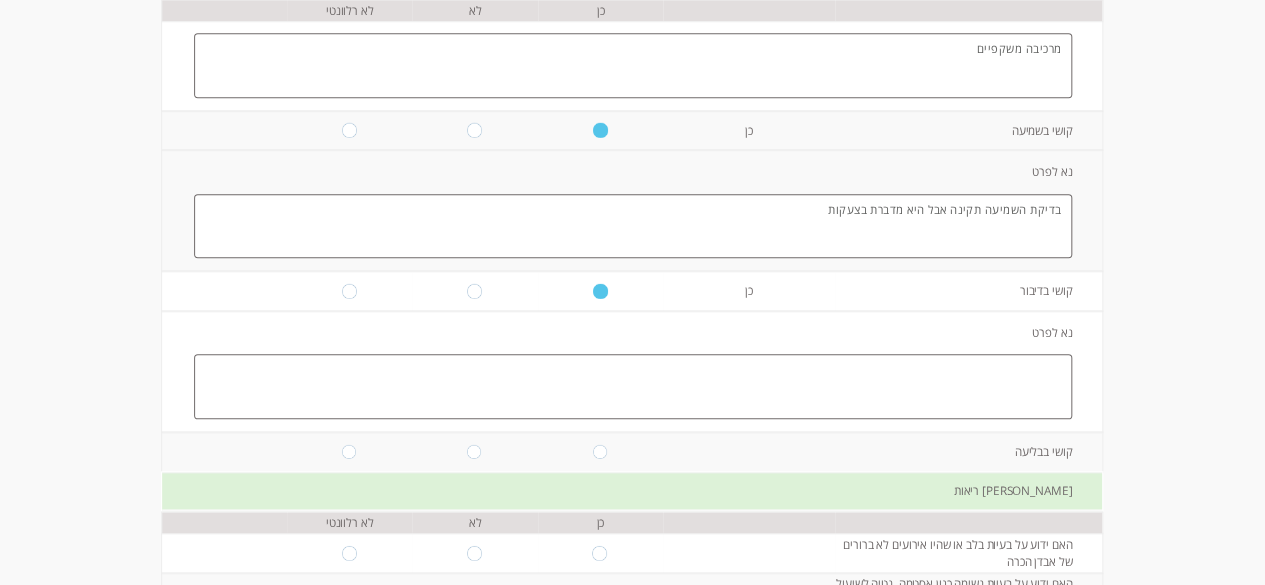 click at bounding box center (633, 386) 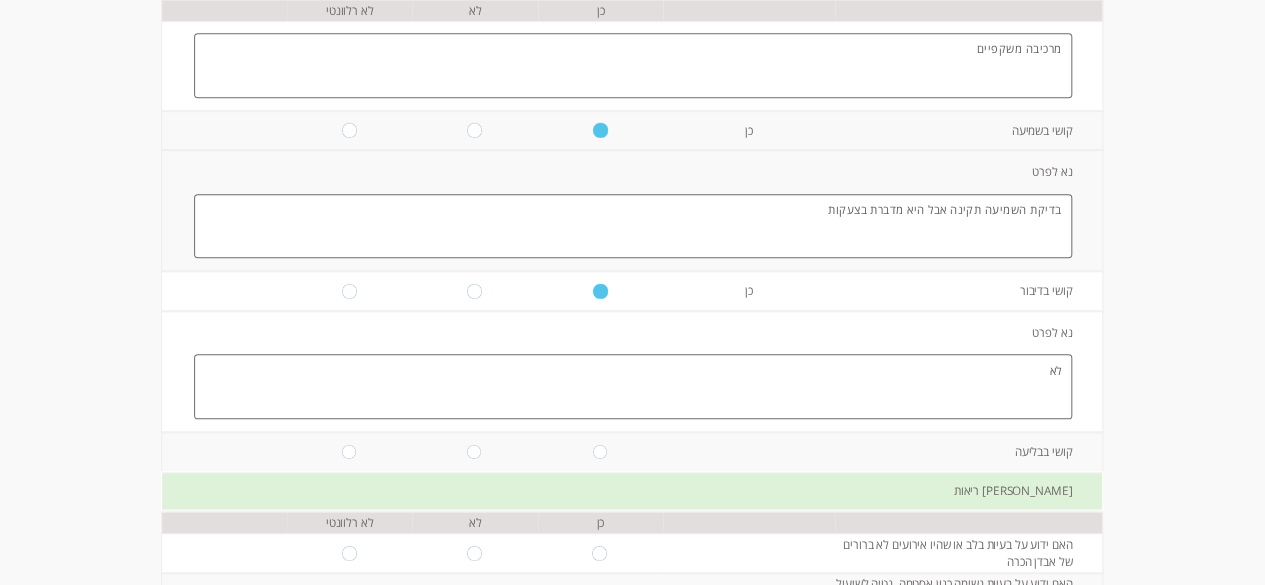 type on "ל" 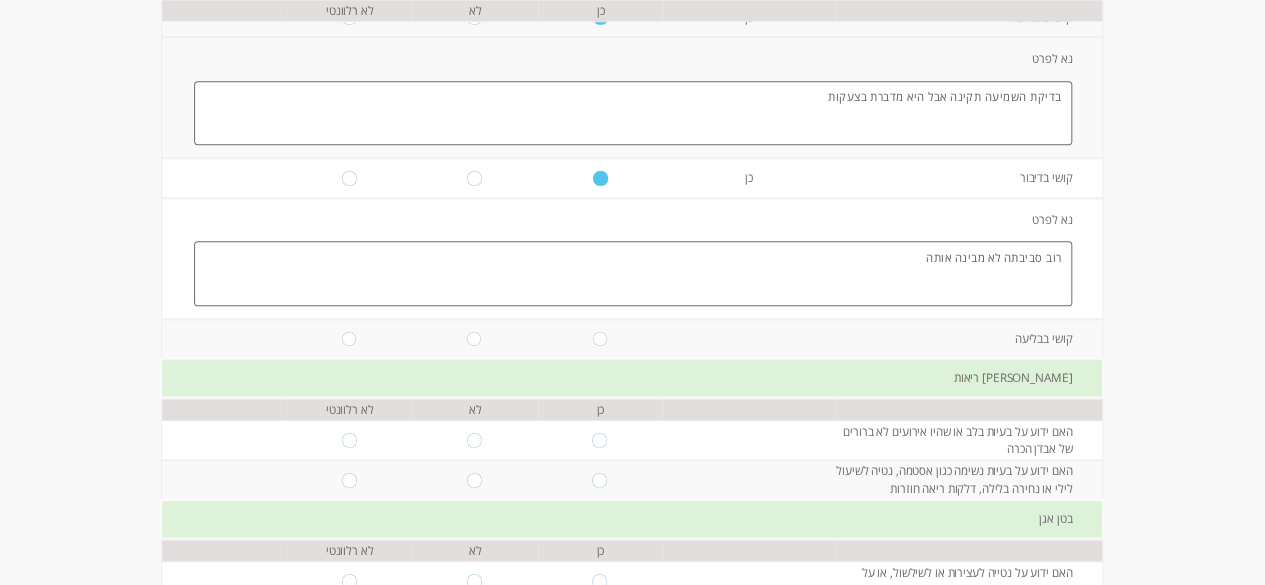 scroll, scrollTop: 1006, scrollLeft: 0, axis: vertical 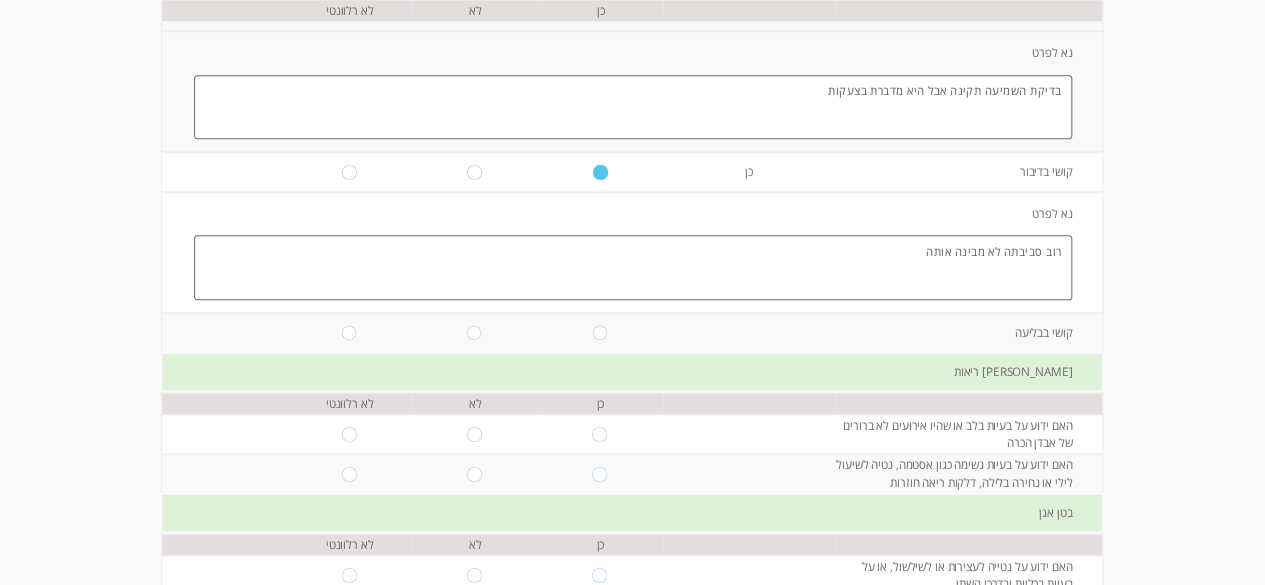 type on "רוב סביבתה לא מבינה אותה" 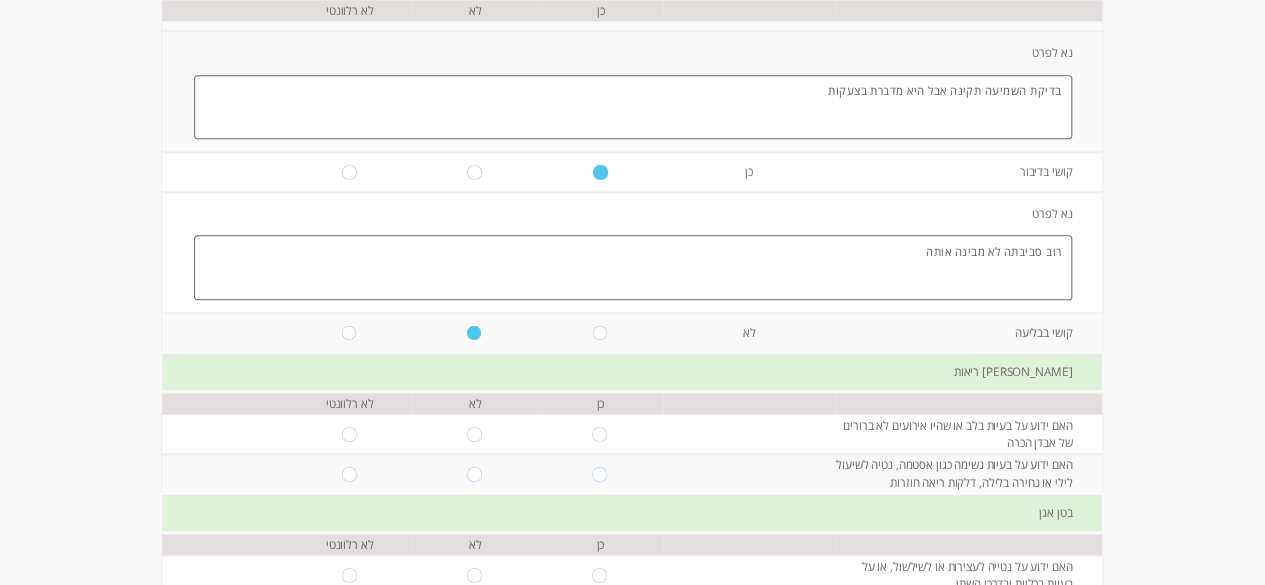 click at bounding box center [475, 434] 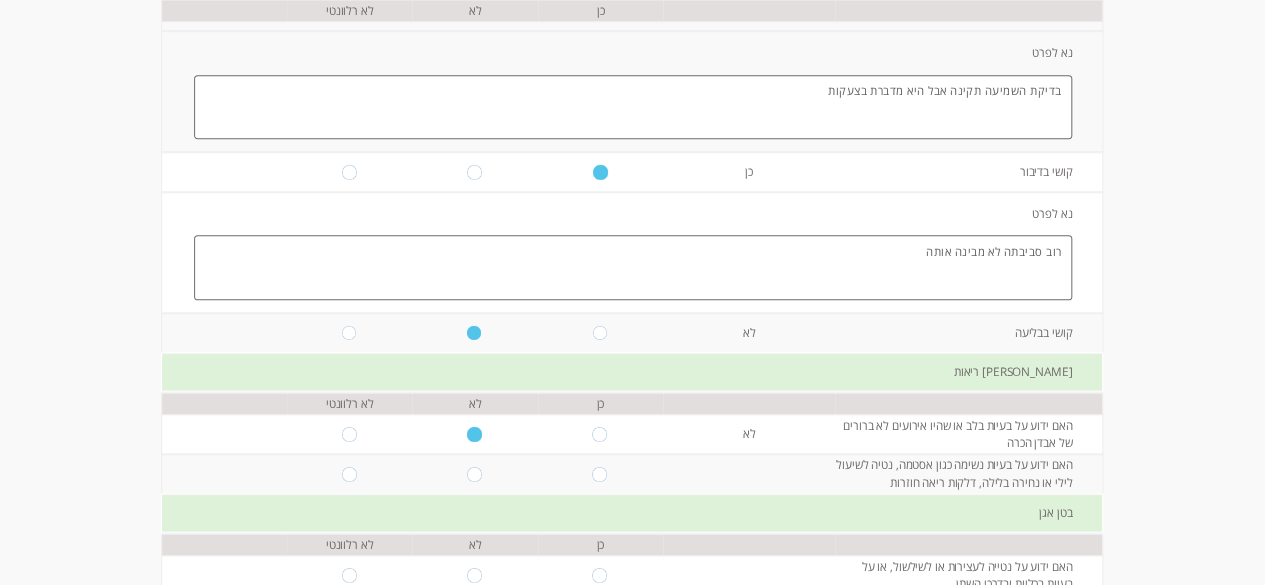 click at bounding box center [475, 473] 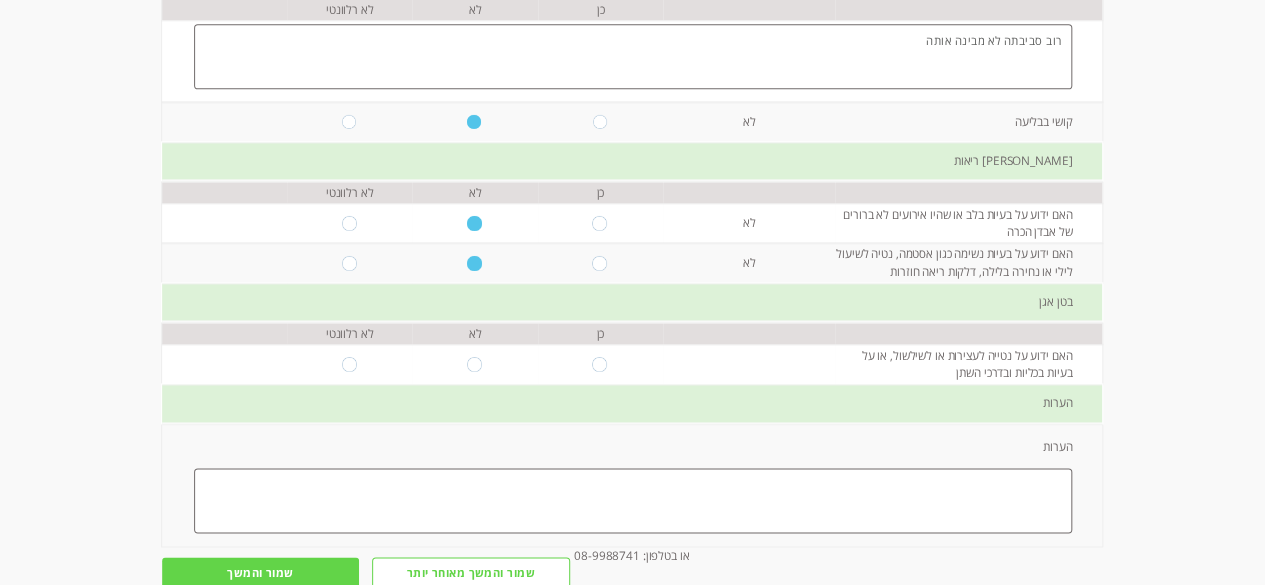 scroll, scrollTop: 1224, scrollLeft: 0, axis: vertical 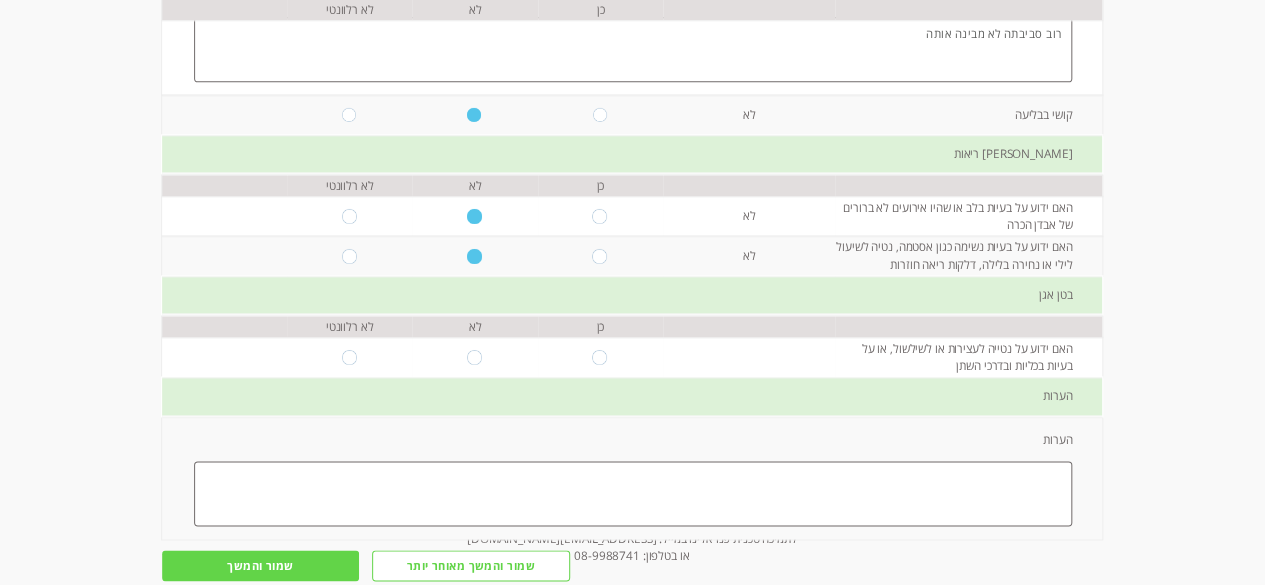 click at bounding box center (475, 357) 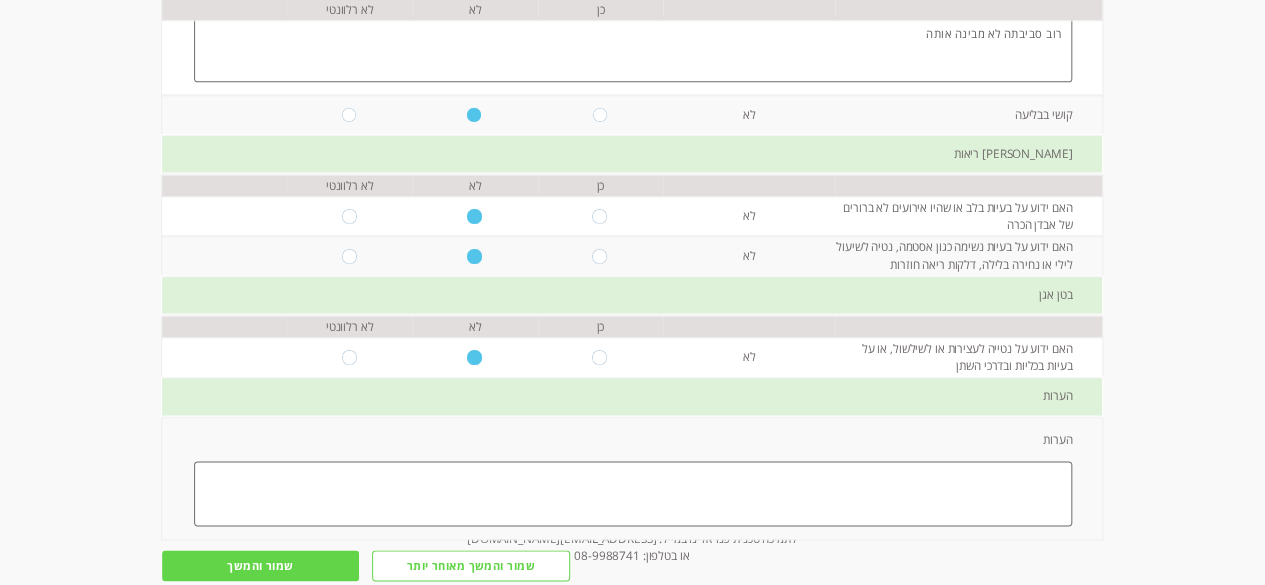 click on "שמור והמשך" at bounding box center (261, 565) 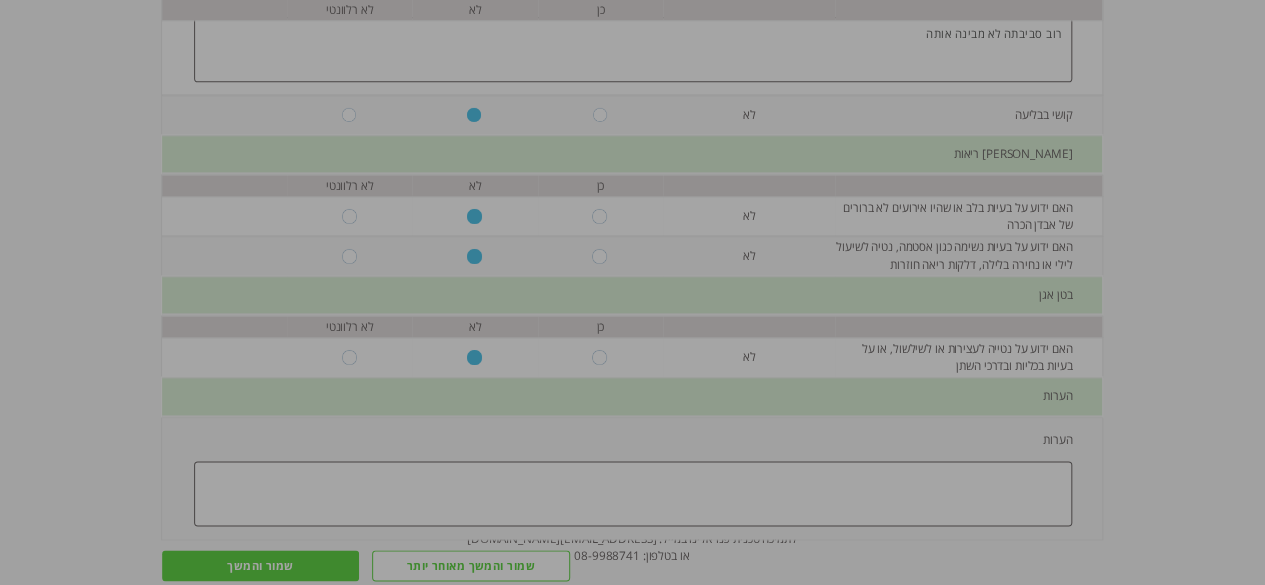 scroll, scrollTop: 0, scrollLeft: 0, axis: both 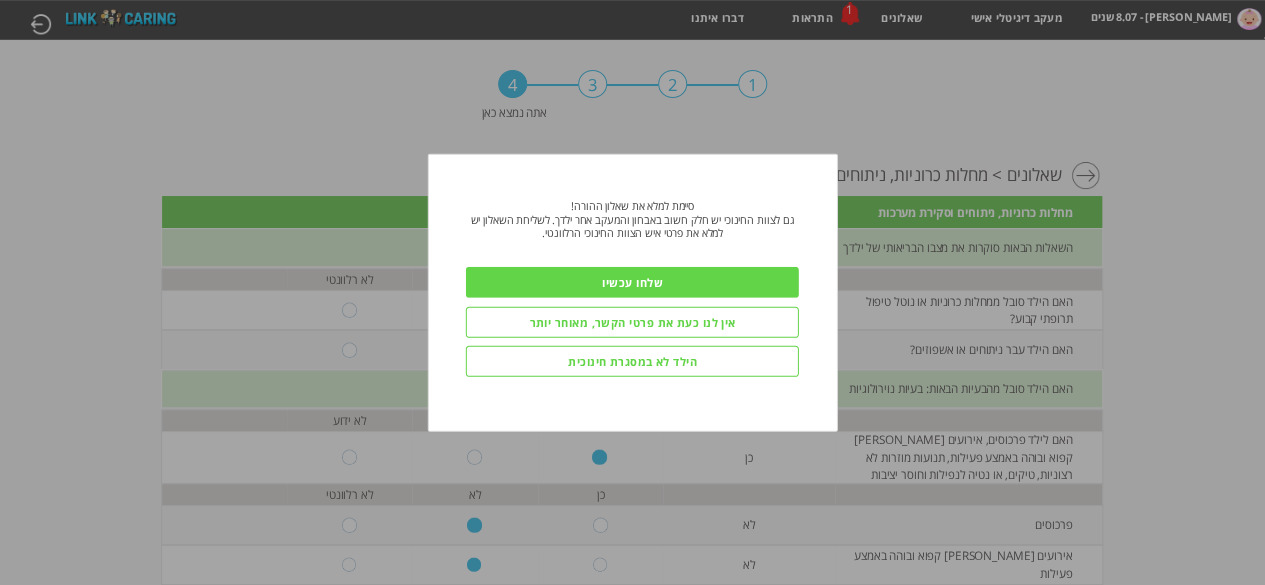 click on "שלחו עכשיו" at bounding box center [632, 282] 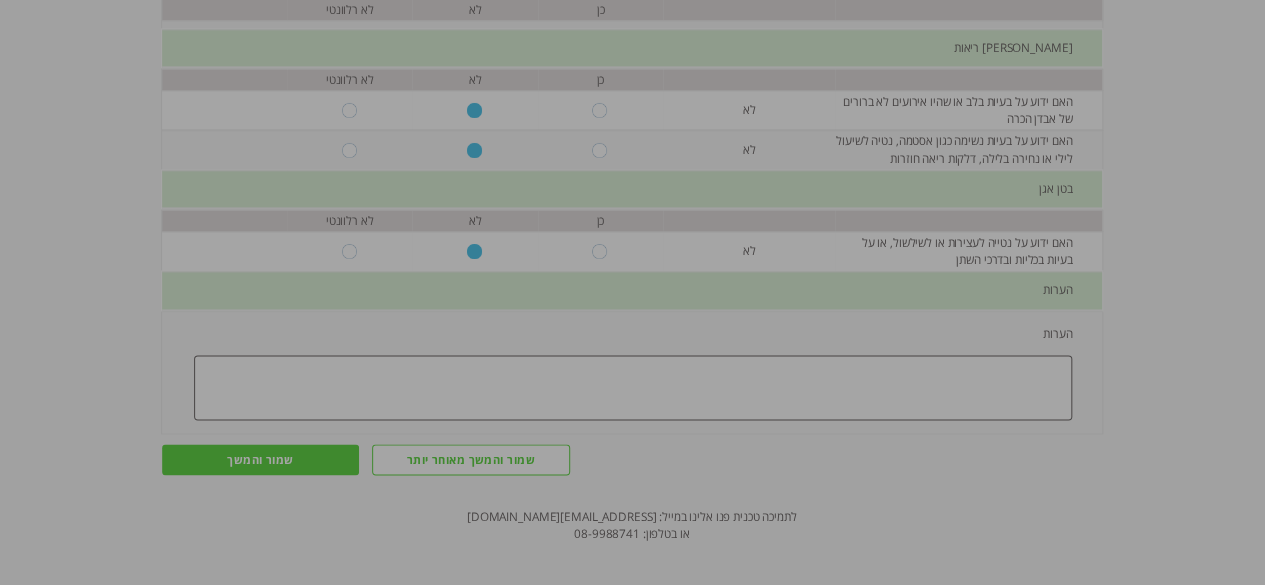 scroll, scrollTop: 0, scrollLeft: 0, axis: both 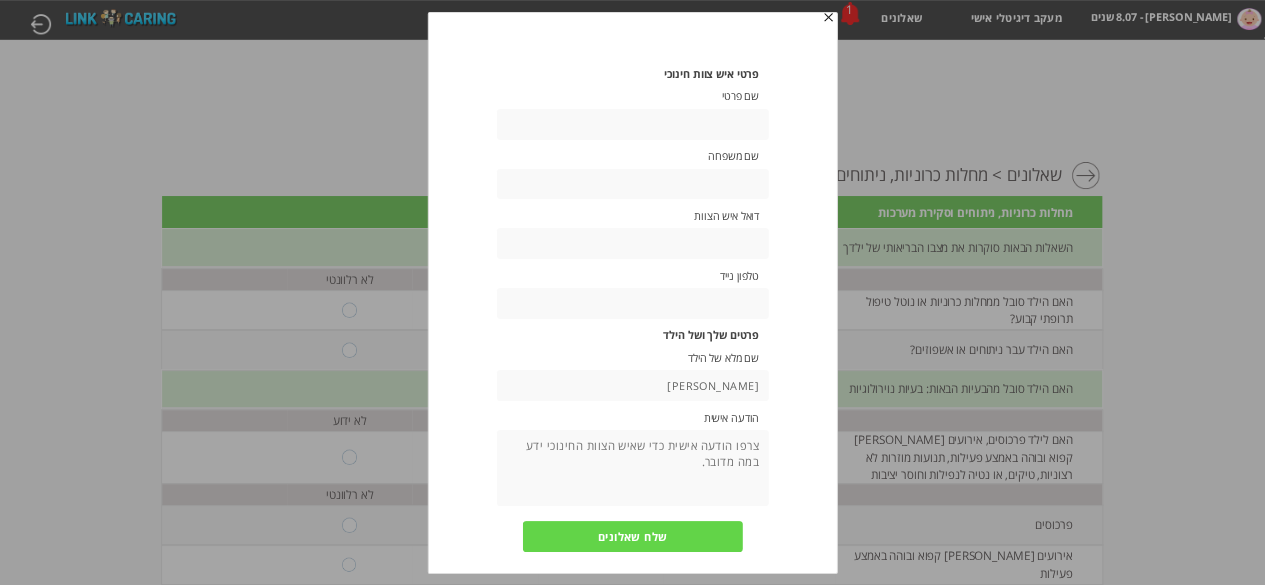 click at bounding box center [632, 124] 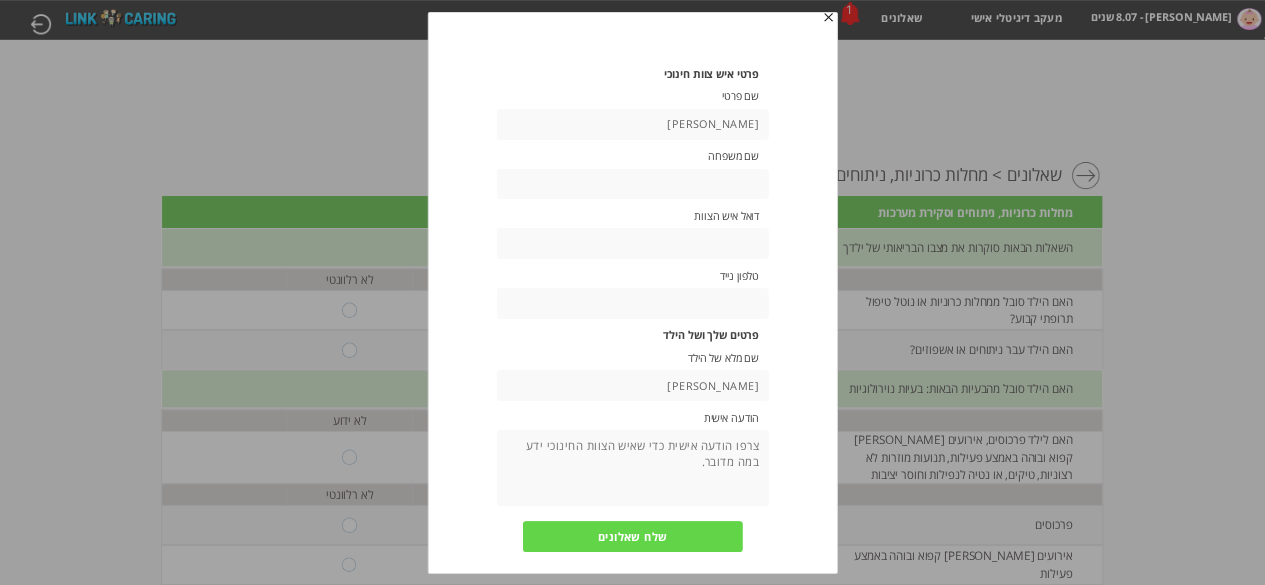 type on "[PERSON_NAME]" 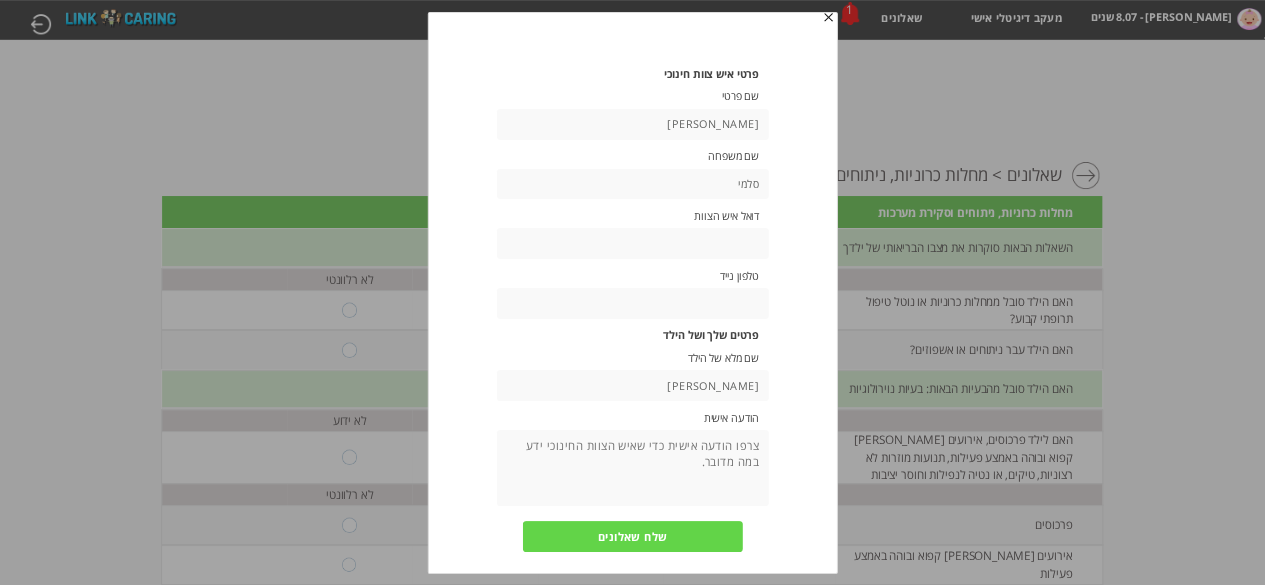 type on "סלמי" 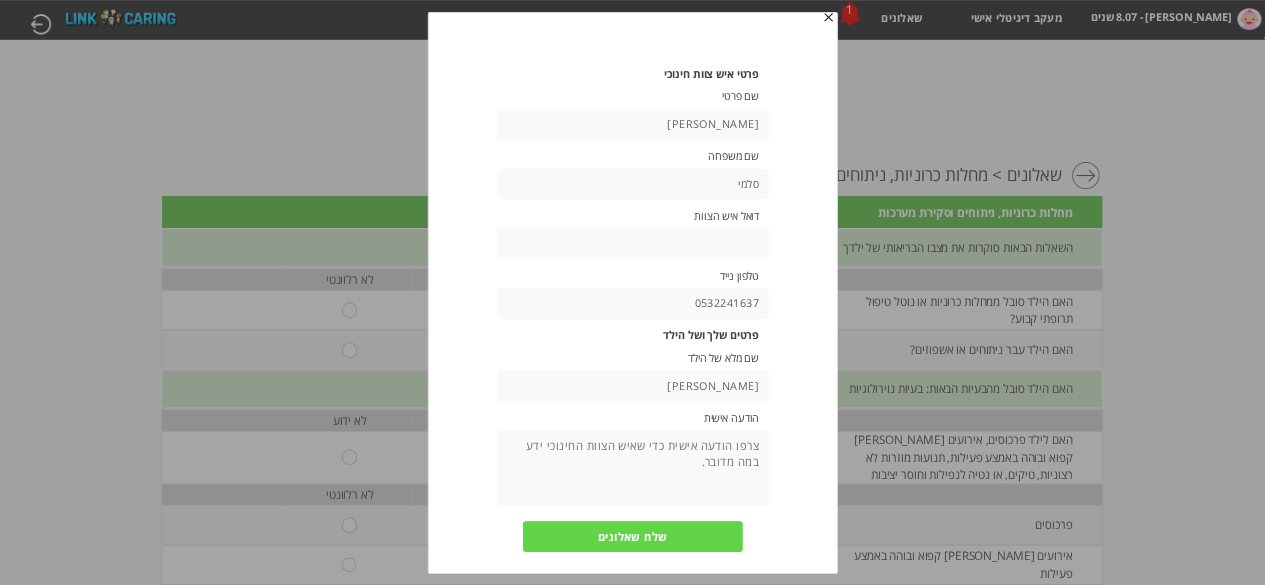 type on "0532241637" 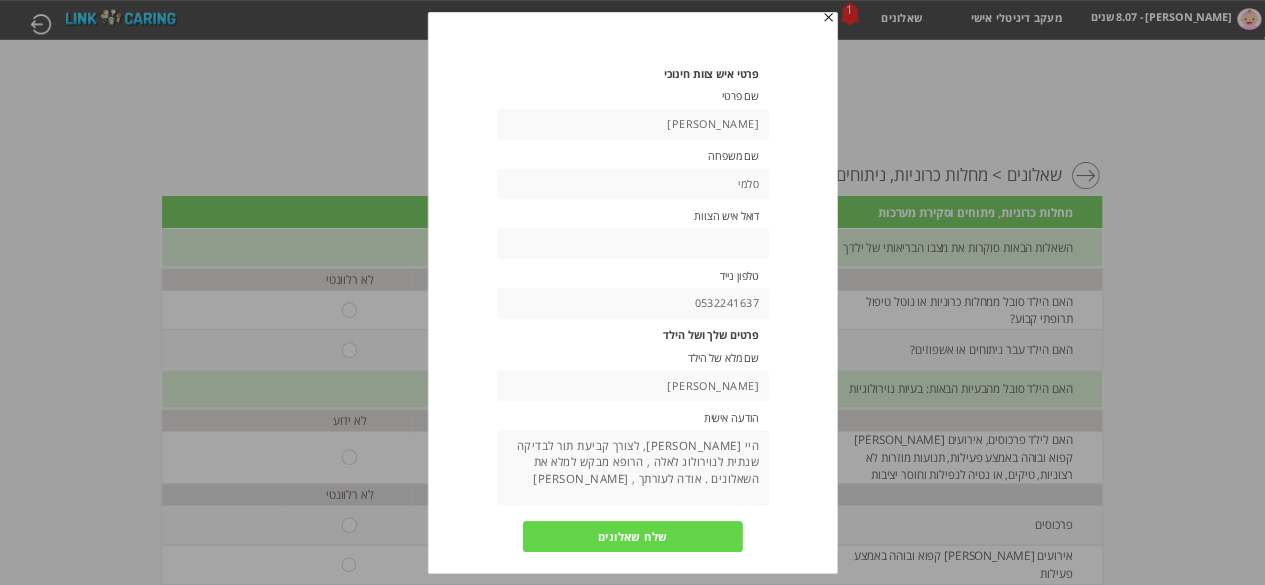 type on "היי [PERSON_NAME], לצורך קביעת תור לבדיקה שנתית לנוירולוג לאלה , הרופא מבקש למלא את השאלונים . אודה לעזרתך , [PERSON_NAME]" 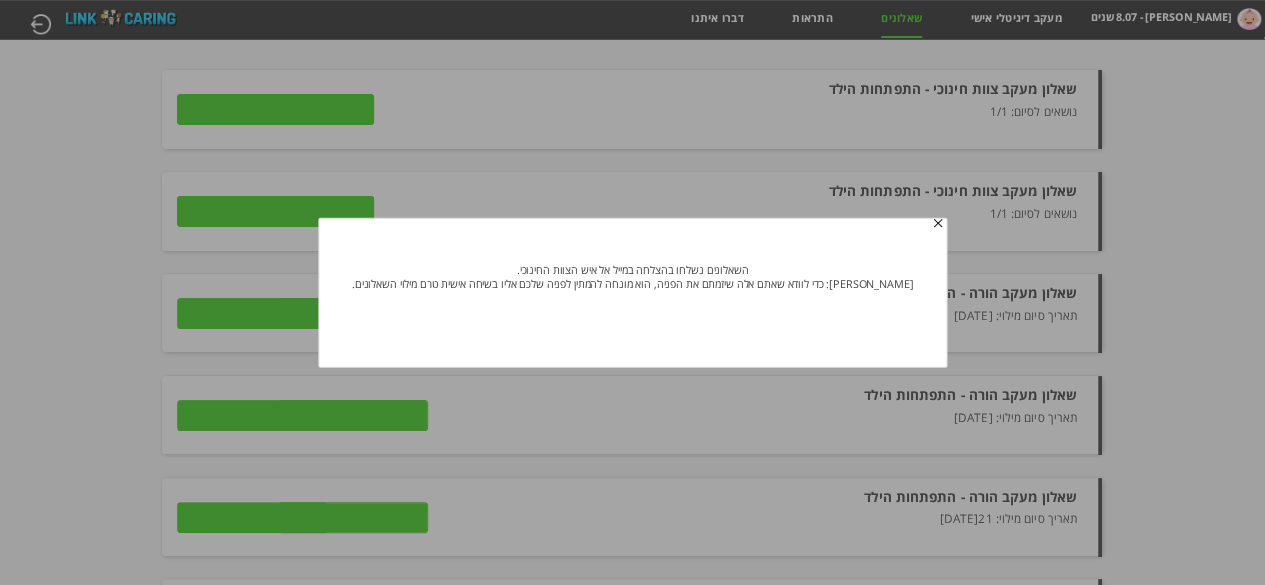 type on "פרטים" 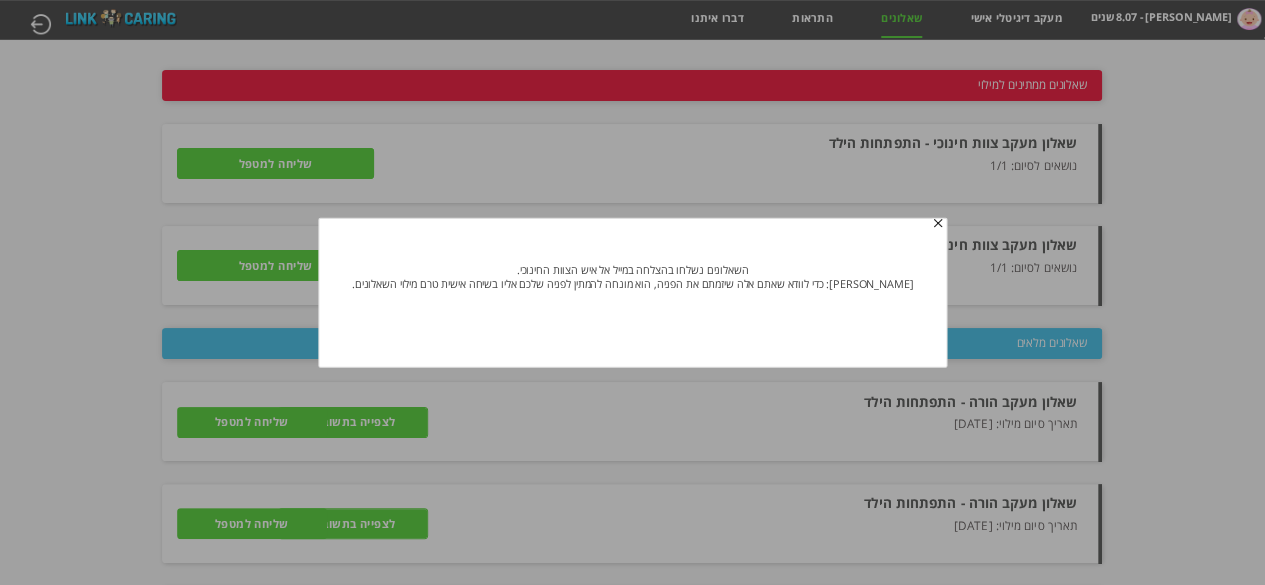 click at bounding box center [938, 224] 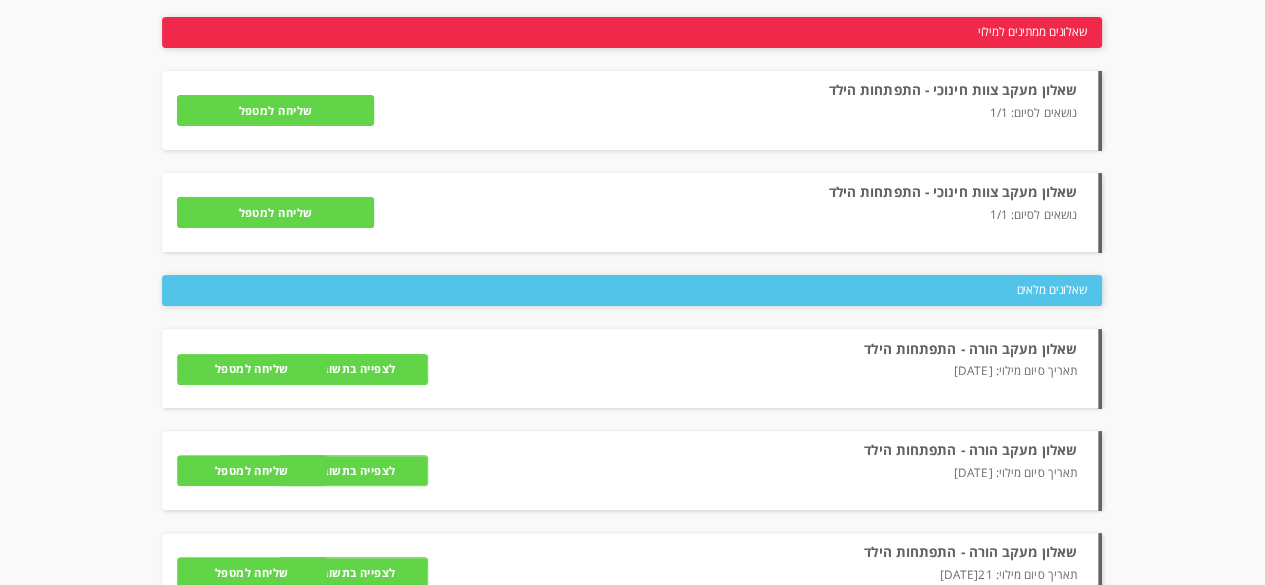 scroll, scrollTop: 52, scrollLeft: 0, axis: vertical 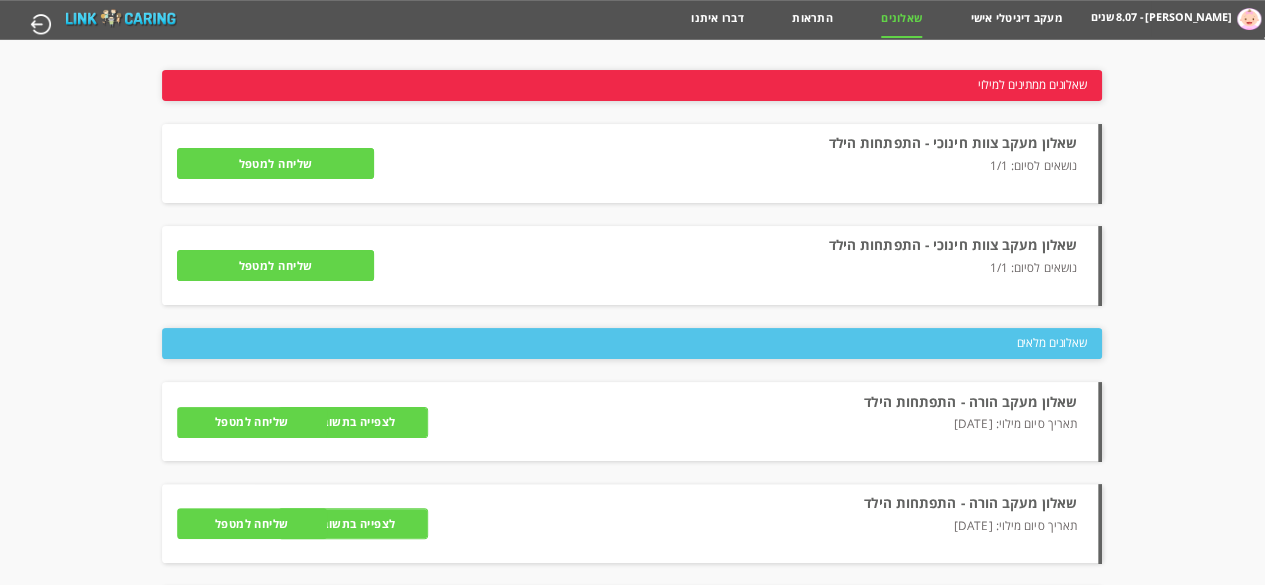 click on "שליחה למטפל" at bounding box center [276, 163] 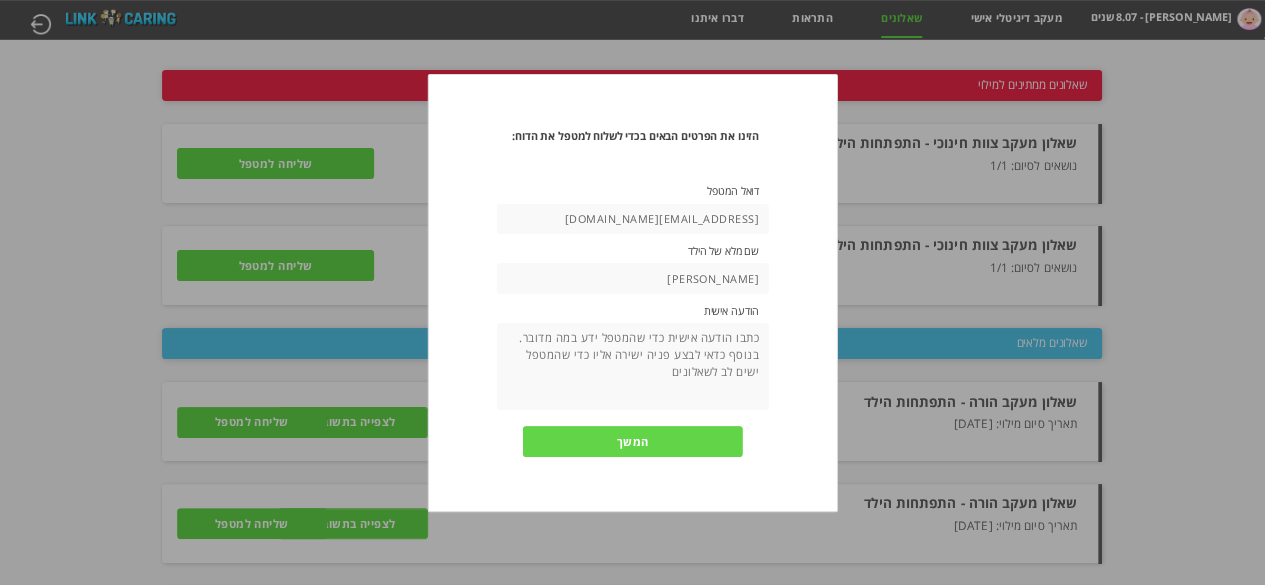click at bounding box center (632, 366) 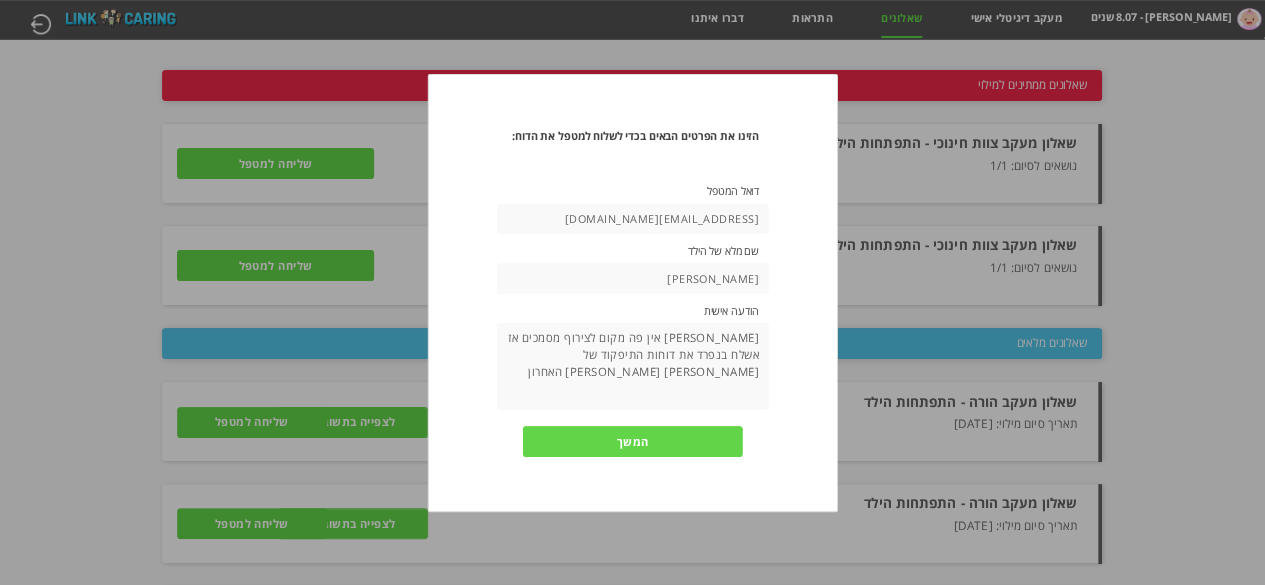 type on "[PERSON_NAME] אין פה מקום לצירוף מסמכים אז אשלח בנפרד את דוחות התיפקוד של [PERSON_NAME] [PERSON_NAME] האחרון" 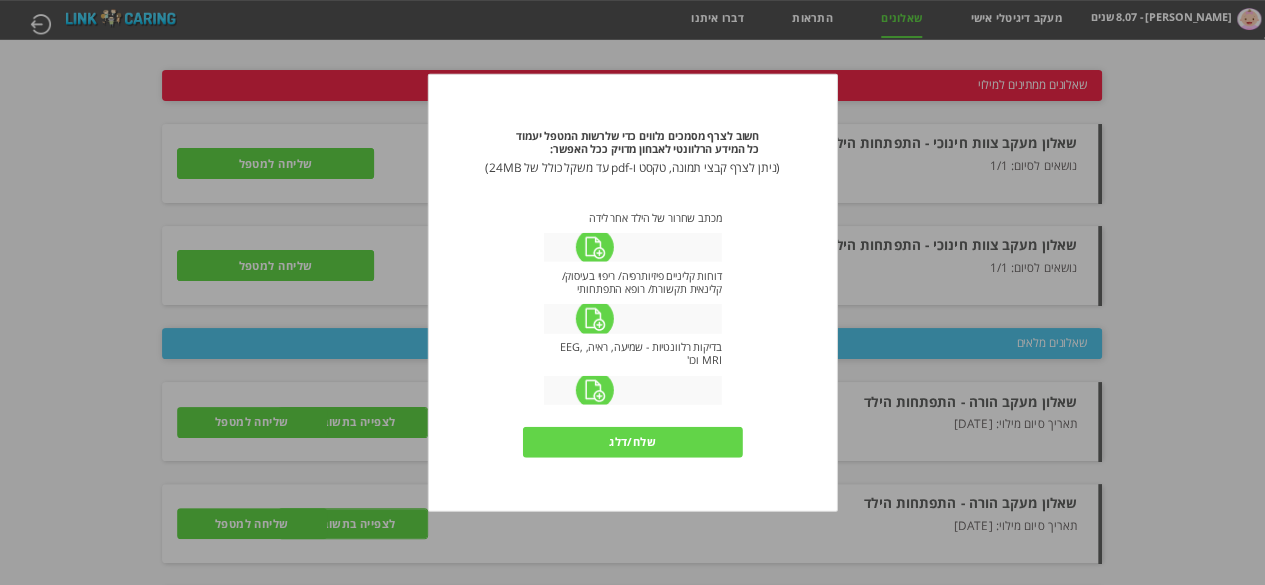 click at bounding box center (594, 318) 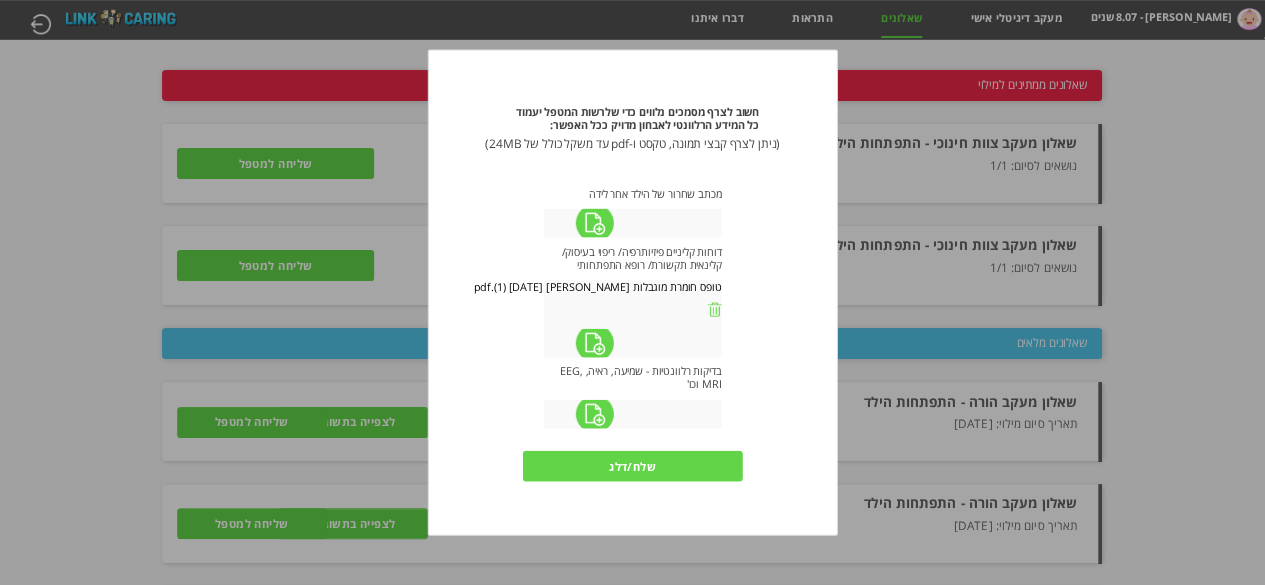 click at bounding box center [594, 342] 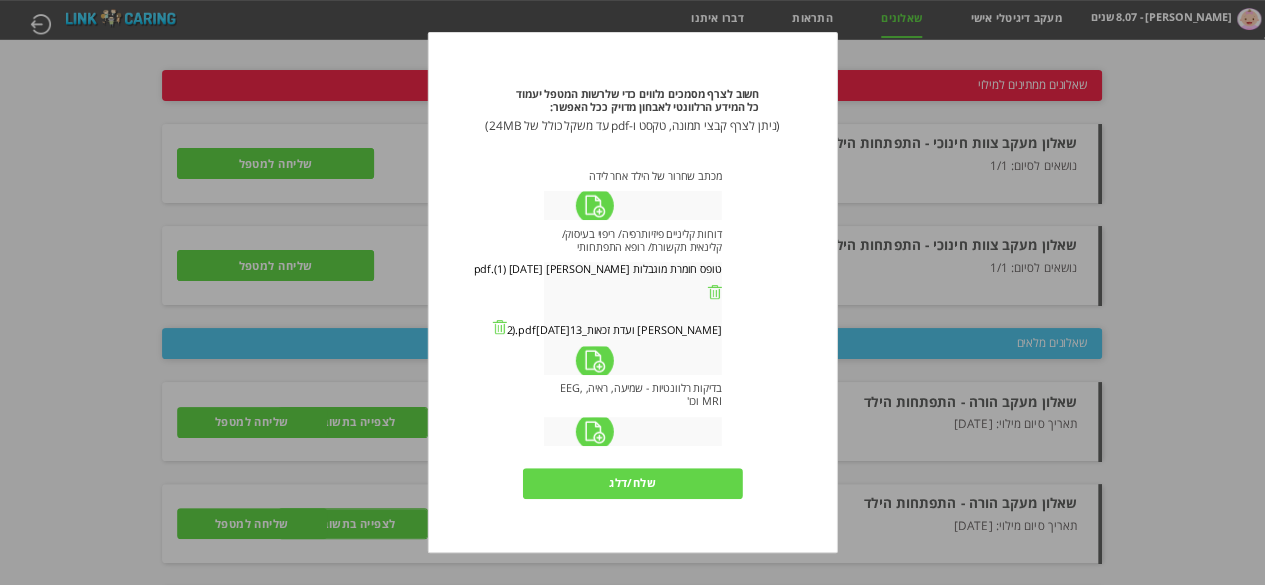 click at bounding box center (594, 360) 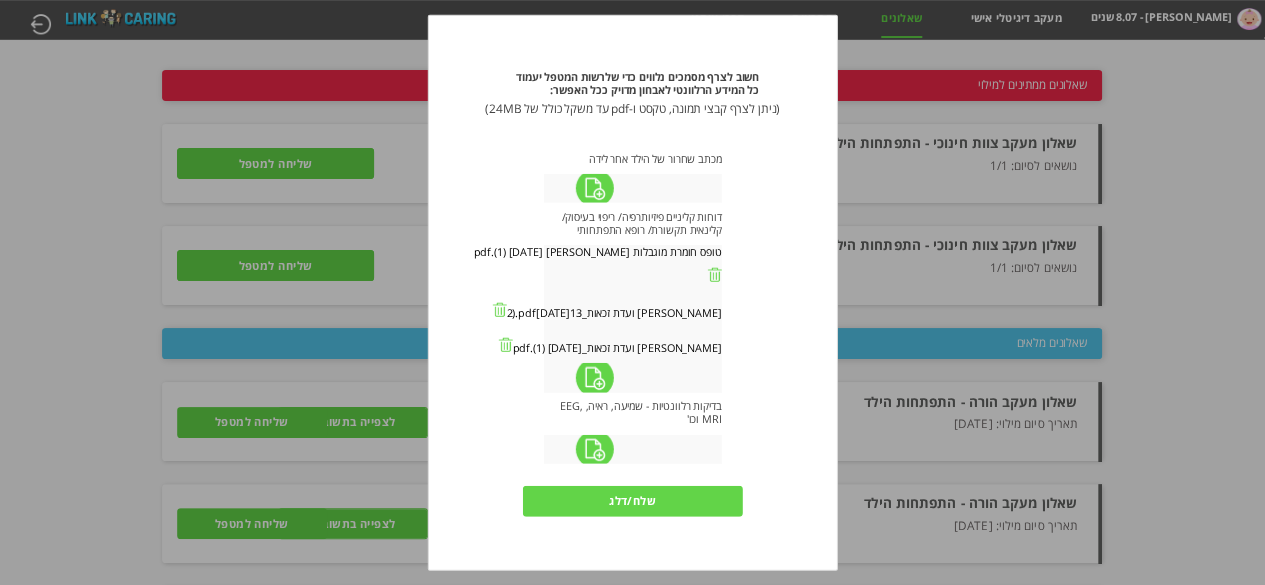 click on "שלח/דלג" at bounding box center (633, 500) 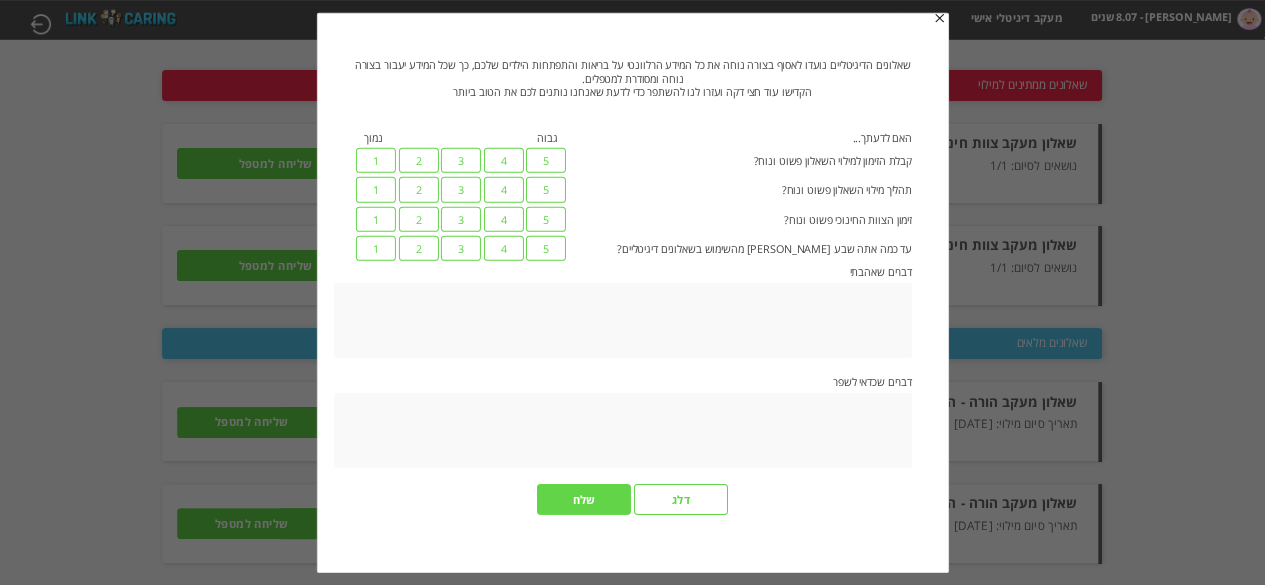 click on "5" at bounding box center [546, 160] 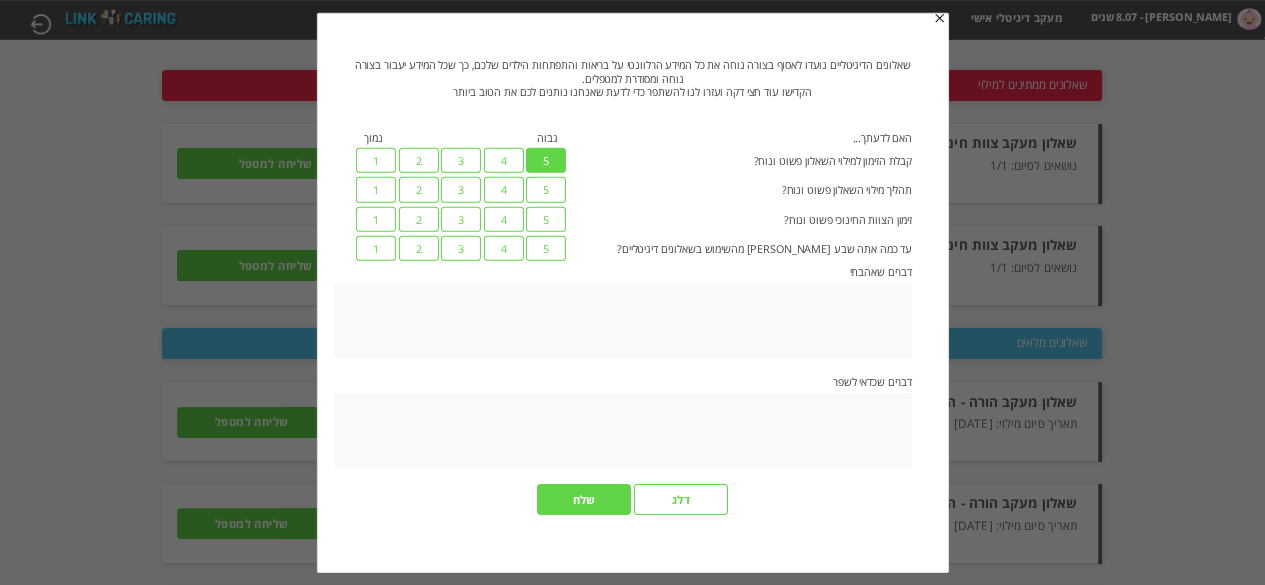 click on "5" at bounding box center (546, 189) 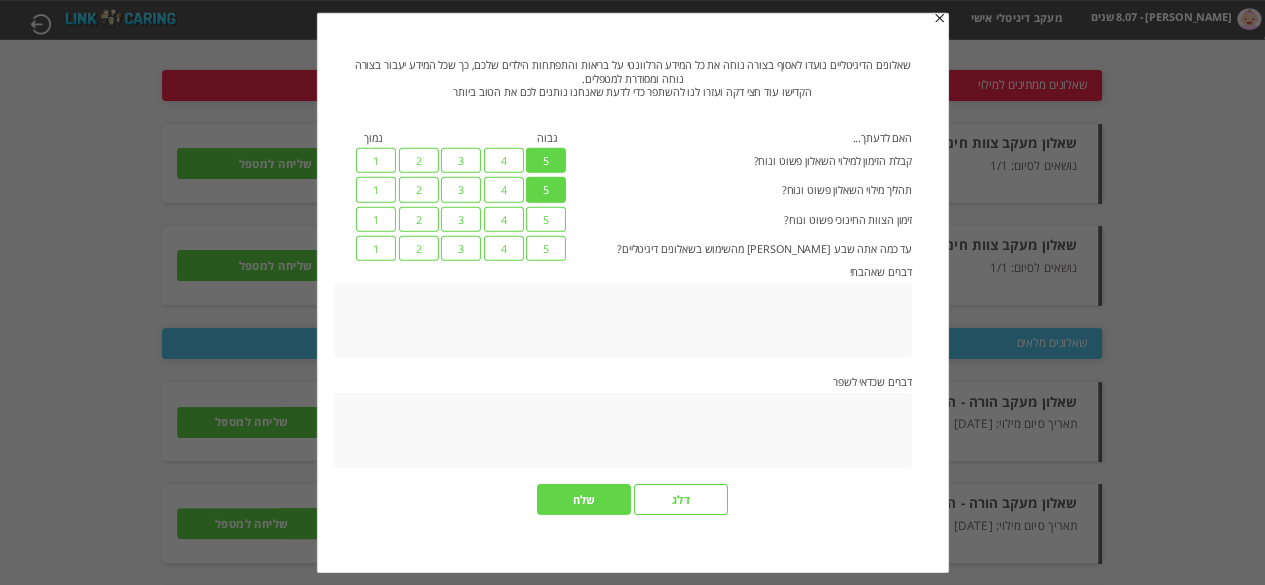 click on "5" at bounding box center [546, 218] 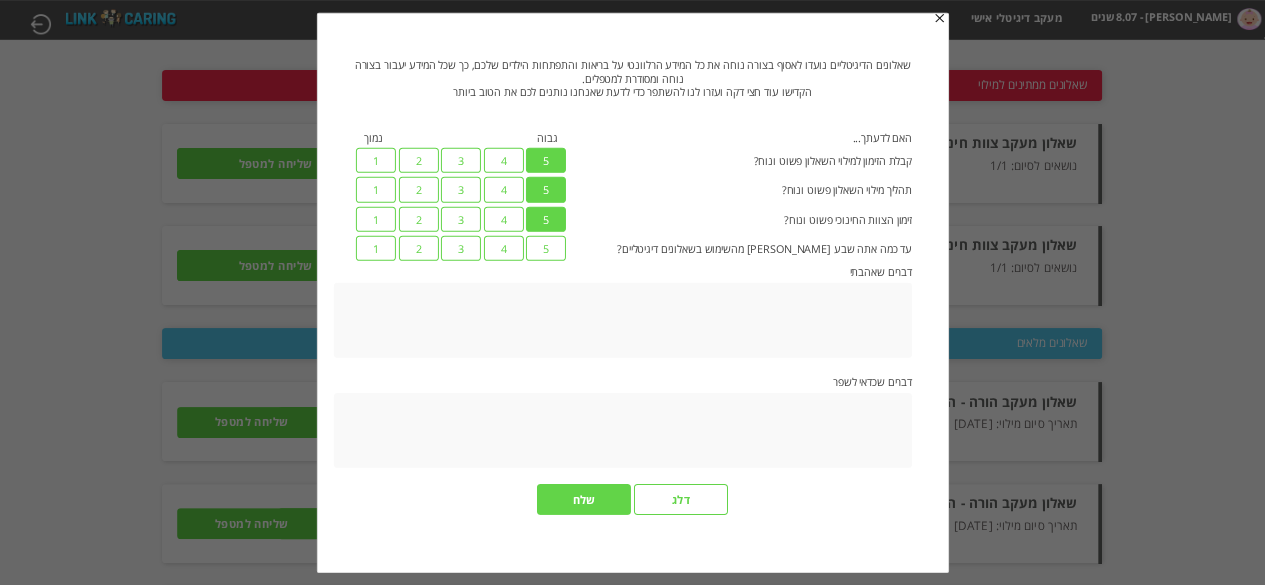 click on "5" at bounding box center (546, 248) 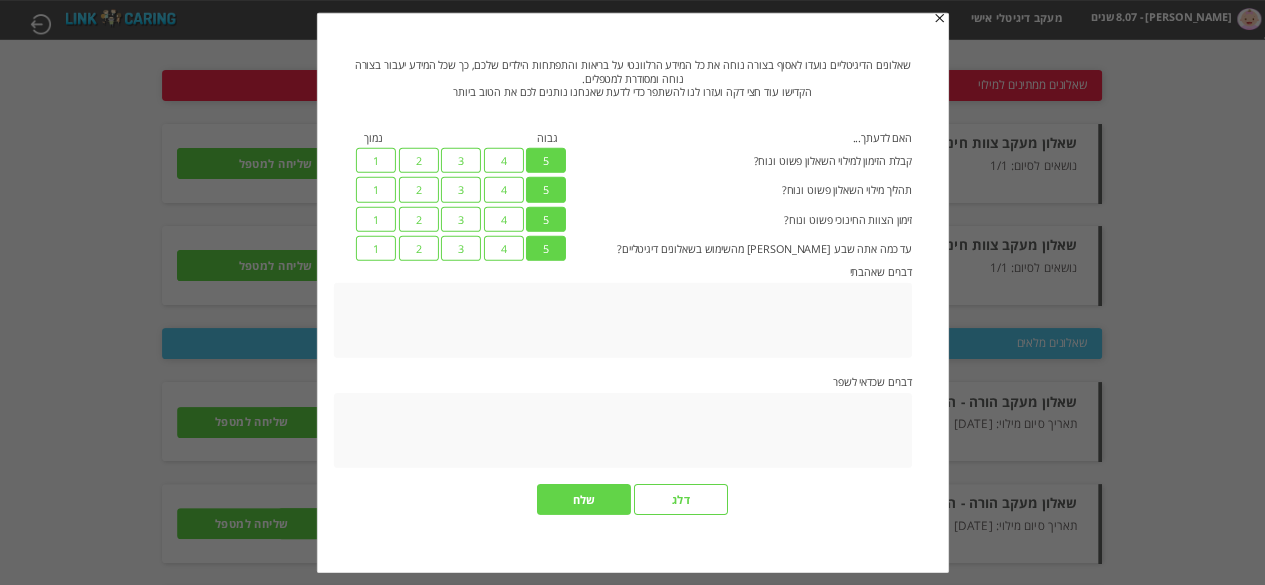 click on "5" at bounding box center [546, 248] 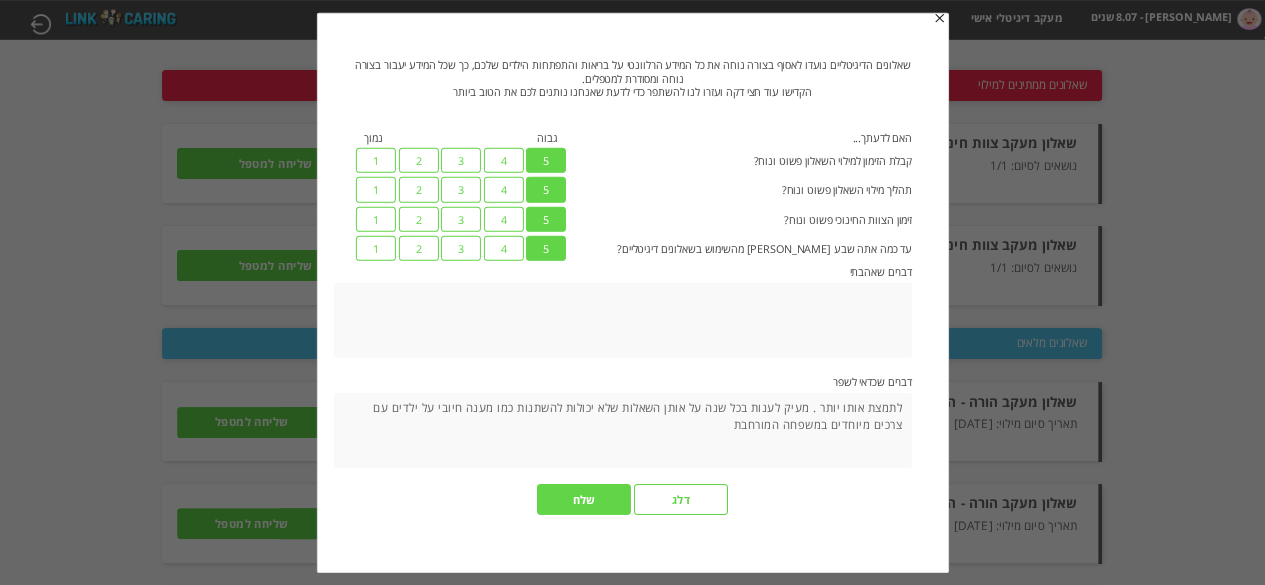 type on "לתמצת אותו יותר . מעיק לענות בכל שנה על אותן השאלות שלא יכולות להשתנות כמו מענה חיובי על ילדים עם צרכים מיוחדים במשפחה המורחבת" 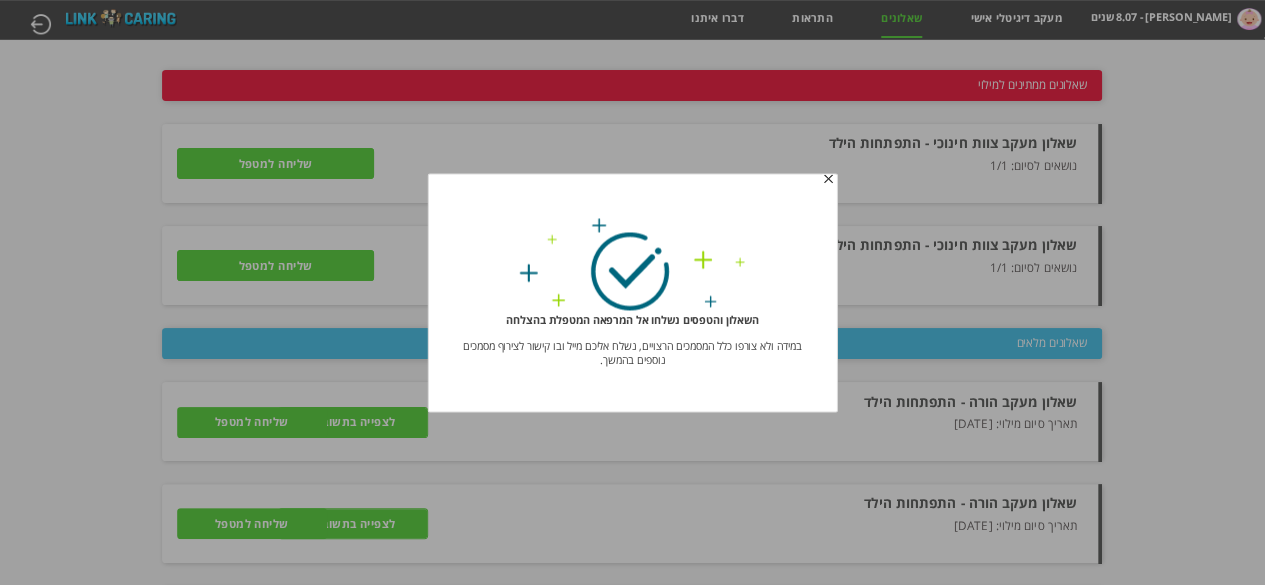 click at bounding box center (828, 180) 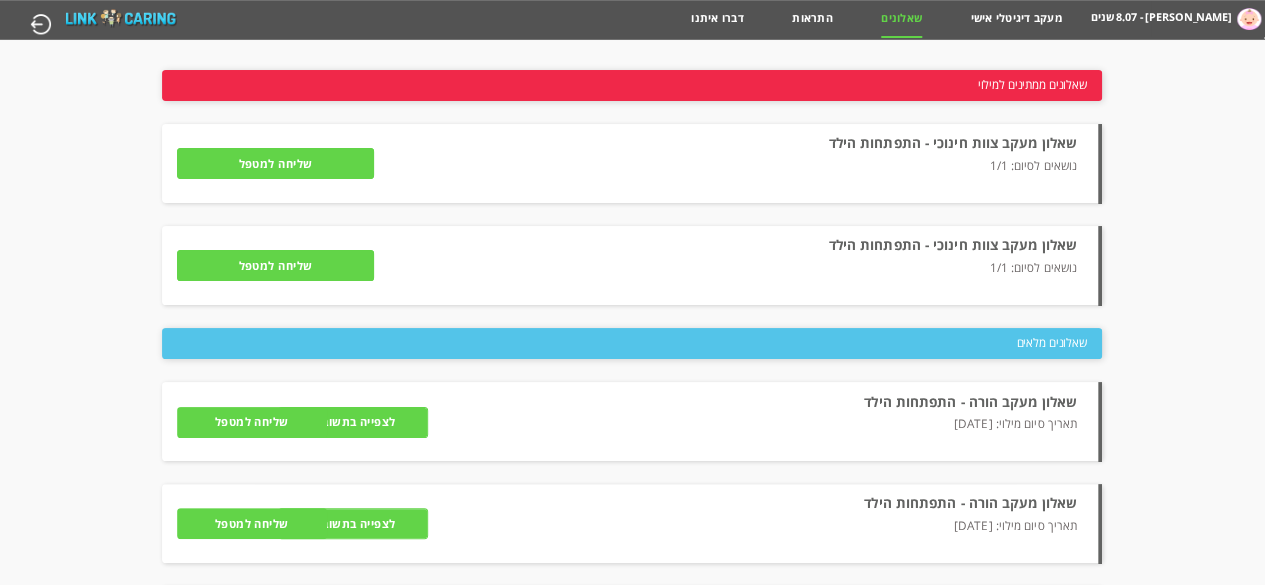 click on "שליחה למטפל" at bounding box center [252, 422] 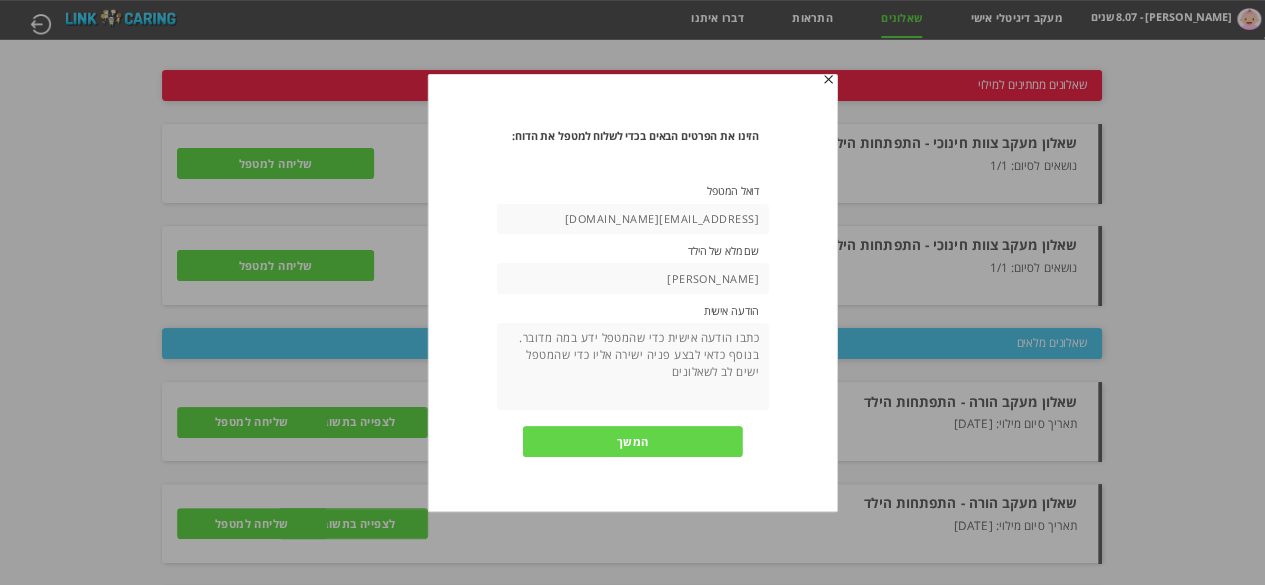 click at bounding box center (632, 366) 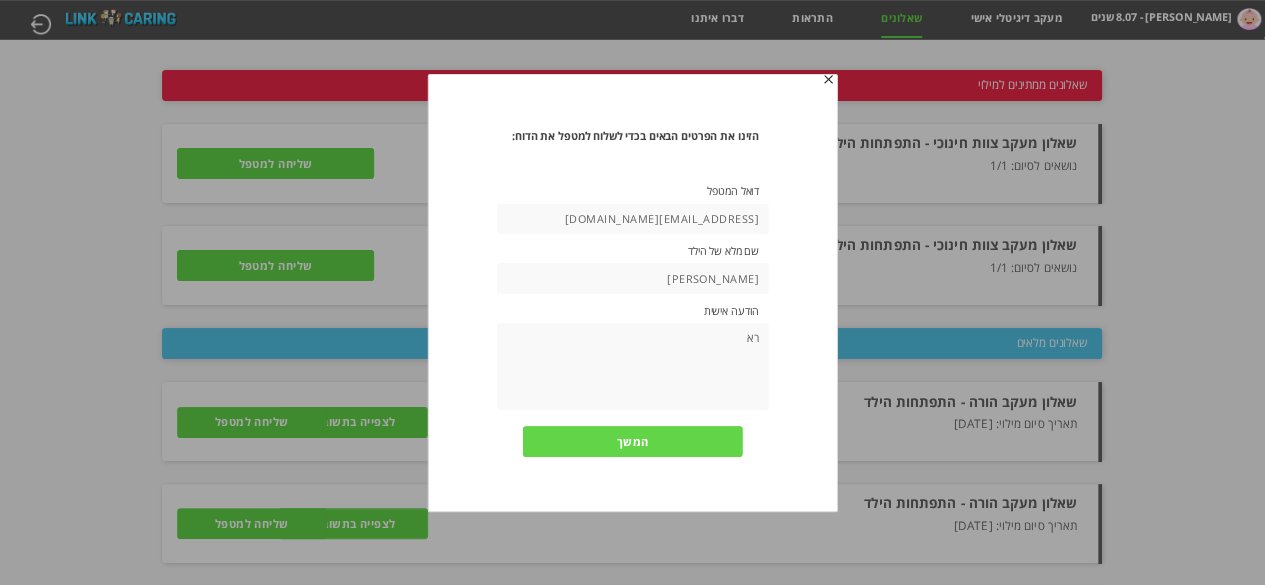 type on "ר" 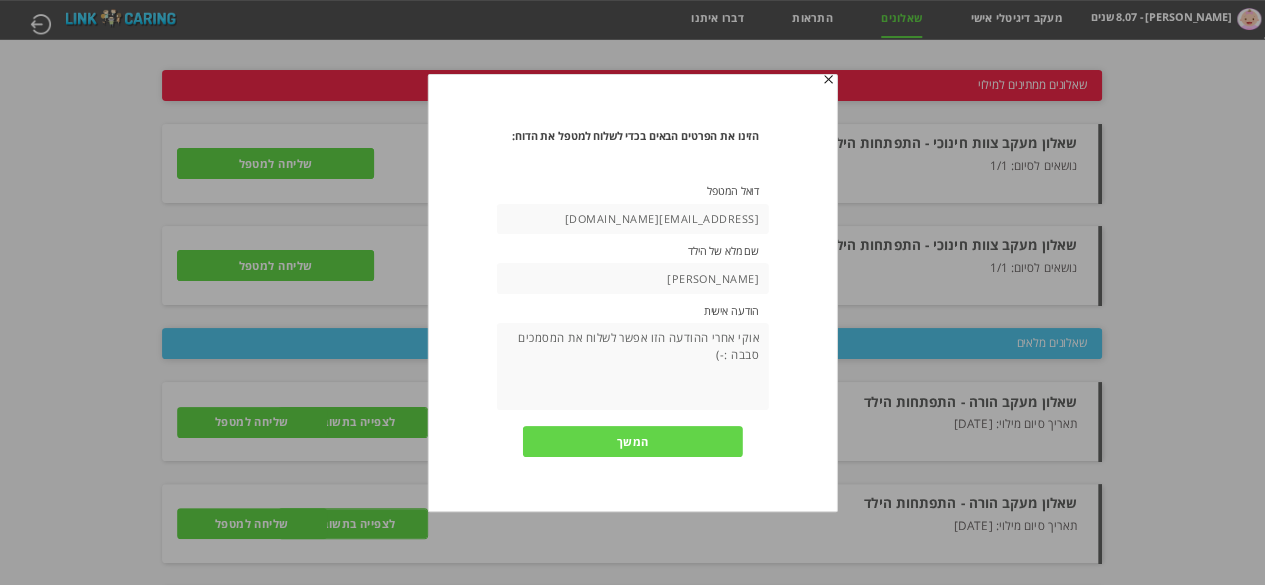 type on "אוקי אחרי ההודעה הזו אפשר לשלוח את המסמכים סבבה :-)" 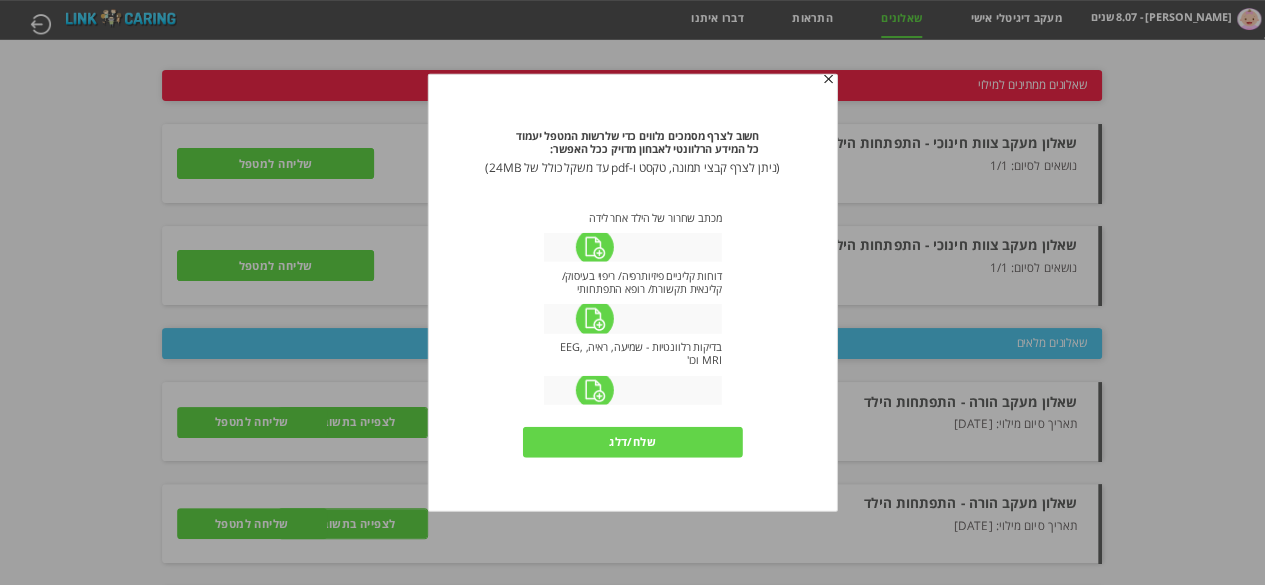 click at bounding box center (594, 389) 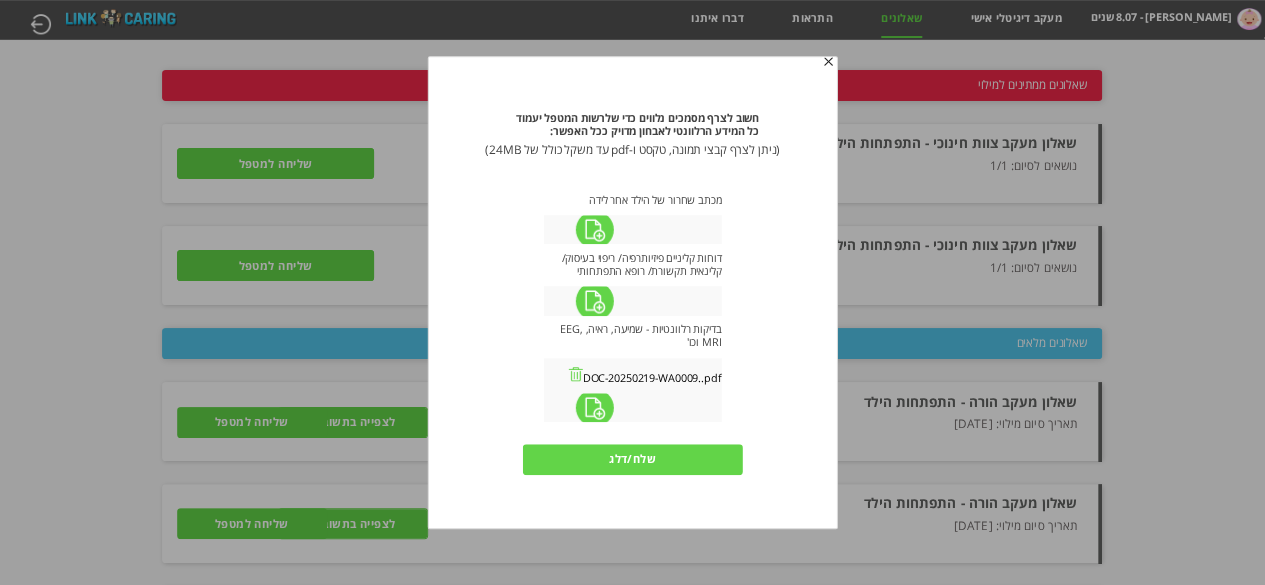 click on "שלח/דלג" at bounding box center (633, 459) 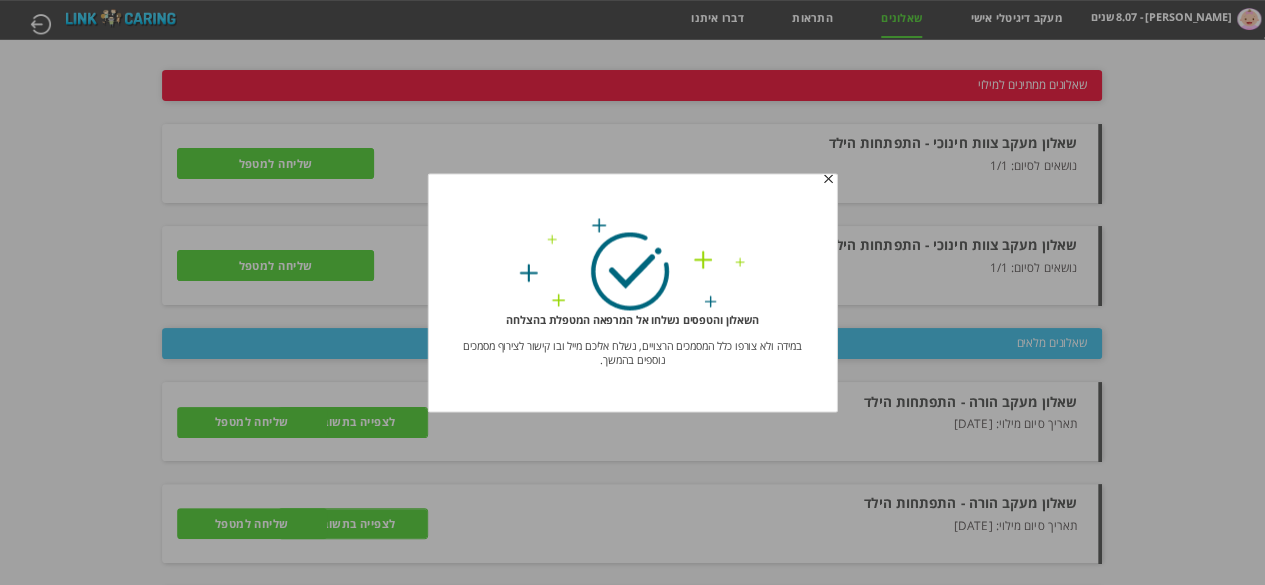 click at bounding box center (828, 180) 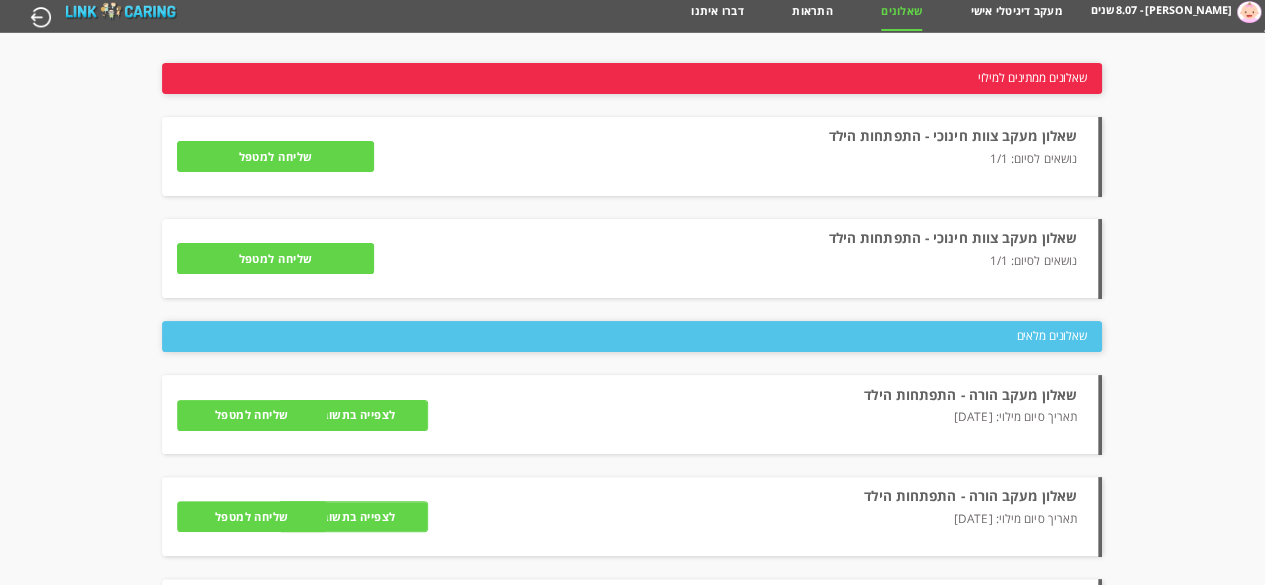 scroll, scrollTop: 0, scrollLeft: 0, axis: both 